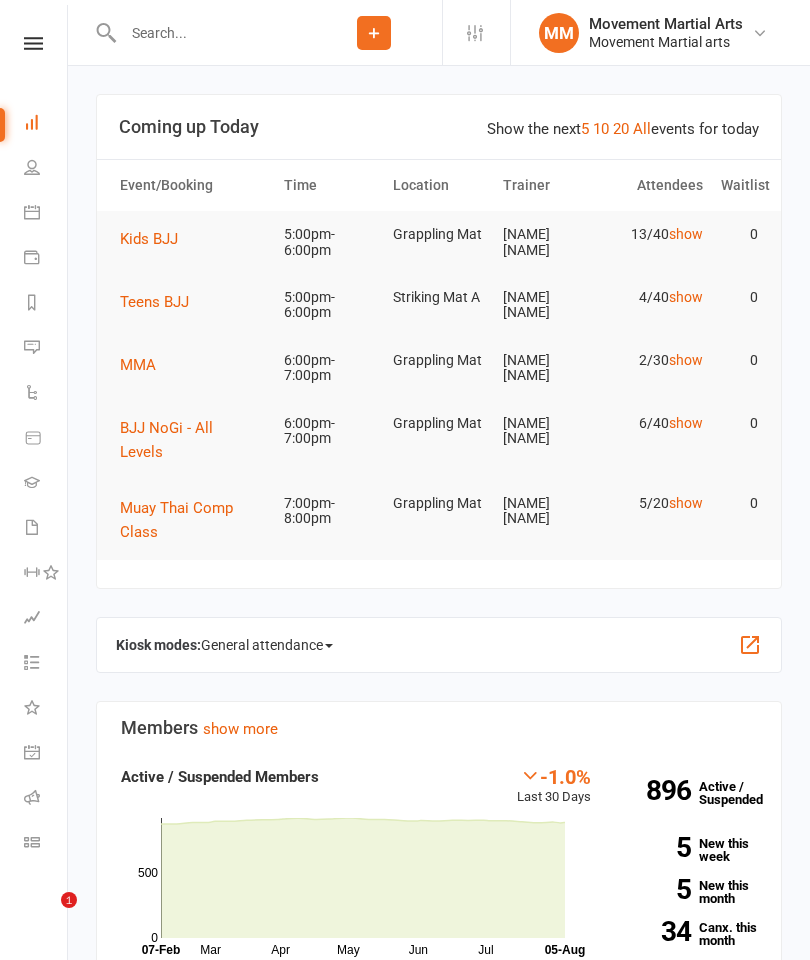 scroll, scrollTop: 2421, scrollLeft: 0, axis: vertical 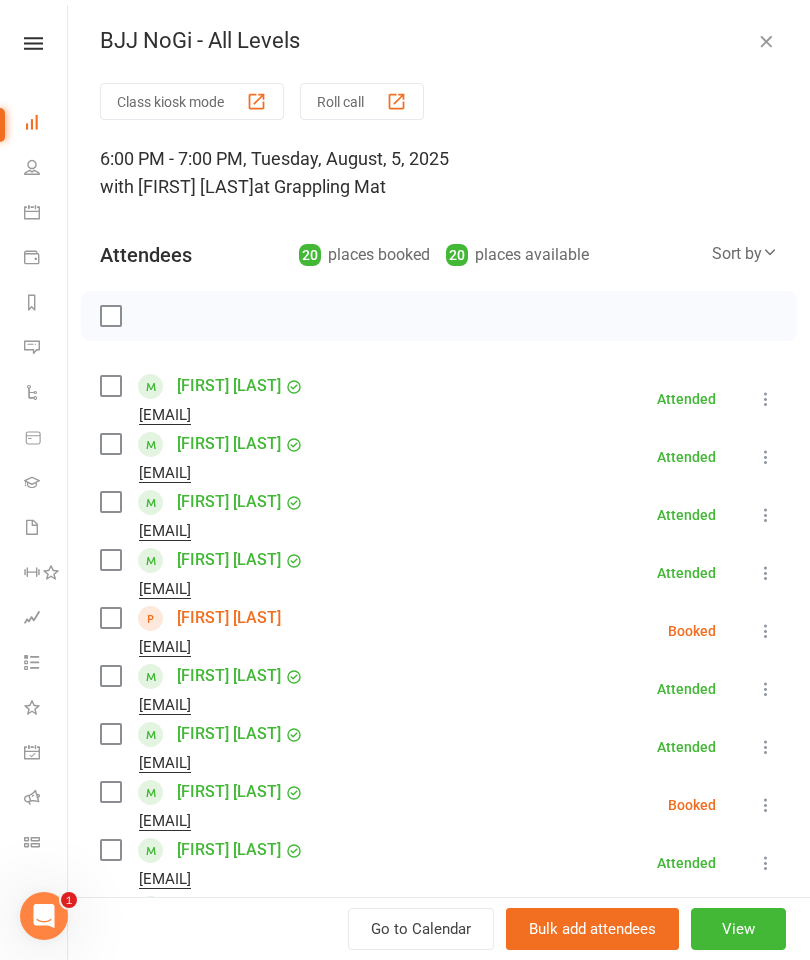click at bounding box center (110, 560) 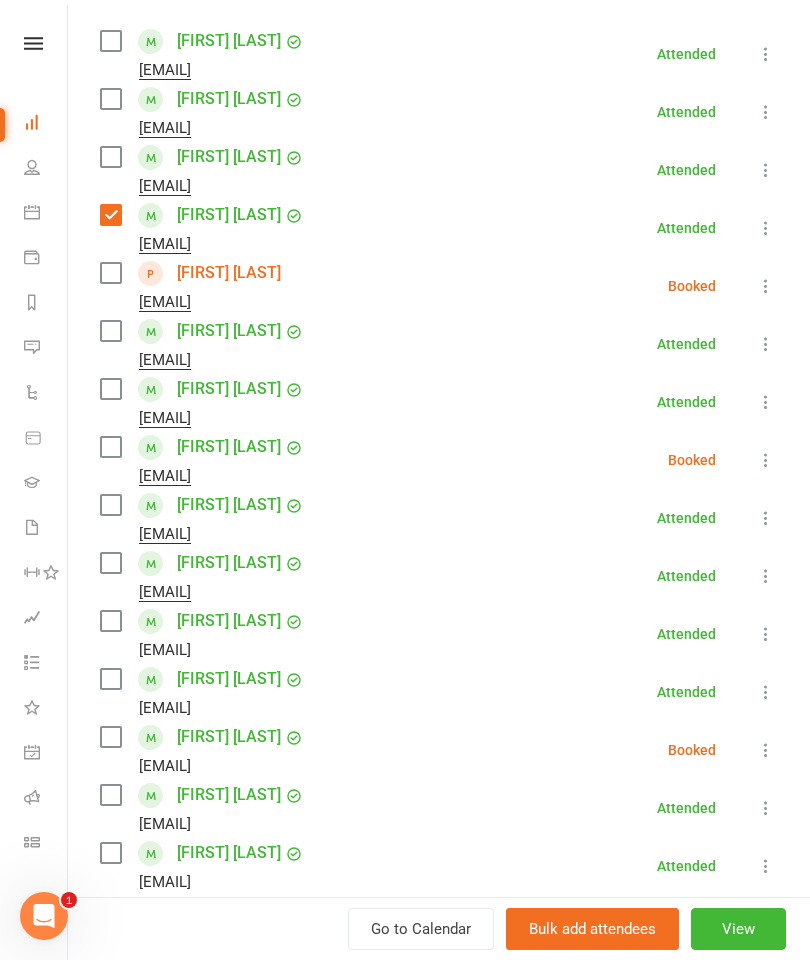 scroll, scrollTop: 376, scrollLeft: 0, axis: vertical 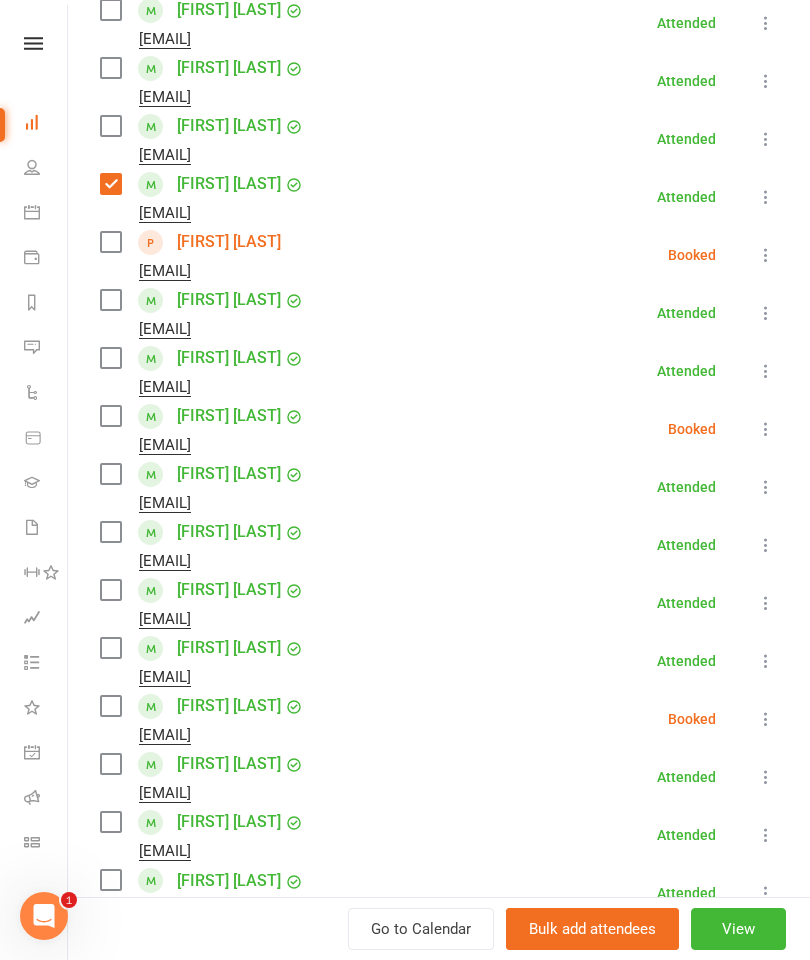 click at bounding box center [110, 648] 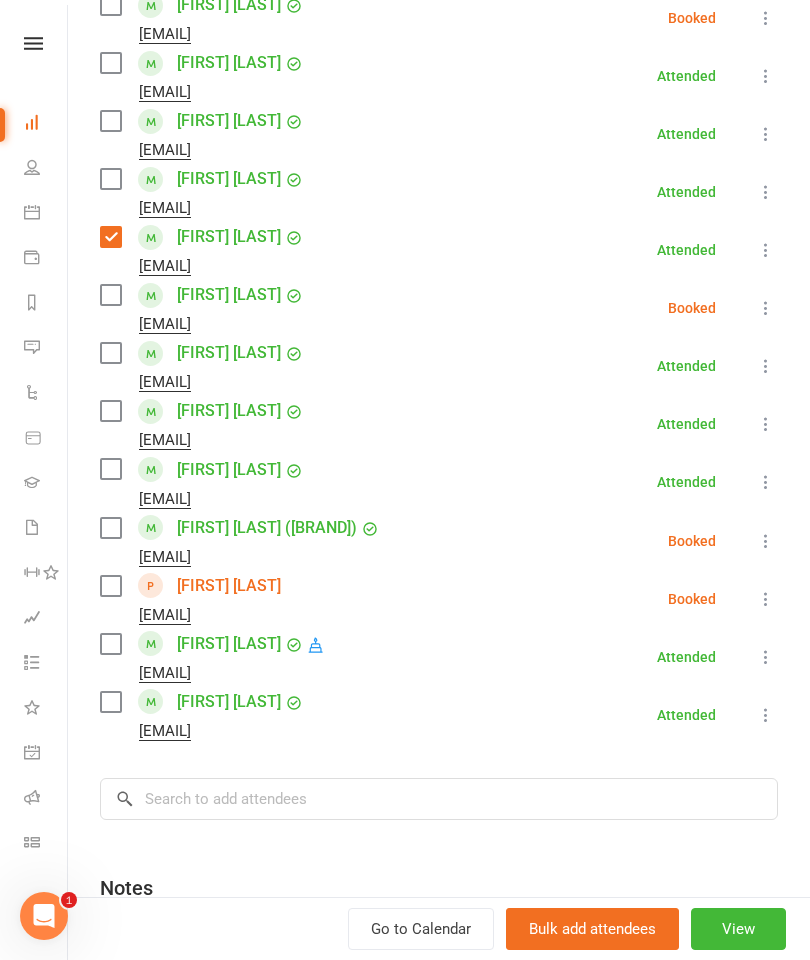 scroll, scrollTop: 822, scrollLeft: 0, axis: vertical 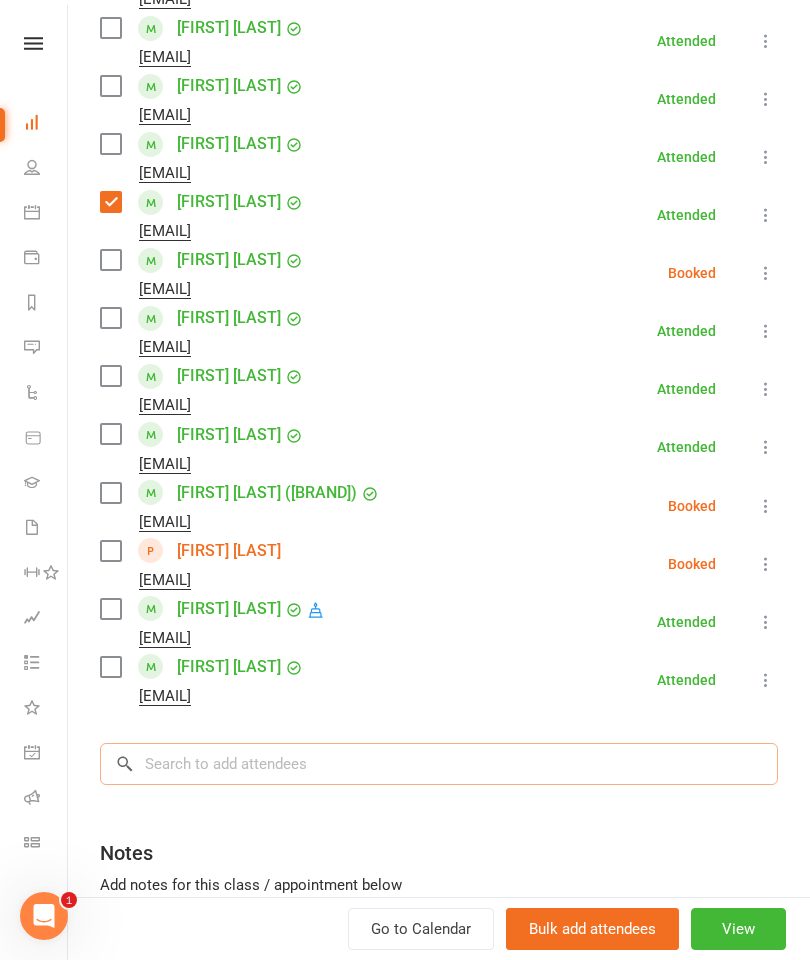 click at bounding box center (439, 764) 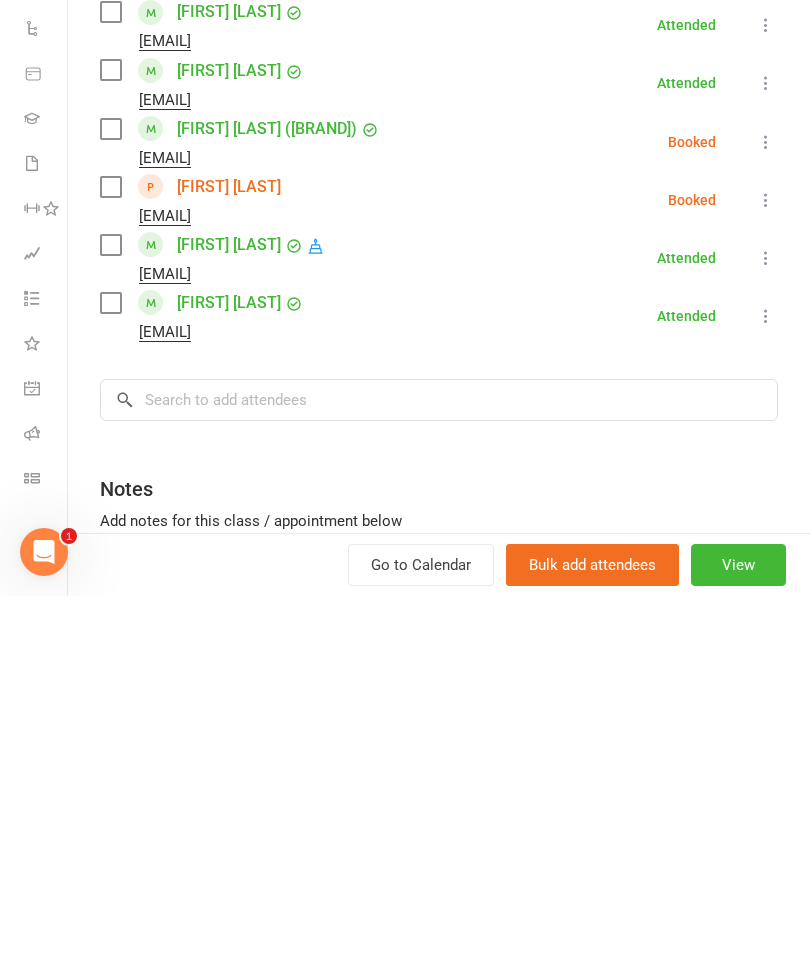click at bounding box center (110, 609) 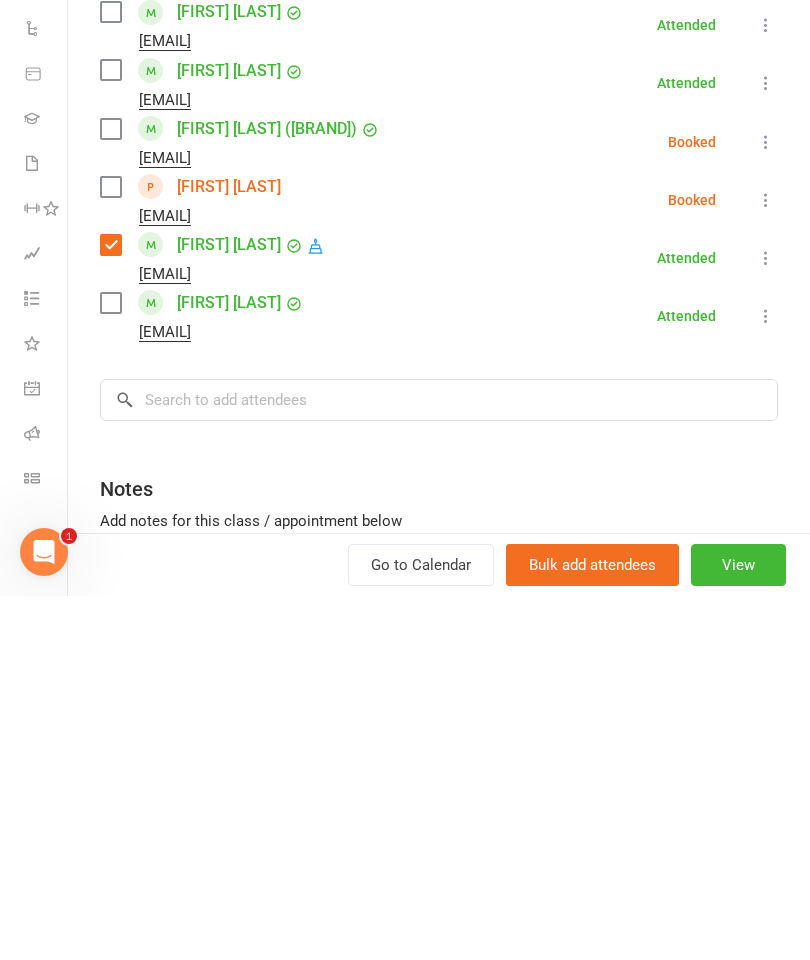 scroll, scrollTop: 466, scrollLeft: 0, axis: vertical 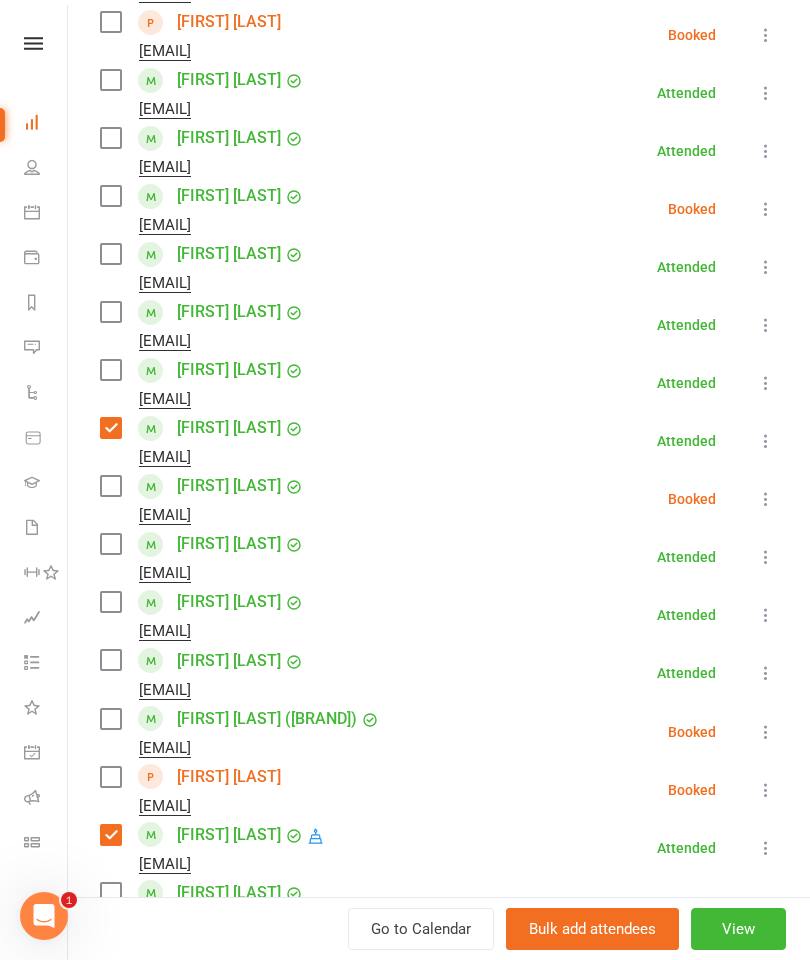 click at bounding box center (110, 254) 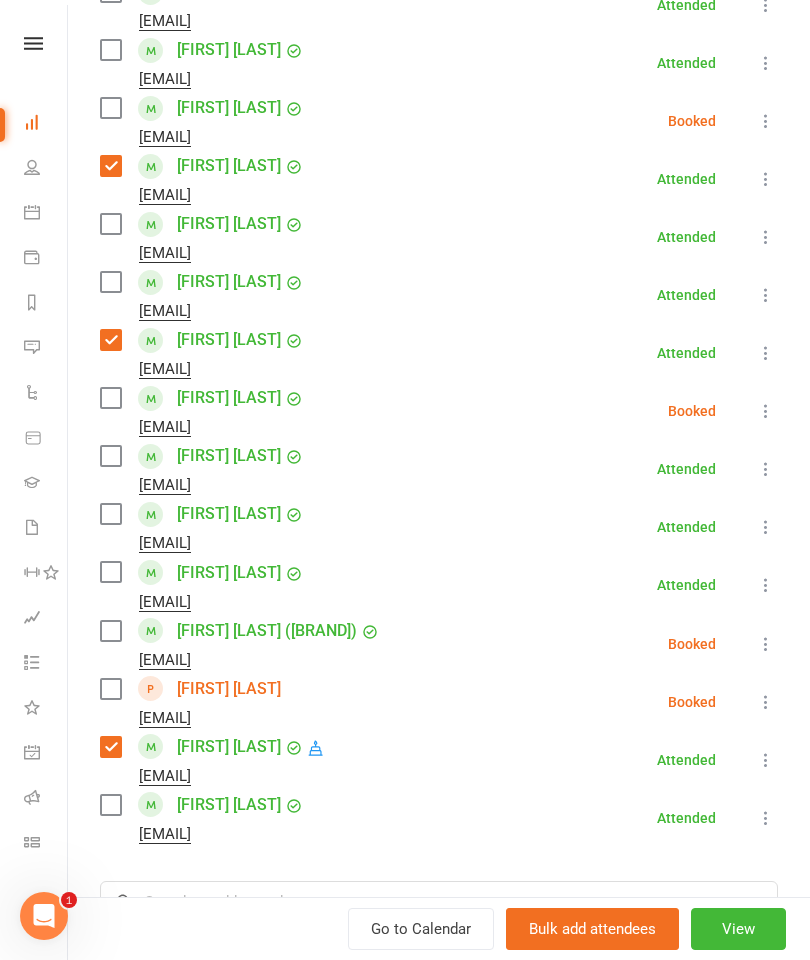 scroll, scrollTop: 666, scrollLeft: 0, axis: vertical 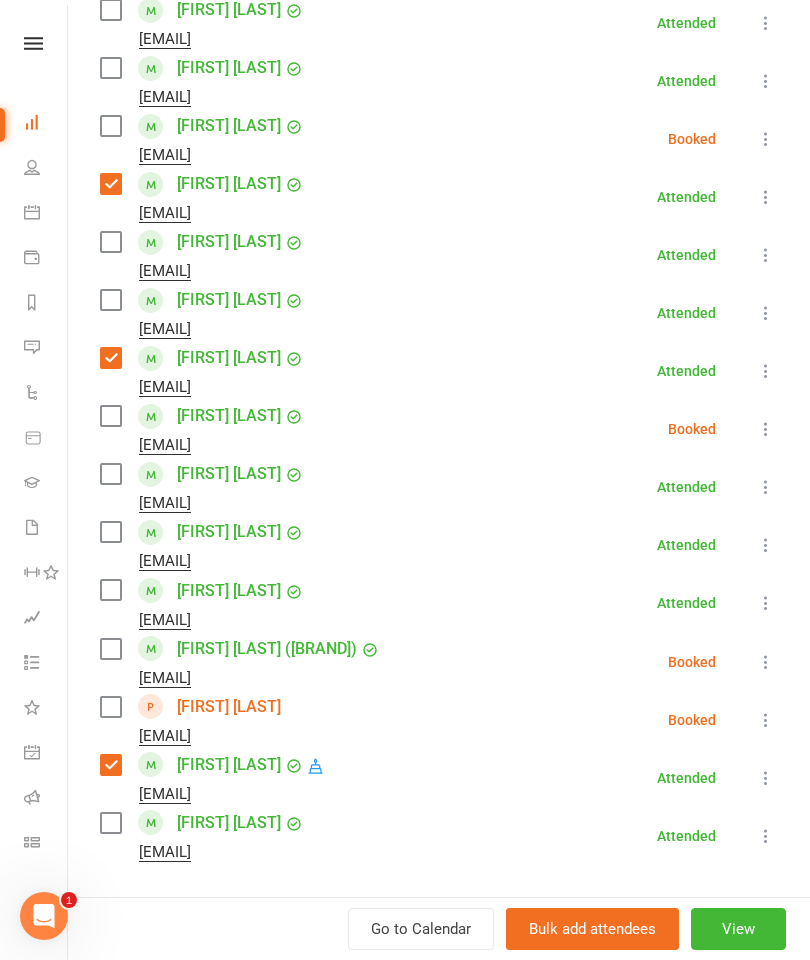 click at bounding box center (110, 242) 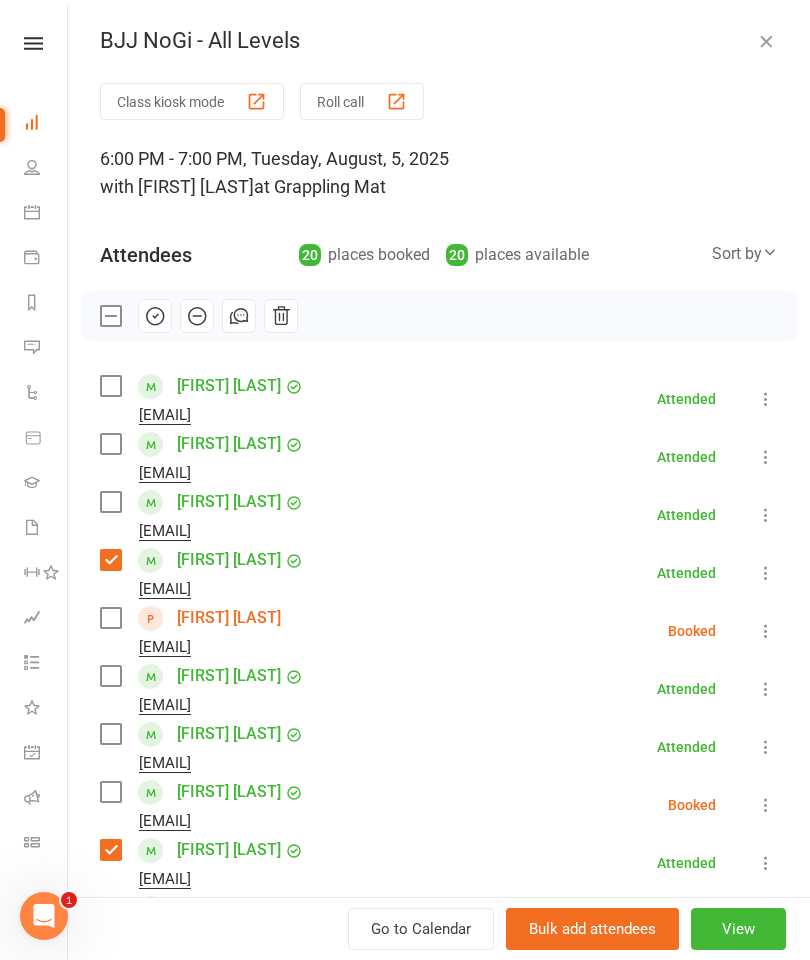 scroll, scrollTop: 0, scrollLeft: 0, axis: both 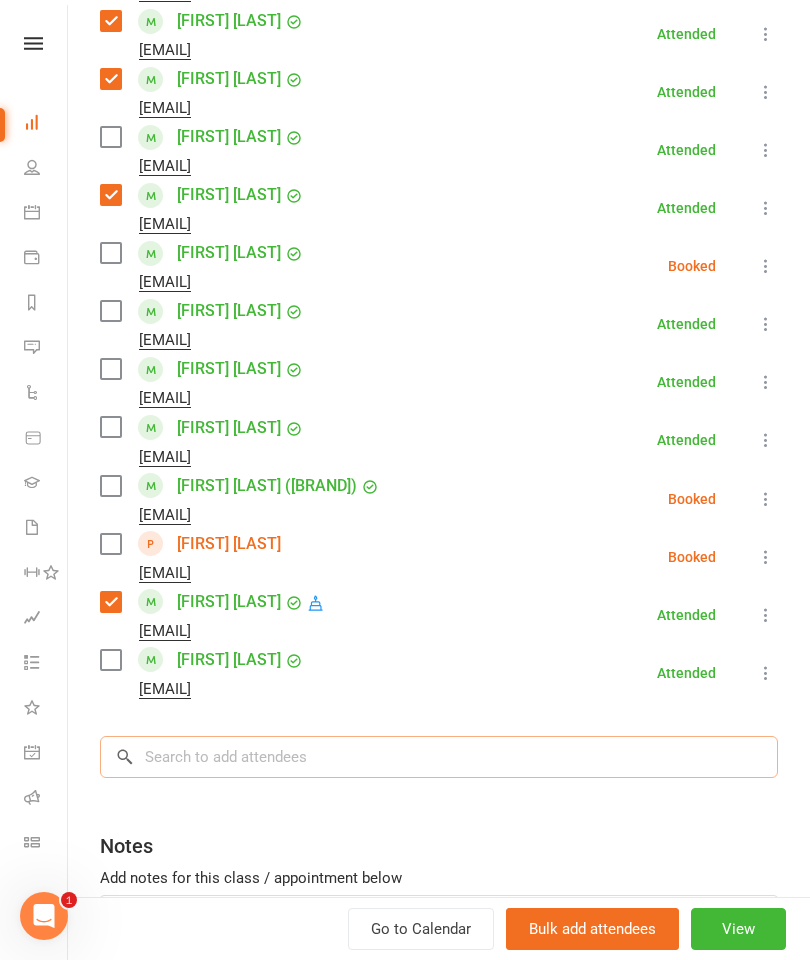 click at bounding box center [439, 757] 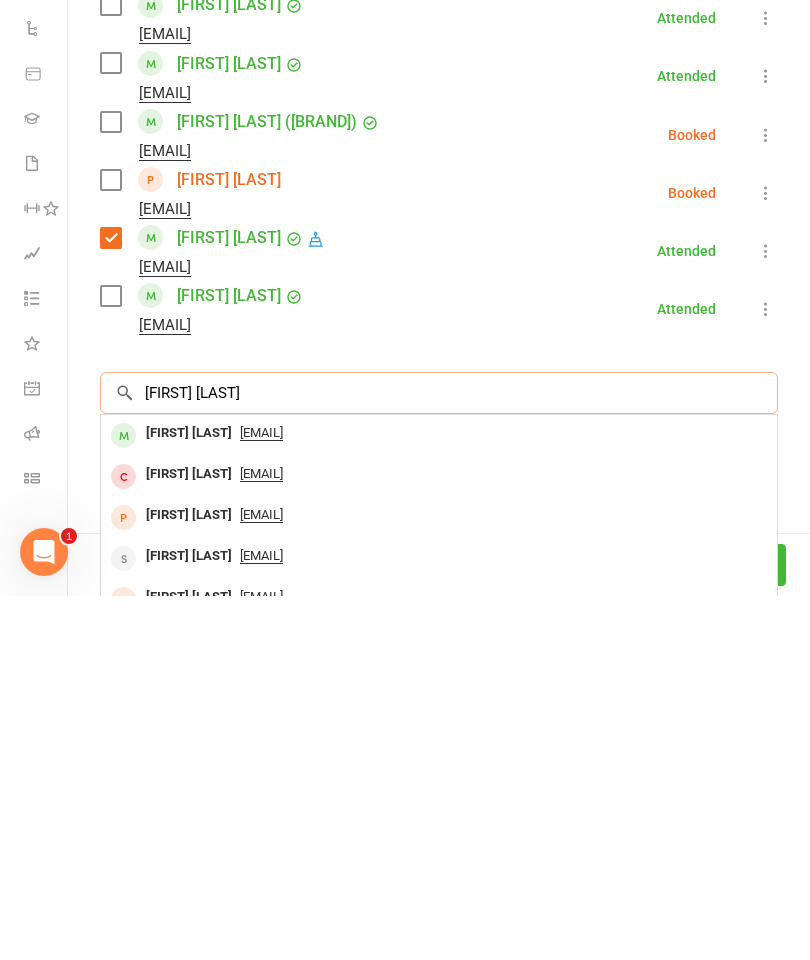 type on "[FIRST] [LAST]" 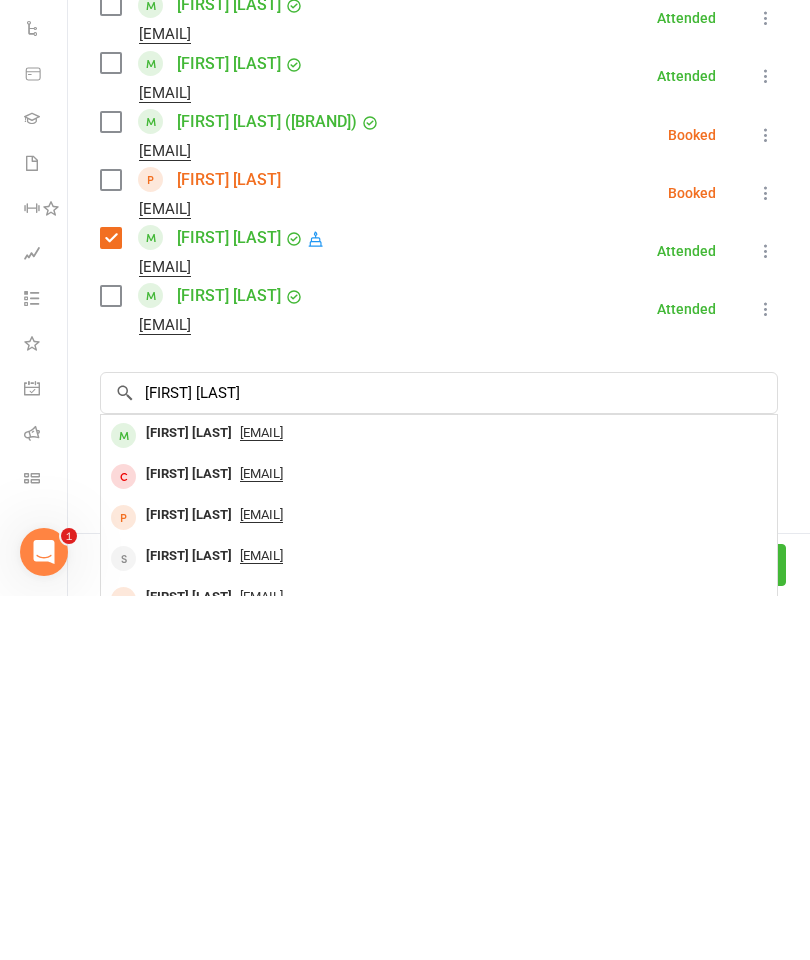 click on "[FIRST] [LAST]" at bounding box center [189, 797] 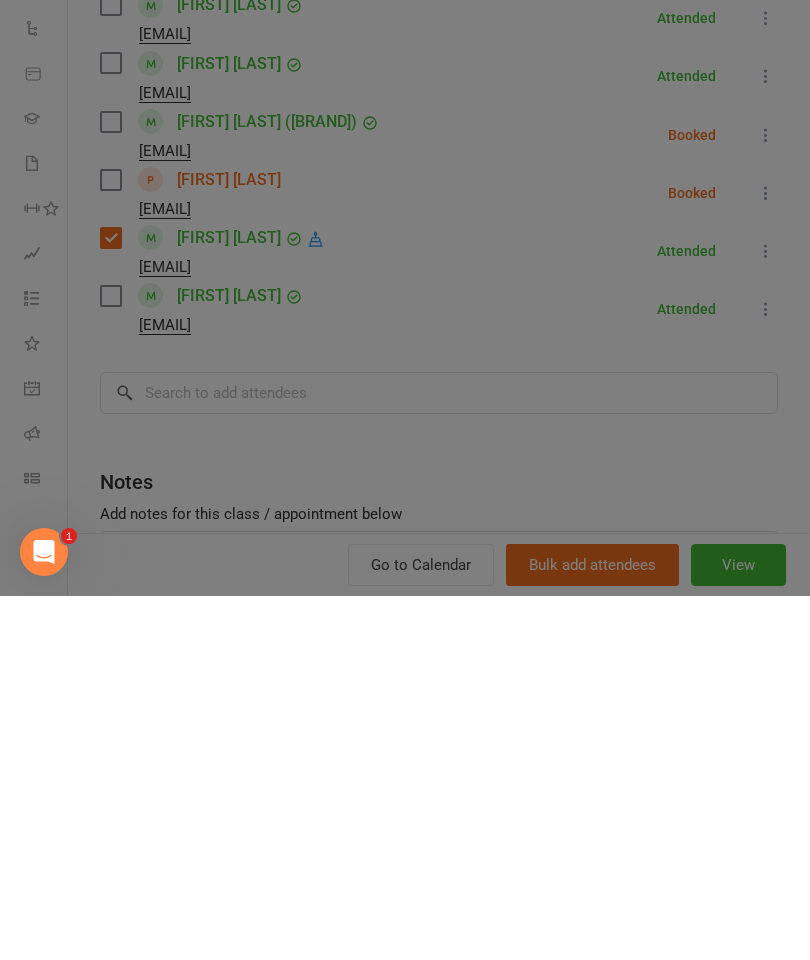 scroll, scrollTop: 925, scrollLeft: 0, axis: vertical 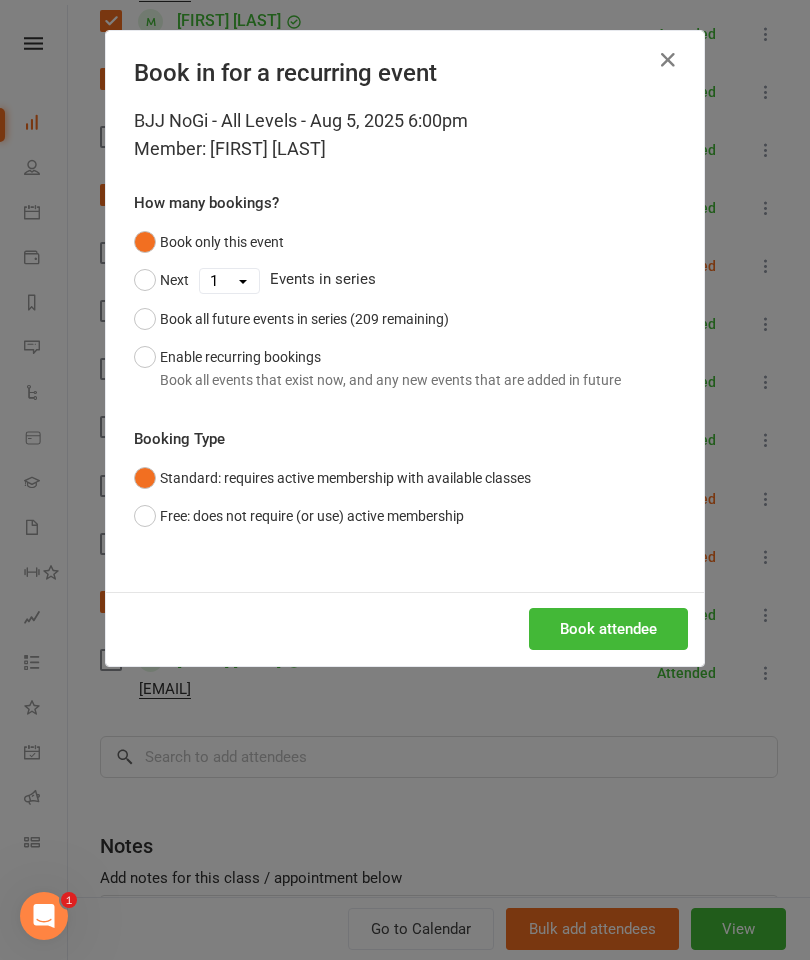 click on "Book attendee" at bounding box center (608, 629) 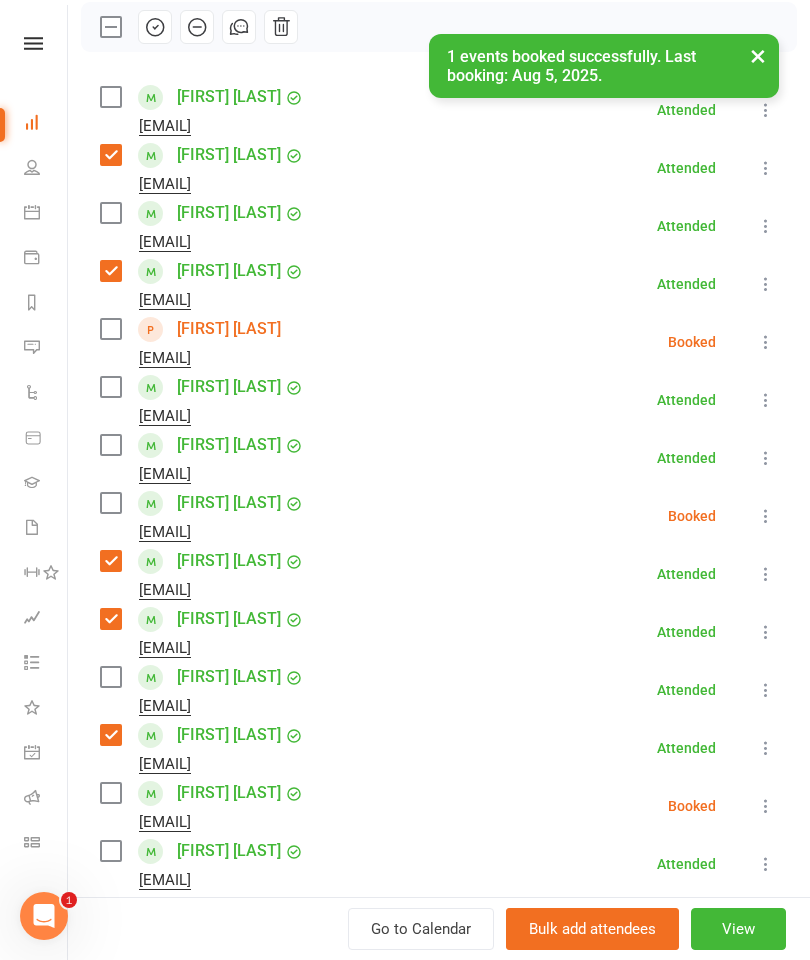 scroll, scrollTop: 126, scrollLeft: 0, axis: vertical 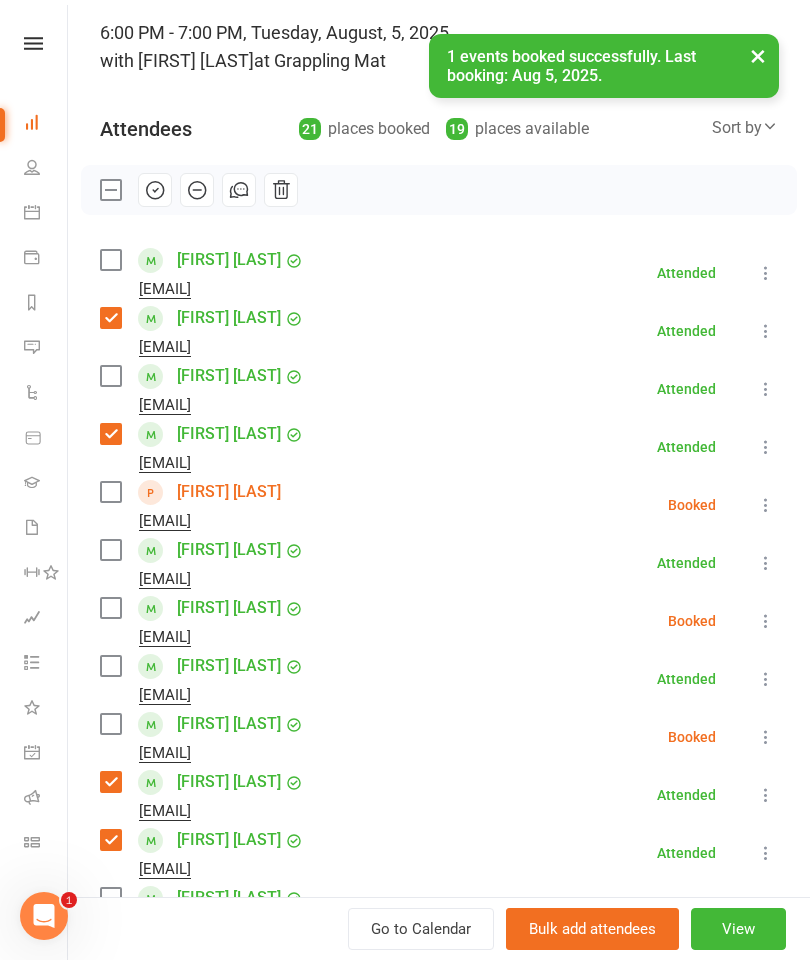 click on "Class kiosk mode  Roll call  6:00 PM - 7:00 PM, Tuesday, August, 5, 2025 with [FIRST] [LAST]  at  Grappling Mat  Attendees  21  places booked 19  places available Sort by  Last name  First name  Booking created    [FIRST] [LAST]  [EMAIL] Attended More info  Remove  Mark absent  Undo check-in  Send message  Enable recurring bookings  All bookings for series    [FIRST] [LAST]  [EMAIL] Attended More info  Remove  Mark absent  Undo check-in  Send message  Enable recurring bookings  All bookings for series    [FIRST] [LAST]  [EMAIL] Attended More info  Remove  Mark absent  Undo check-in  Send message  Enable recurring bookings  All bookings for series    [FIRST] [LAST]  [EMAIL] Attended More info  Remove  Mark absent  Undo check-in  Send message  Enable recurring bookings  All bookings for series    [FIRST] [LAST]  [EMAIL] Booked More info  Remove  Check in  Mark absent  Send message  Enable recurring bookings    [FIRST] [LAST]  [EMAIL]" at bounding box center [439, 889] 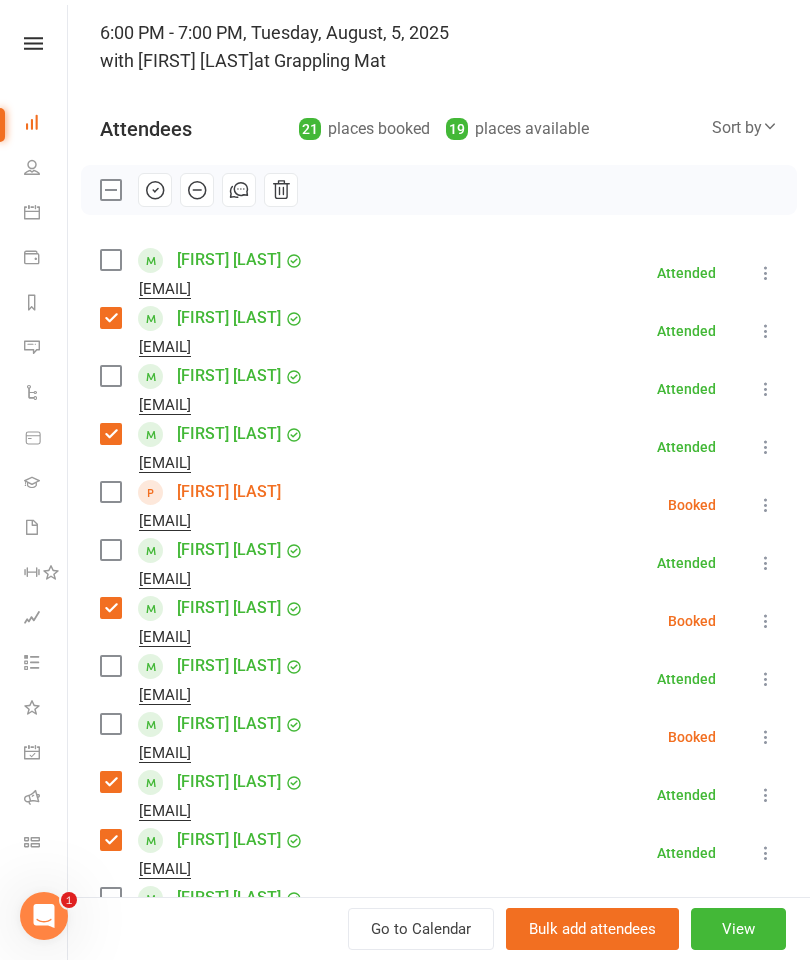 scroll, scrollTop: 163, scrollLeft: 0, axis: vertical 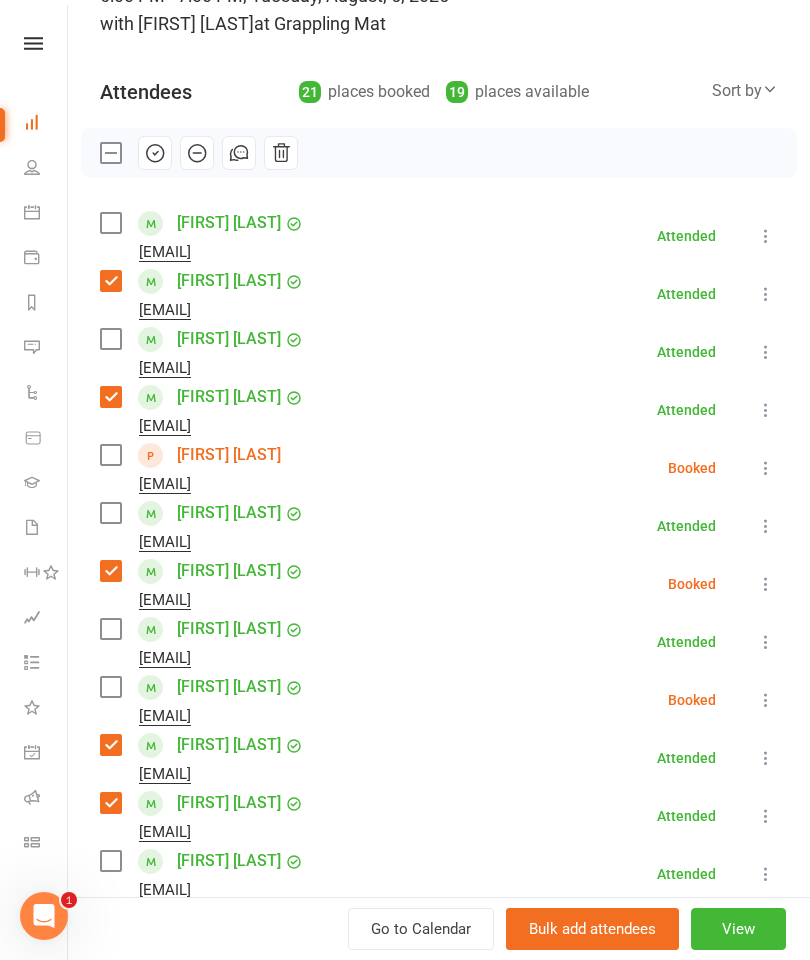 click at bounding box center [110, 629] 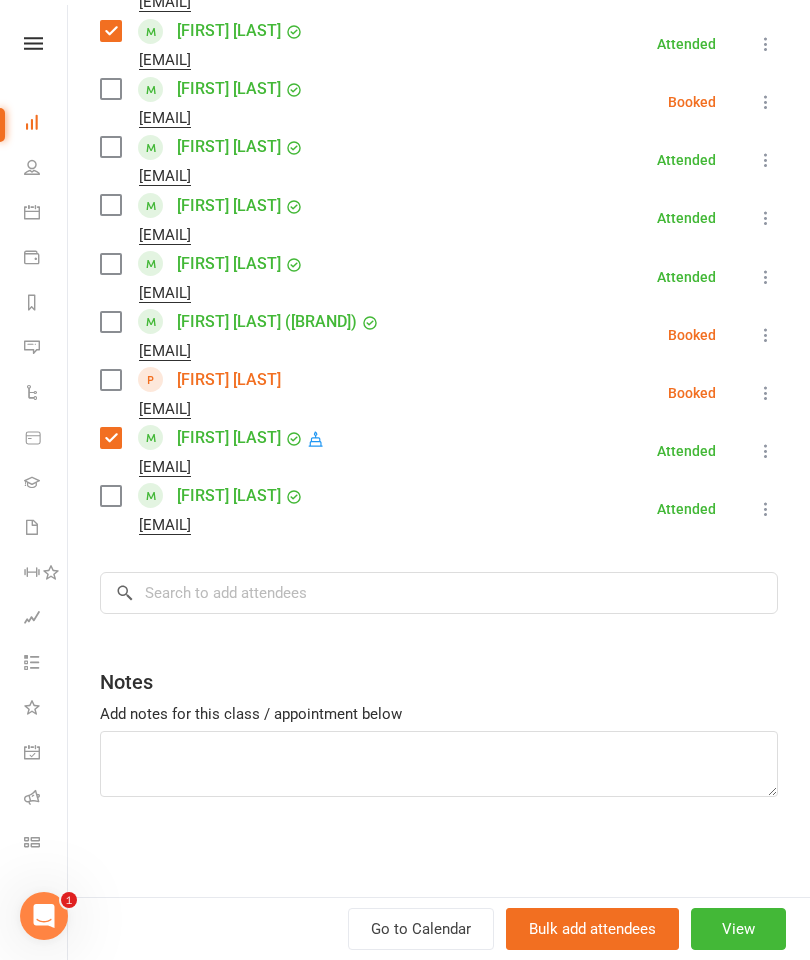 scroll, scrollTop: 1051, scrollLeft: 0, axis: vertical 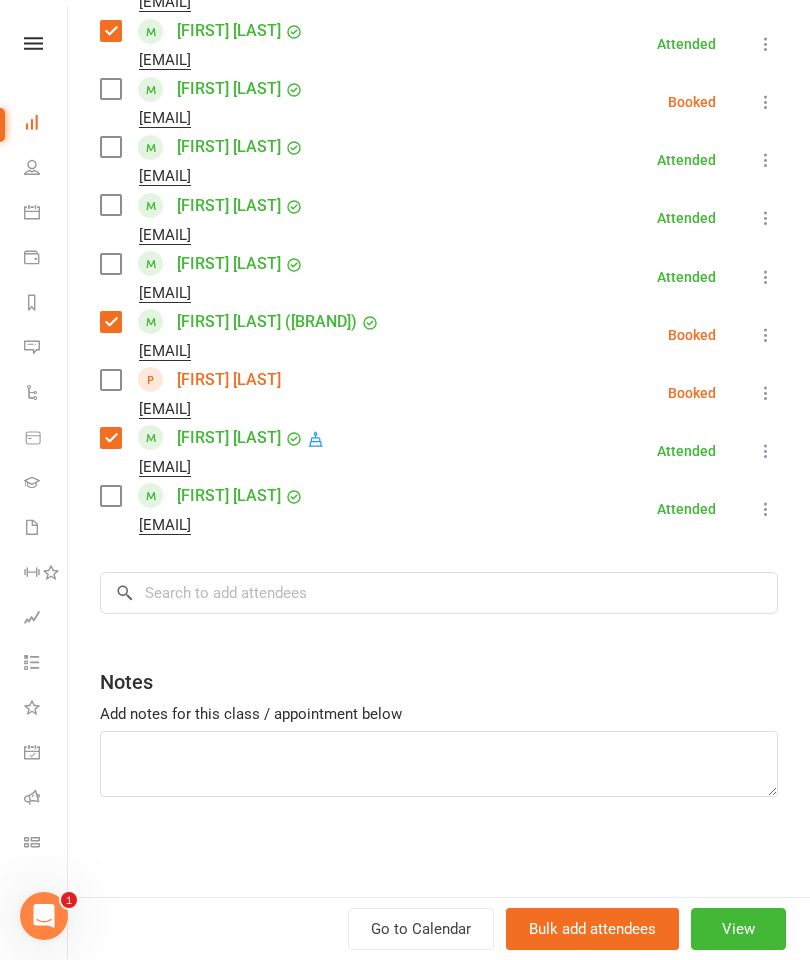 click at bounding box center (110, 380) 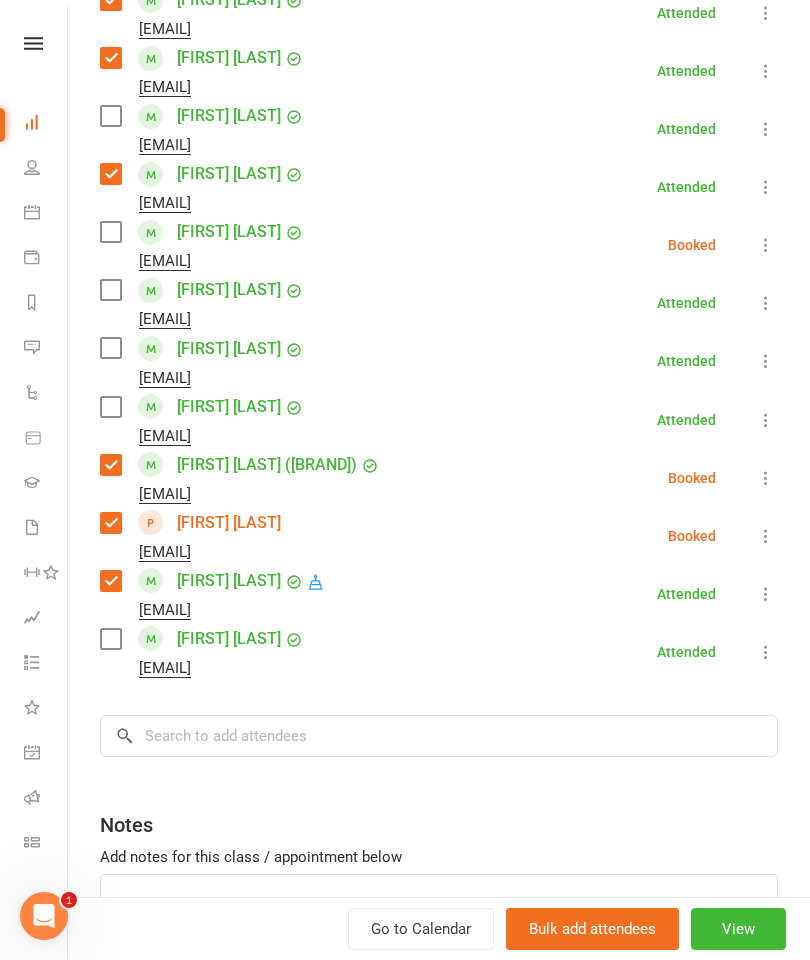 scroll, scrollTop: 912, scrollLeft: 0, axis: vertical 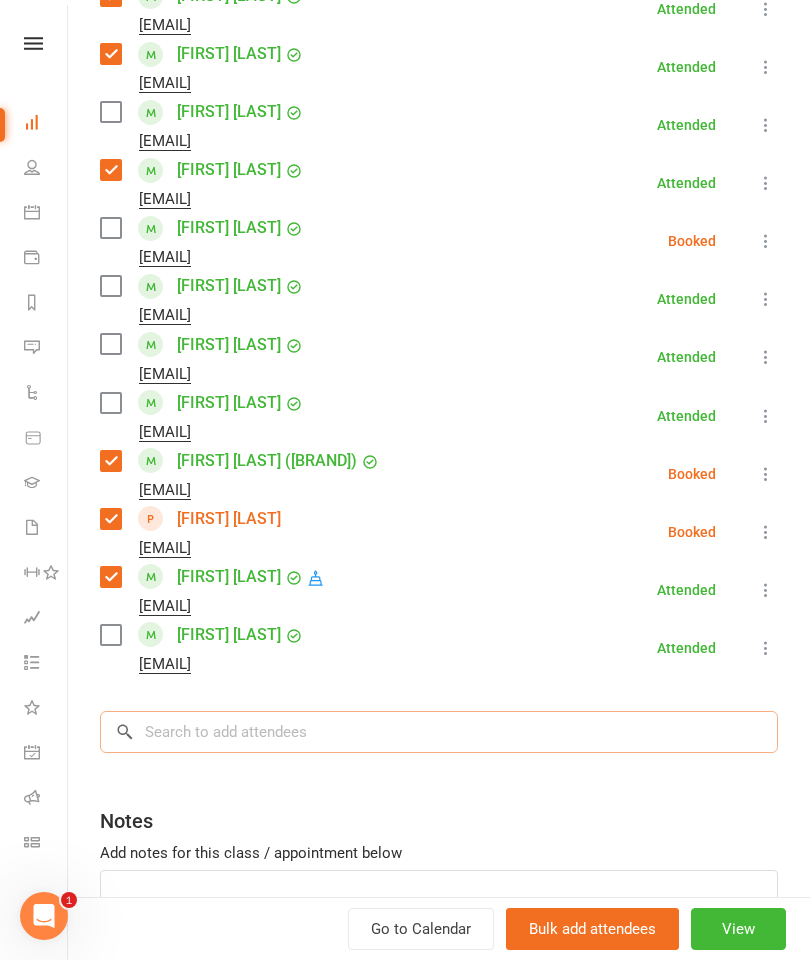click at bounding box center (439, 732) 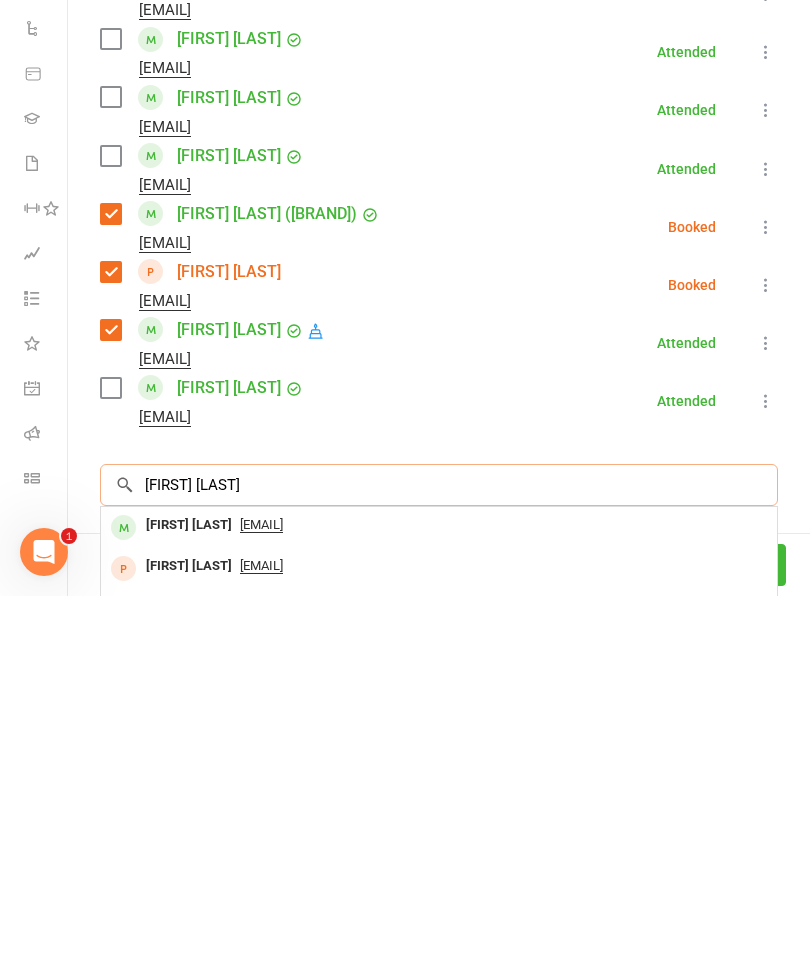 scroll, scrollTop: 778, scrollLeft: 0, axis: vertical 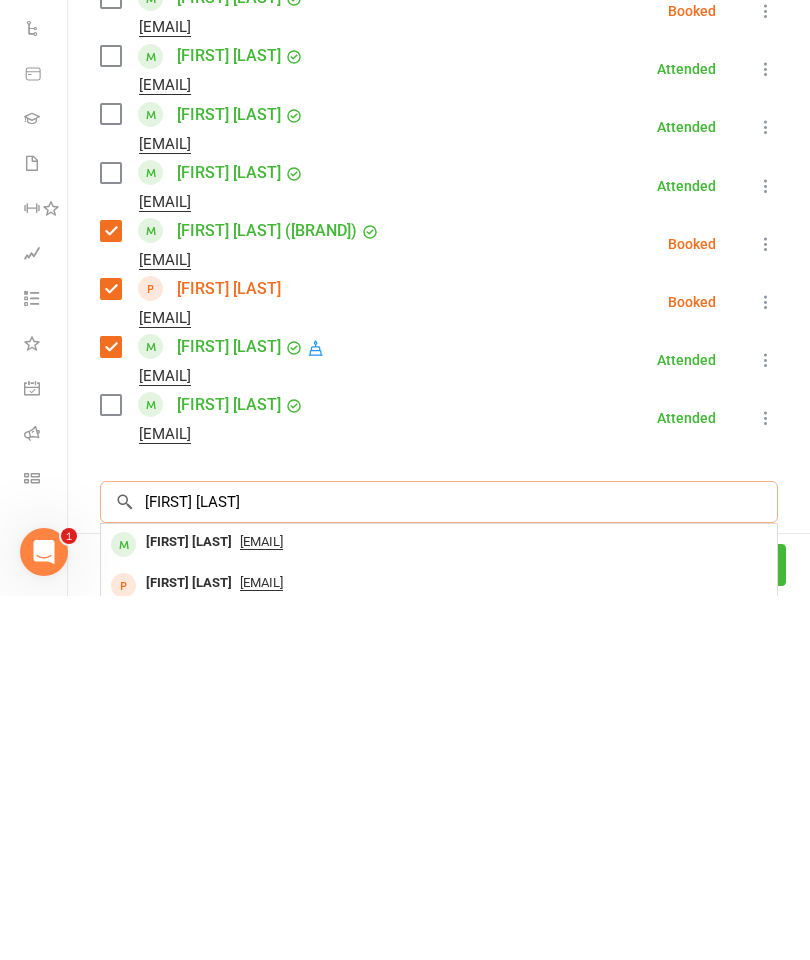 type on "[FIRST] [LAST]" 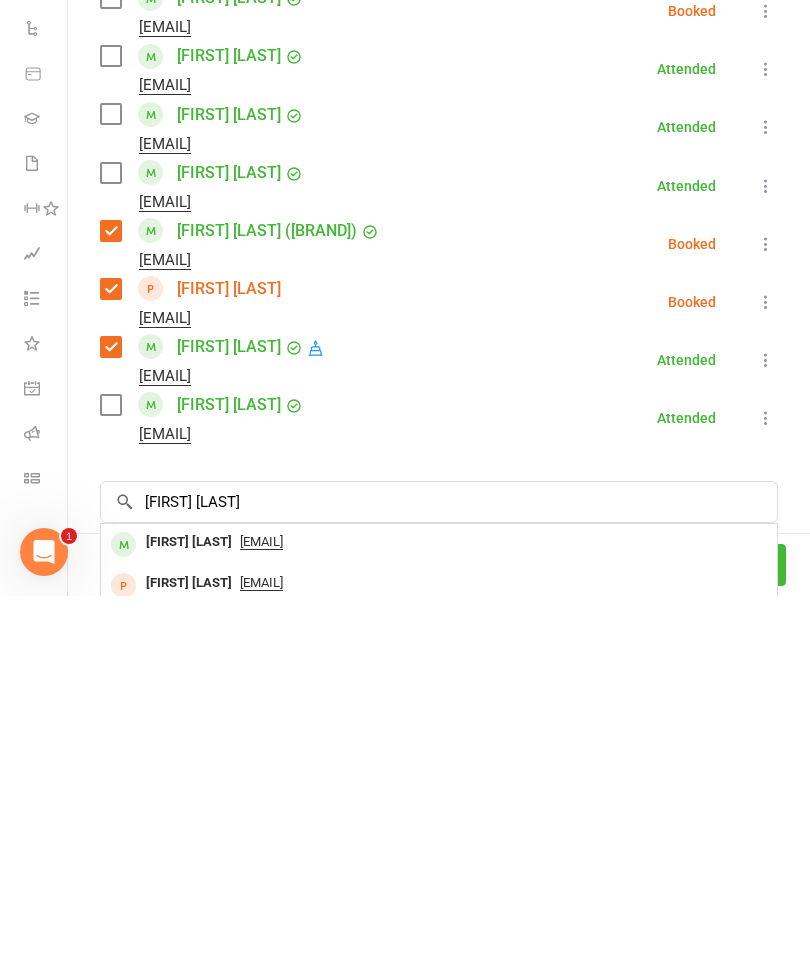 click on "[FIRST] [LAST]" at bounding box center [189, 906] 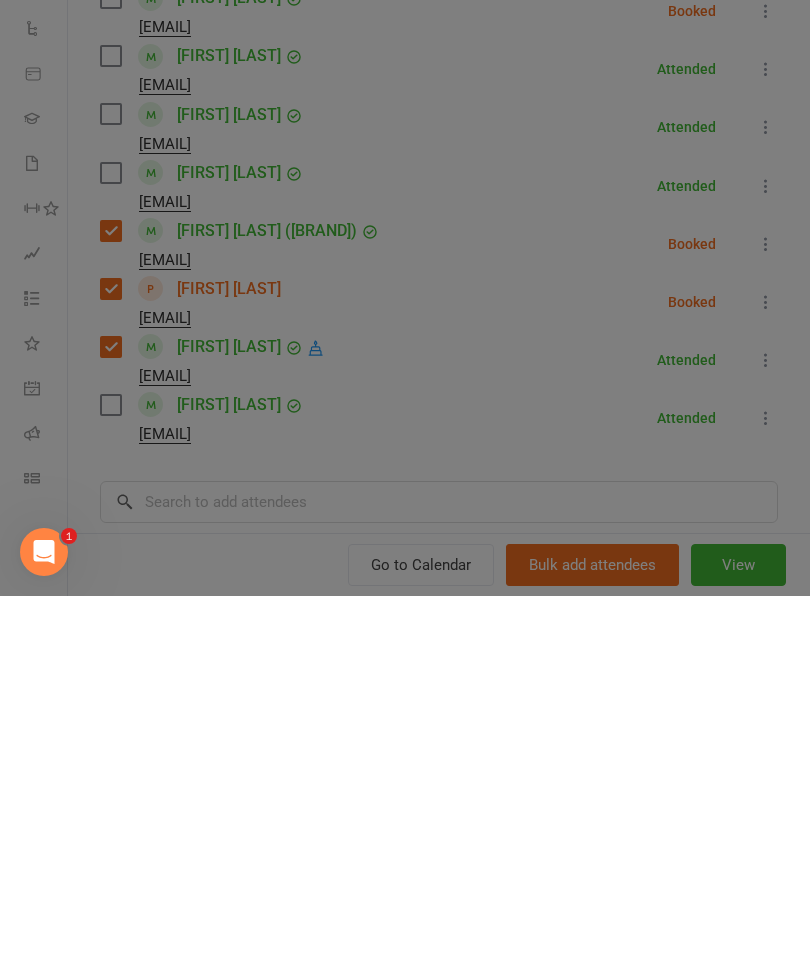 scroll, scrollTop: 1359, scrollLeft: 0, axis: vertical 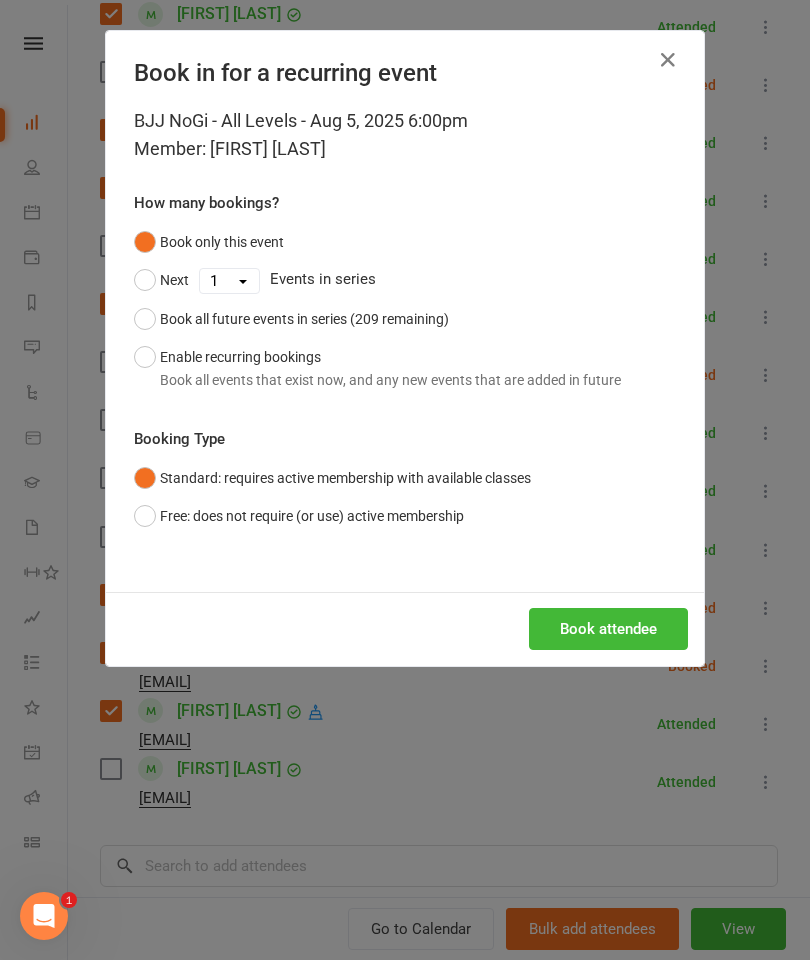 click on "Book attendee" at bounding box center [608, 629] 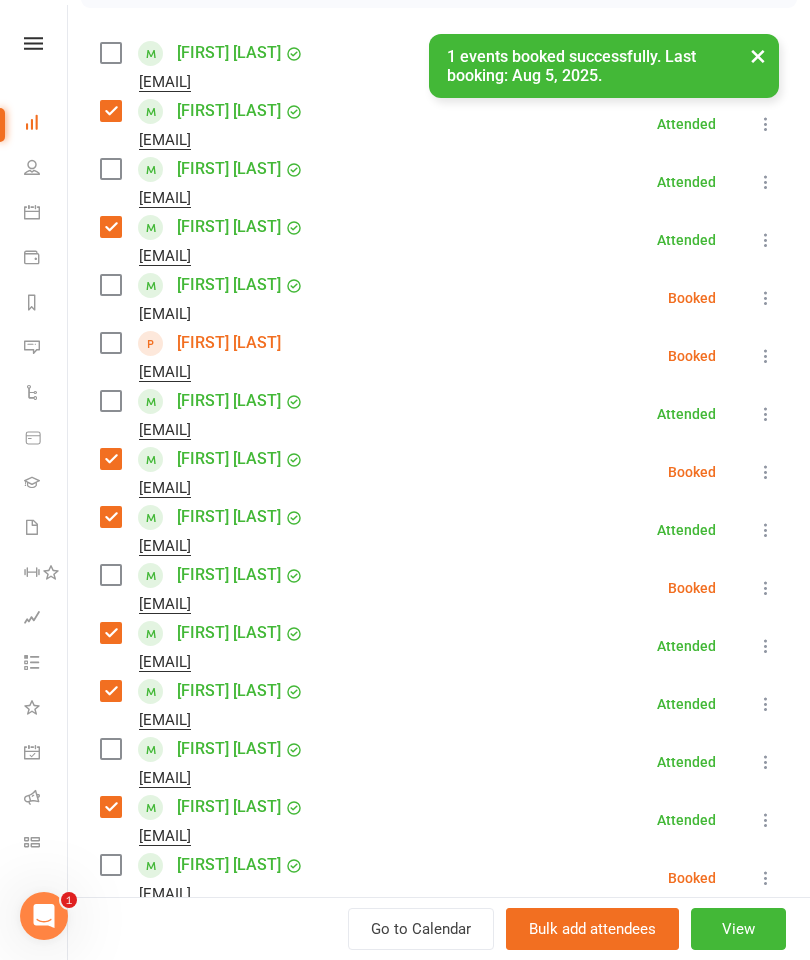 scroll, scrollTop: 333, scrollLeft: 0, axis: vertical 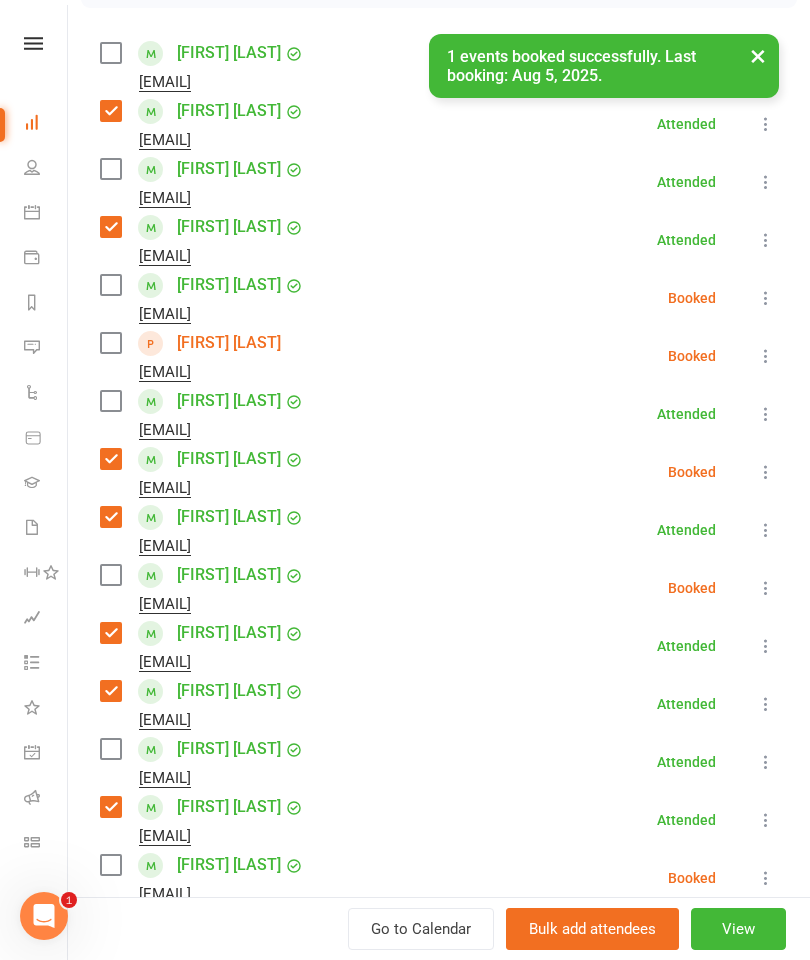 click at bounding box center (110, 285) 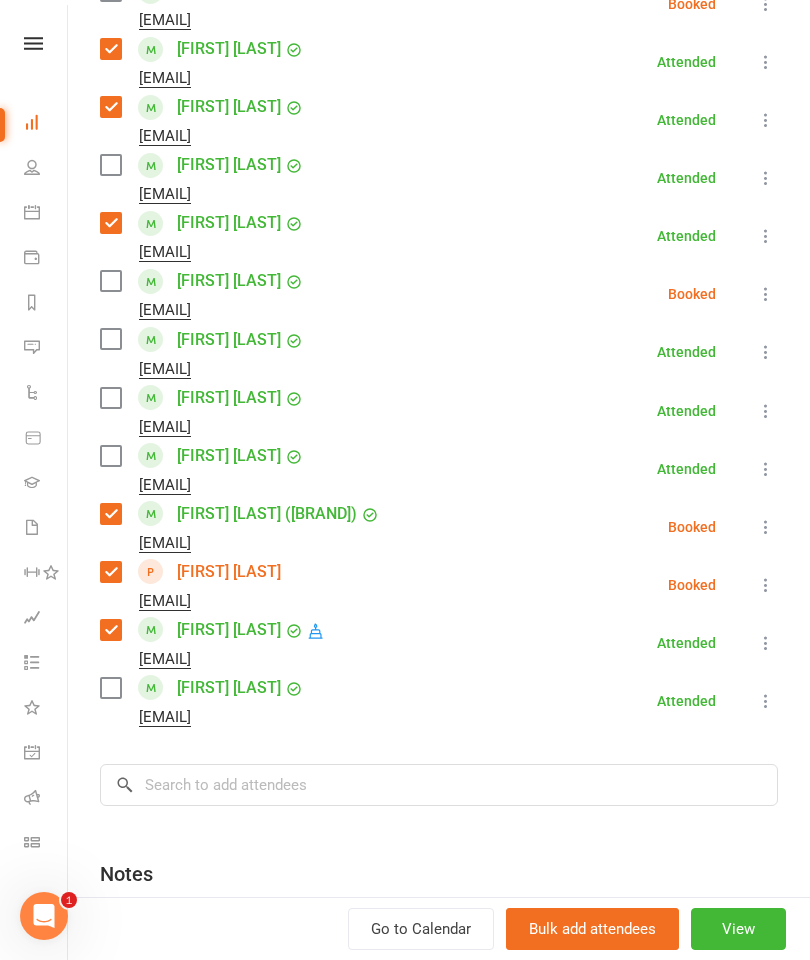 scroll, scrollTop: 918, scrollLeft: 0, axis: vertical 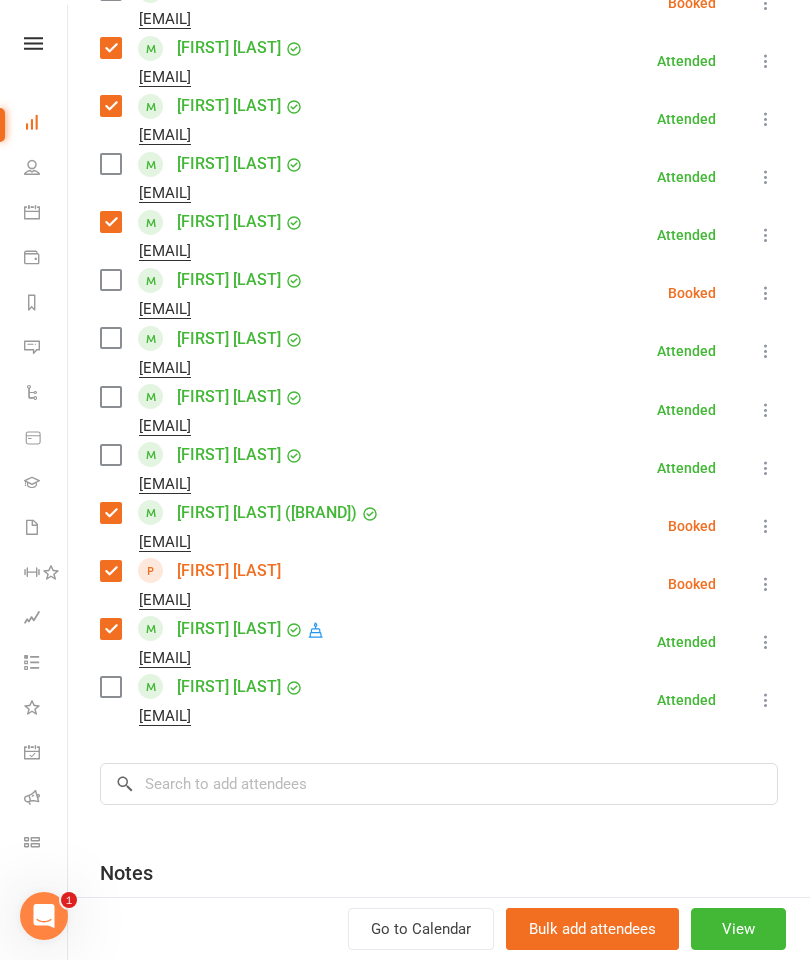 click on "Class kiosk mode  Roll call  6:00 PM - 7:00 PM, Tuesday, August, 5, 2025 with [FIRST] [LAST]  at  Grappling Mat  Attendees  22  places booked 18  places available Sort by  Last name  First name  Booking created    [FIRST] [LAST]  [EMAIL] Attended More info  Remove  Mark absent  Undo check-in  Send message  Enable recurring bookings  All bookings for series    [FIRST] [LAST]  [EMAIL] Attended More info  Remove  Mark absent  Undo check-in  Send message  Enable recurring bookings  All bookings for series    [FIRST] [LAST]  [EMAIL] Attended More info  Remove  Mark absent  Undo check-in  Send message  Enable recurring bookings  All bookings for series    [FIRST] [LAST]  [EMAIL] Attended More info  Remove  Mark absent  Undo check-in  Send message  Enable recurring bookings  All bookings for series    [FIRST] [LAST]  [EMAIL] Booked More info  Remove  Check in  Mark absent  Send message  Enable recurring bookings  All bookings for series    [FIRST] [LAST]" at bounding box center (439, 126) 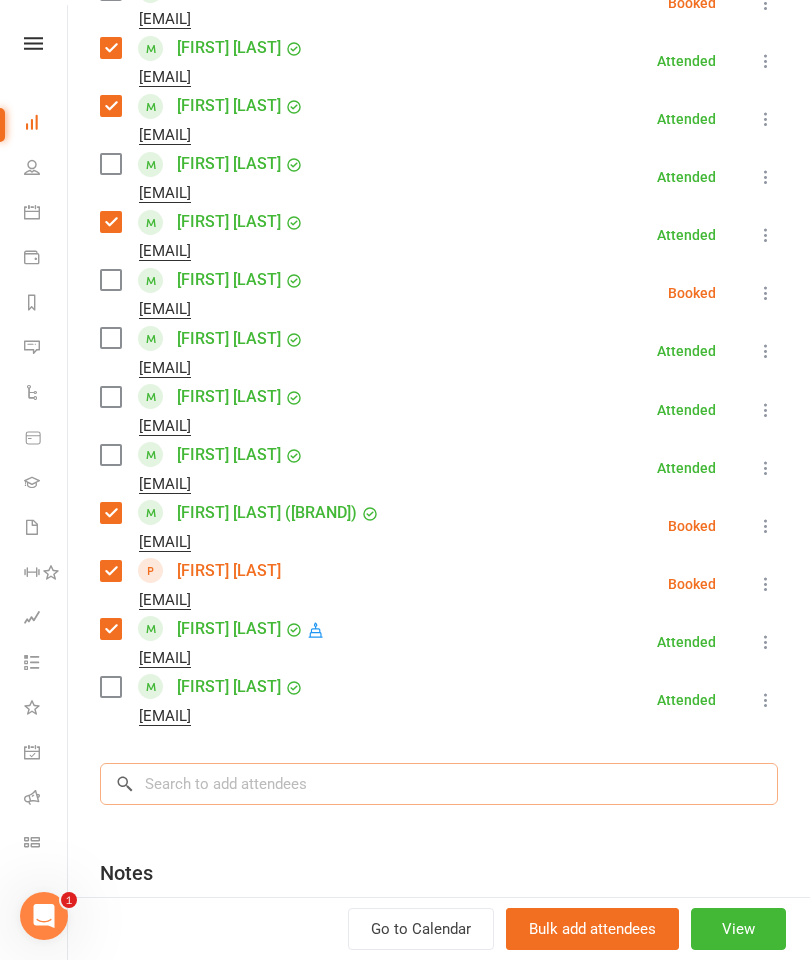click at bounding box center (439, 784) 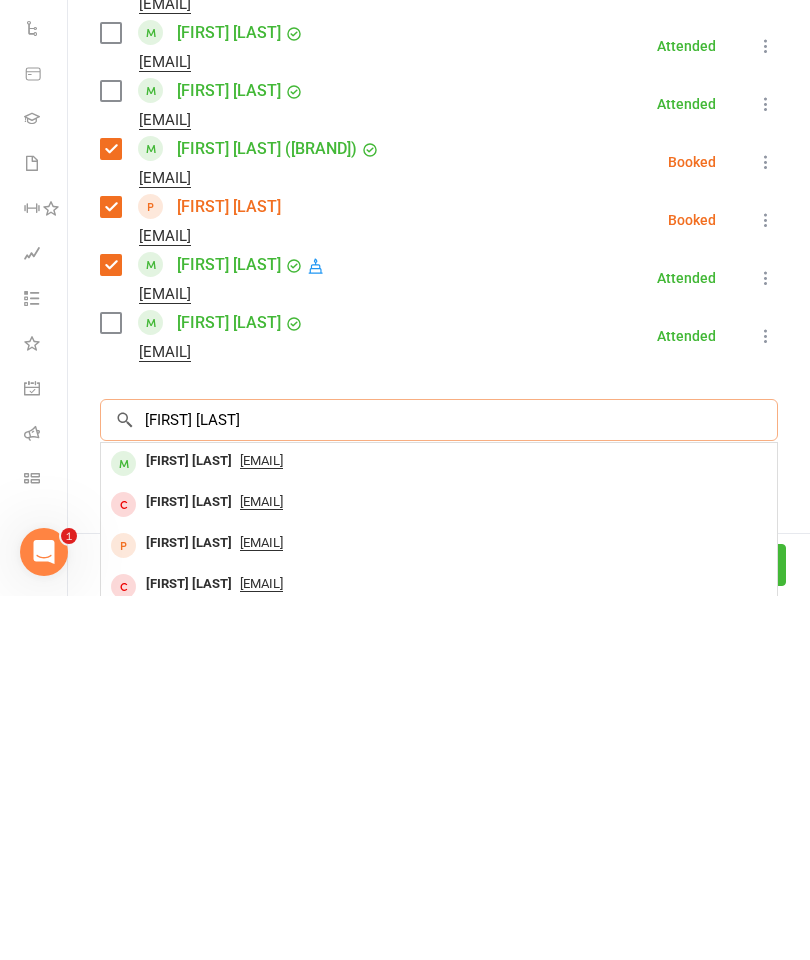 type on "[FIRST] [LAST]" 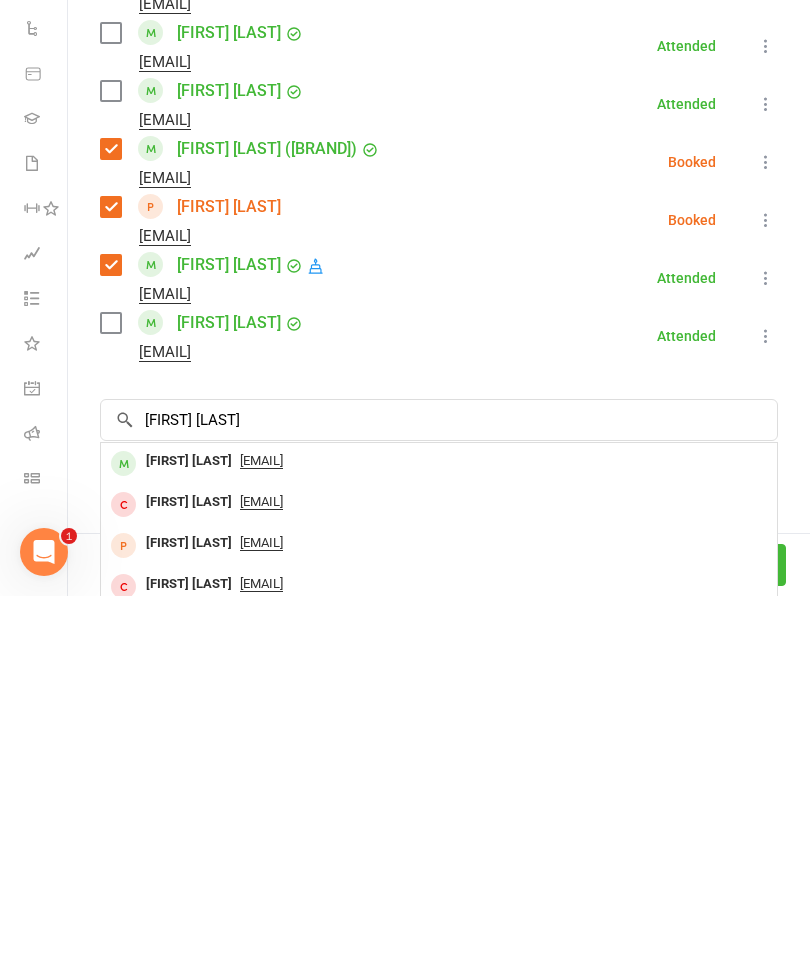 click on "[FIRST] [LAST]" at bounding box center (189, 825) 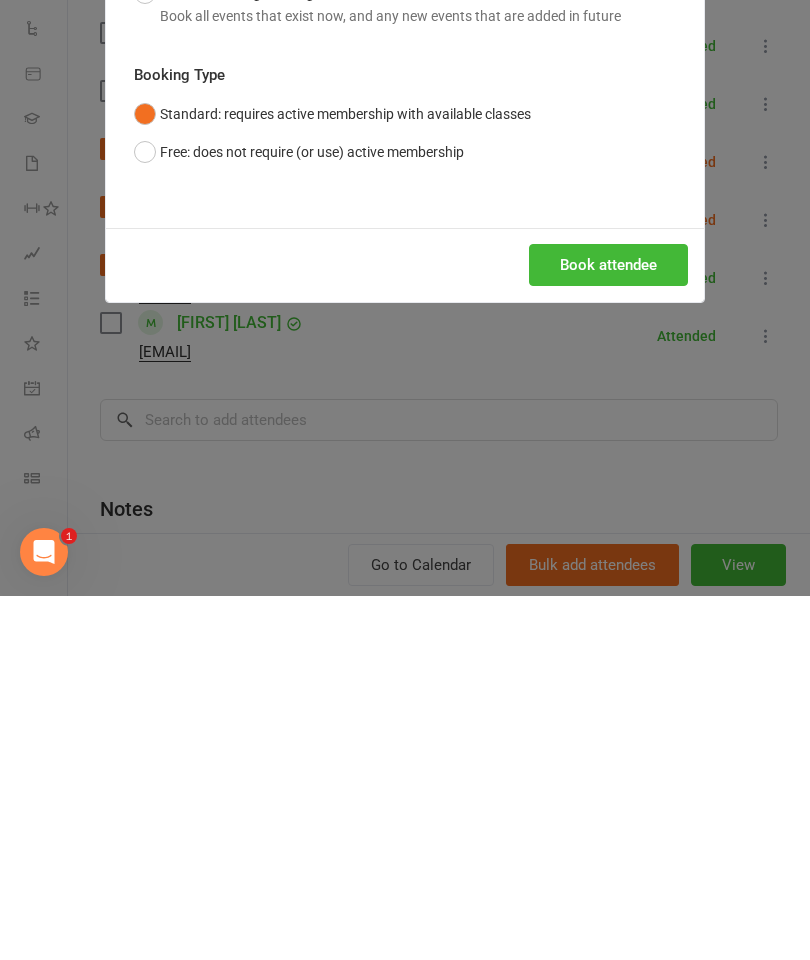 scroll, scrollTop: 1845, scrollLeft: 0, axis: vertical 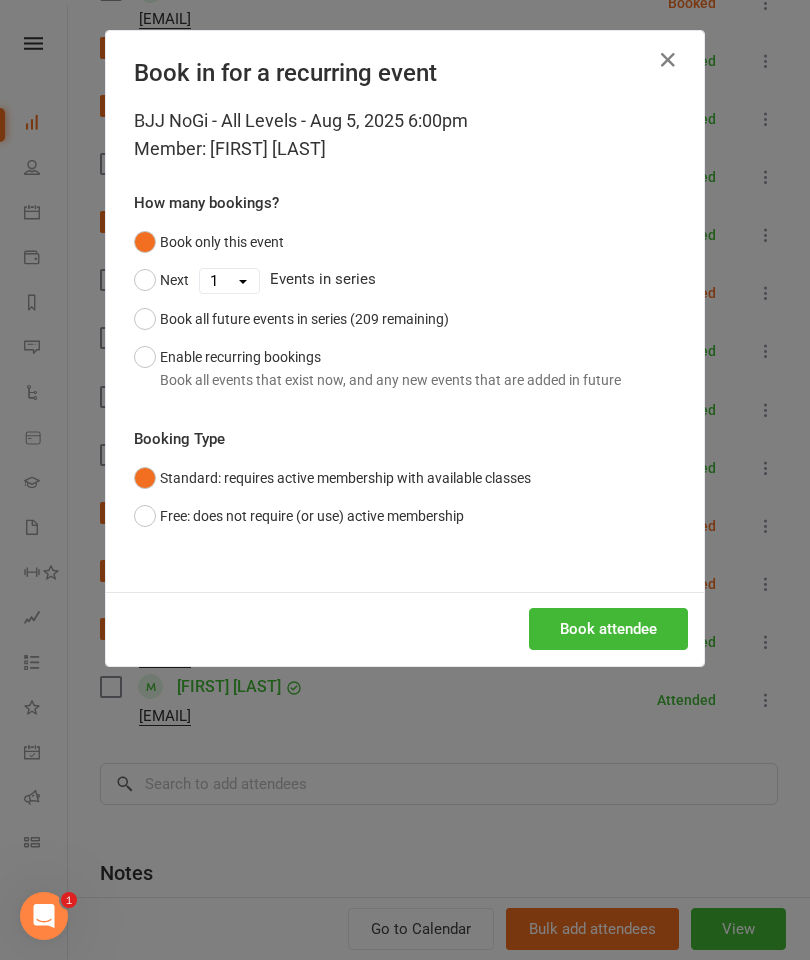 click on "Book attendee" at bounding box center (608, 629) 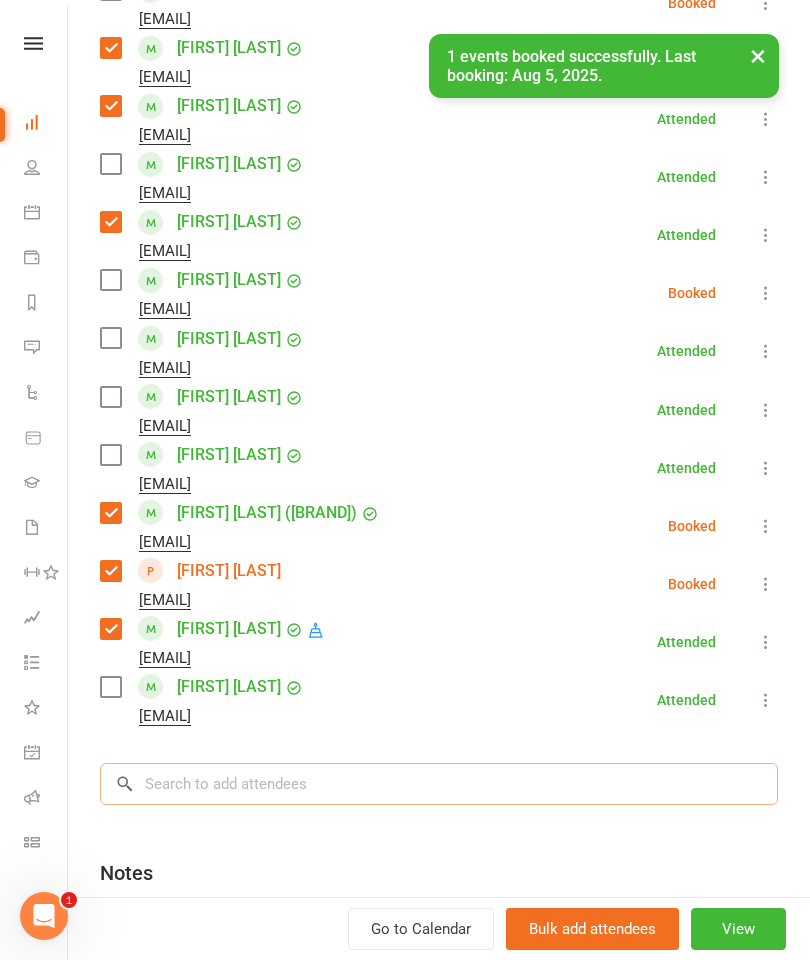 click at bounding box center (439, 784) 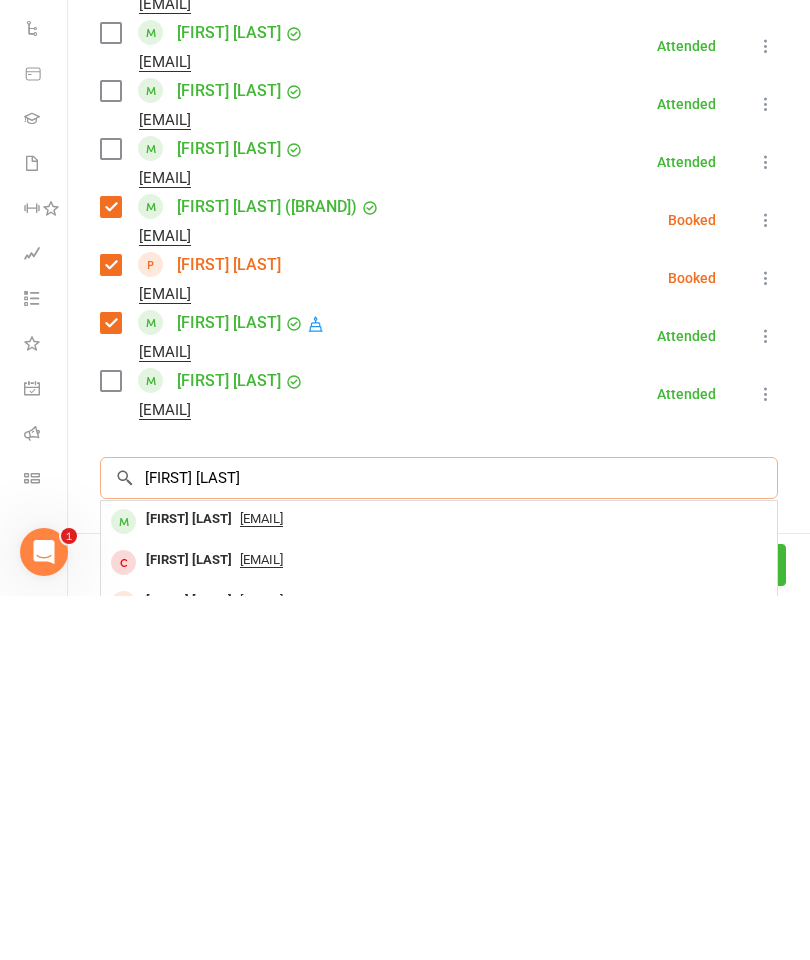 type on "[FIRST] [LAST]" 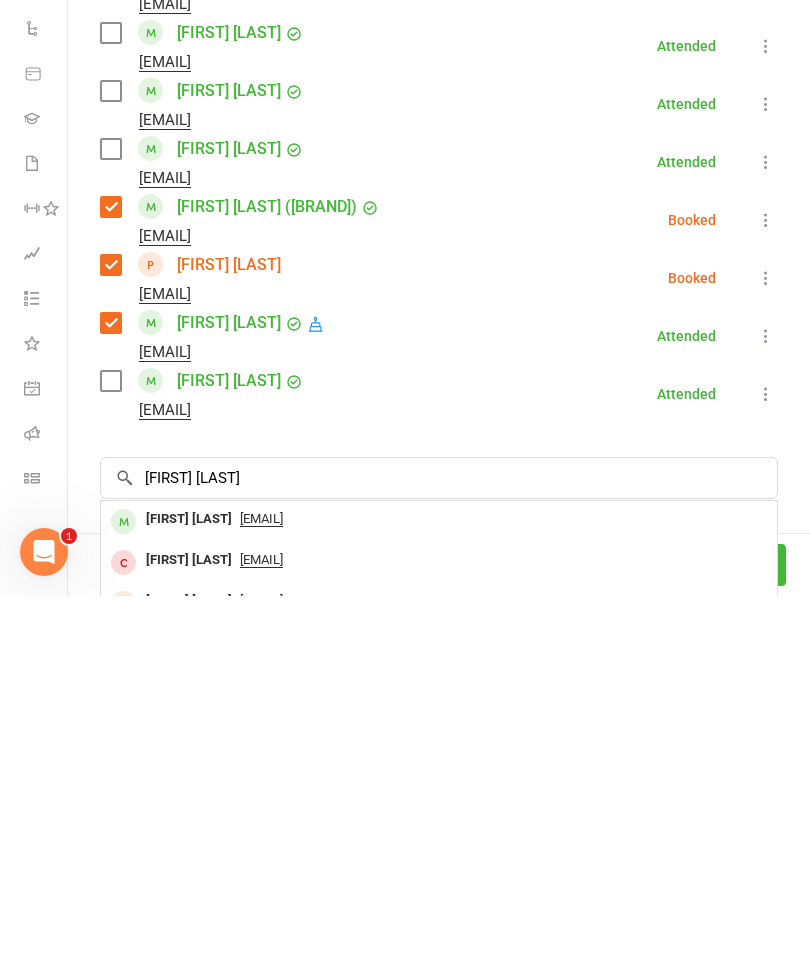 click on "[FIRST] [LAST]" at bounding box center (189, 883) 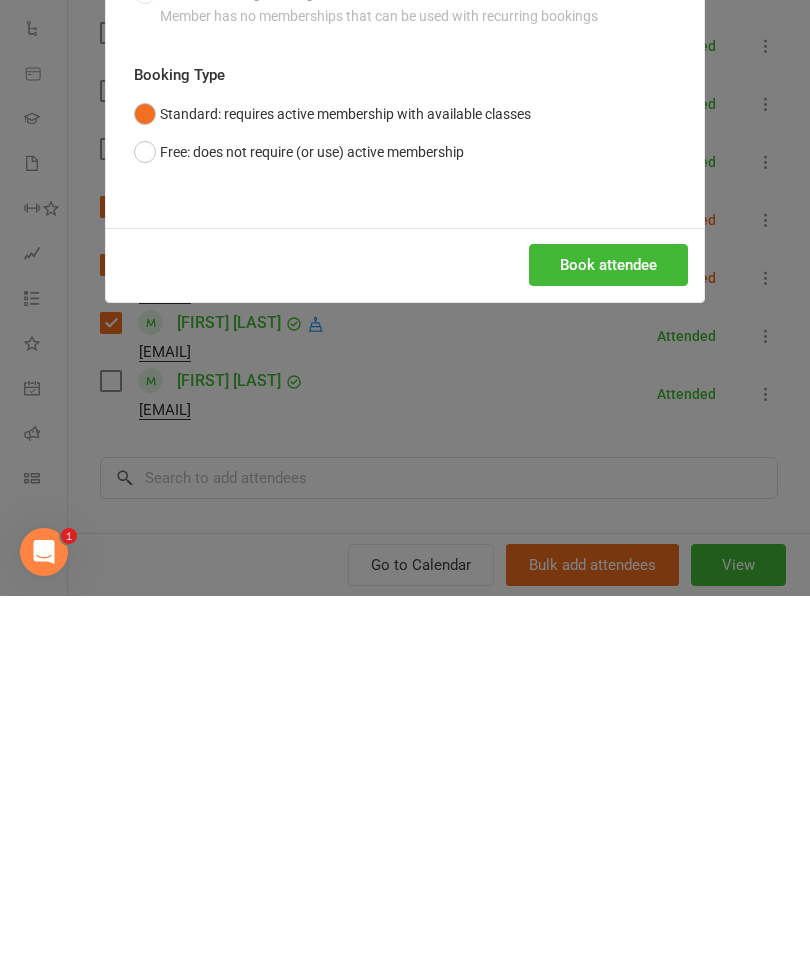 scroll, scrollTop: 2331, scrollLeft: 34, axis: both 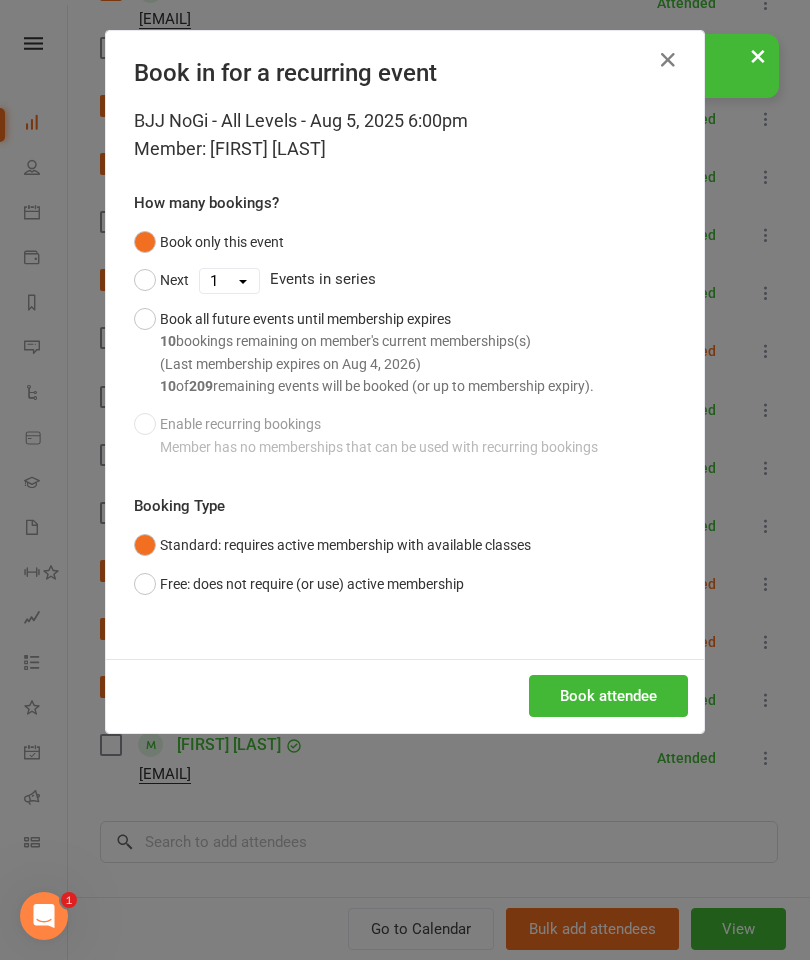 click on "BJJ NoGi - All Levels - Aug 5, 2025 6:00pm Member: [FIRST] [LAST] How many bookings? Book only this event Next 1 2 3 4 5 6 7 8 9 10 11 12 13 14 15 16 17 18 19 20 21 22 23 24 25 26 27 28 29 30 31 32 33 34 35 36 37 38 39 40 41 42 43 44 45 46 47 48 49 50 51 52 53 54 55 56 57 58 59 60 61 62 63 64 65 66 67 68 69 70 71 72 73 74 75 76 77 78 79 80 81 82 83 84 85 86 87 88 89 90 91 92 93 94 95 96 97 98 99 100 101 102 103 104 105 106 107 108 109 110 111 112 113 114 115 116 117 118 119 120 121 122 123 124 125 126 127 128 129 130 131 132 133 134 135 136 137 138 139 140 141 142 143 144 145 146 147 148 149 150 151 152 153 154 155 156 157 158 159 160 161 162 163 164 165 166 167 168 169 170 171 172 173 174 175 176 177 178 179 180 181 182 183 184 185 186 187 188 189 190 191 192 193 194 195 196 197 198 199 200 201 202 203 204 205 206 207 208 209 Events in series Book all future events until membership expires 10  bookings remaining on member's current memberships(s) (Last membership expires on Aug 4, 2026) 10  of  209 Booking Type" at bounding box center (405, 383) 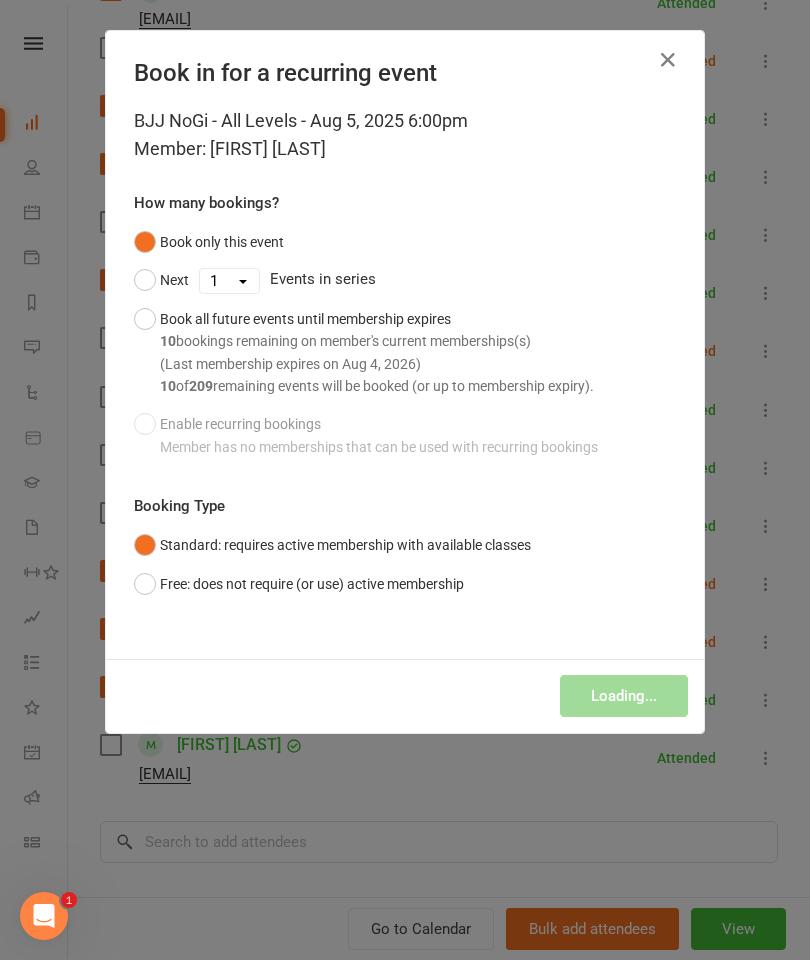scroll, scrollTop: 2331, scrollLeft: 0, axis: vertical 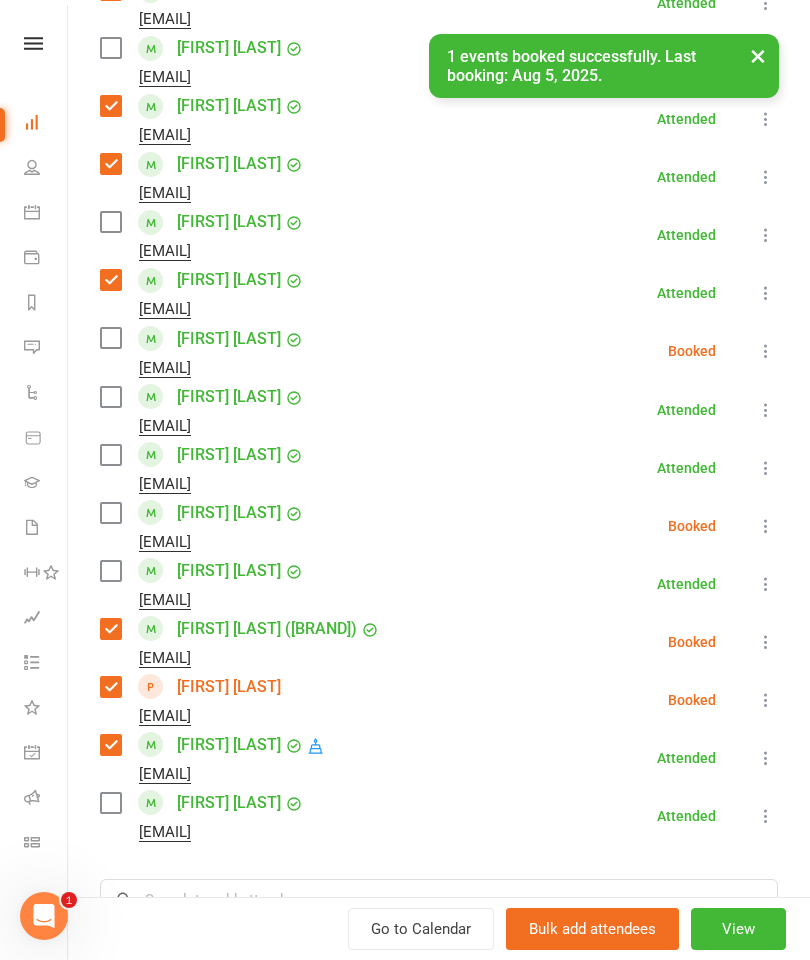 click at bounding box center [110, 513] 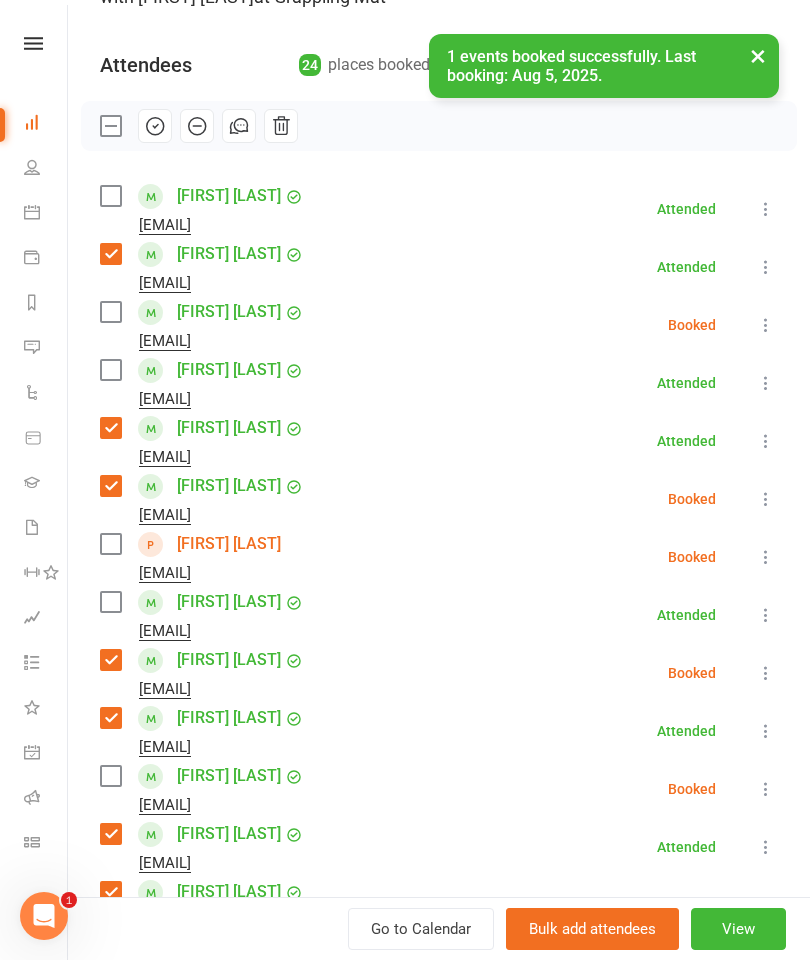 scroll, scrollTop: 166, scrollLeft: 0, axis: vertical 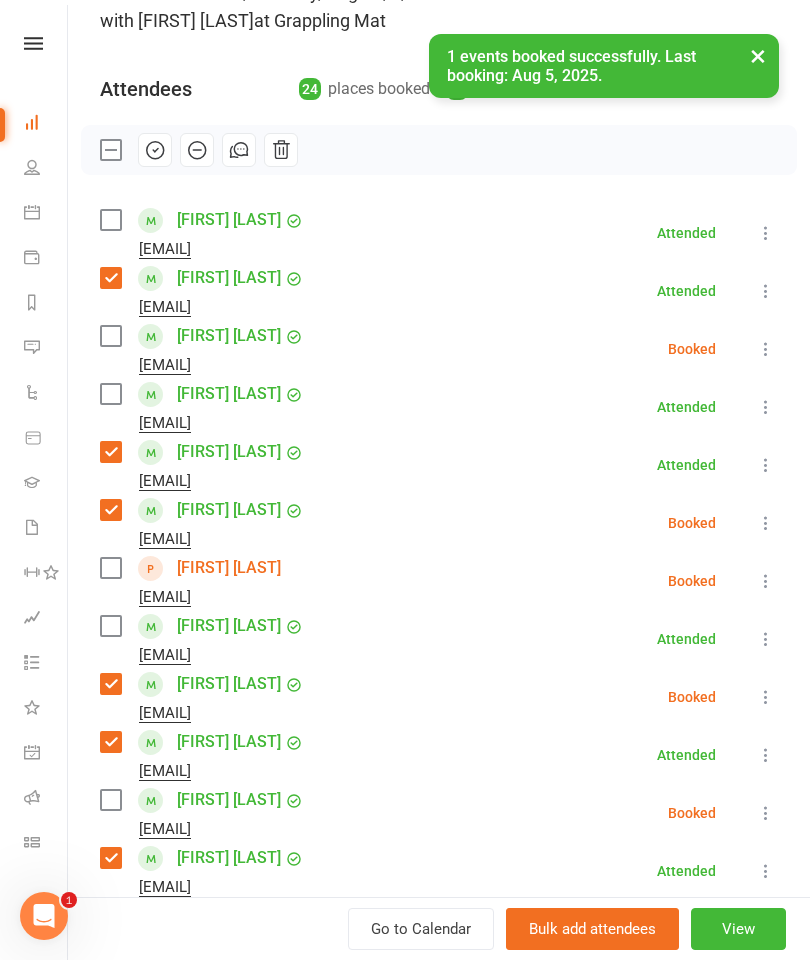 click at bounding box center [110, 336] 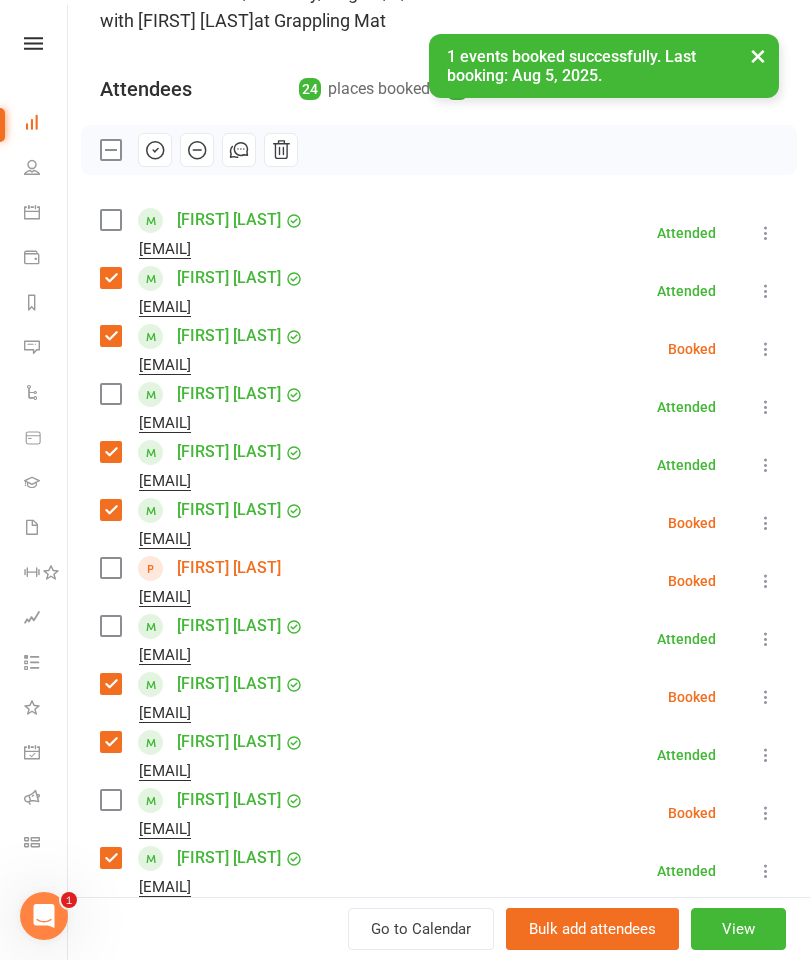 click at bounding box center (110, 394) 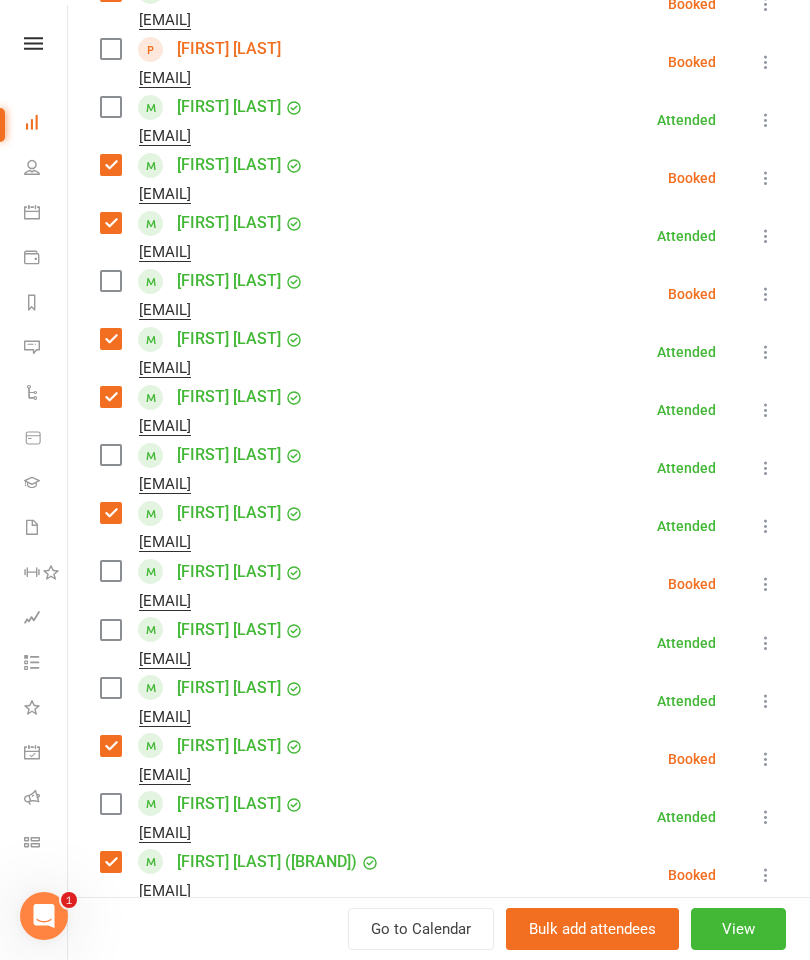 scroll, scrollTop: 721, scrollLeft: 0, axis: vertical 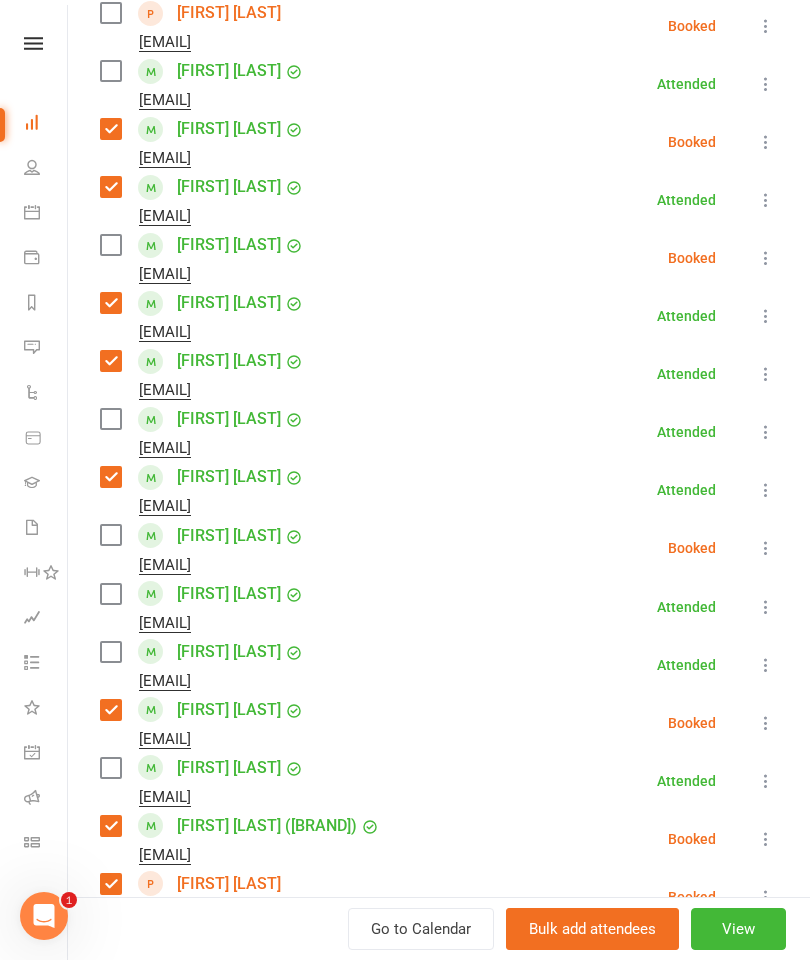 click at bounding box center (110, 594) 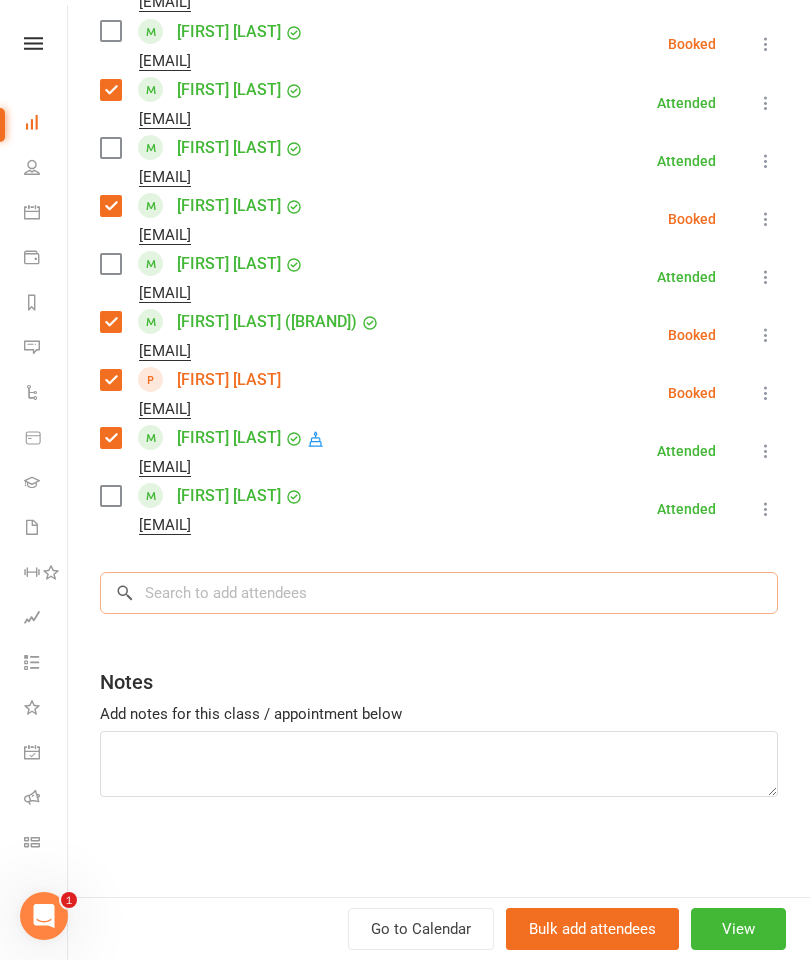 click at bounding box center (439, 593) 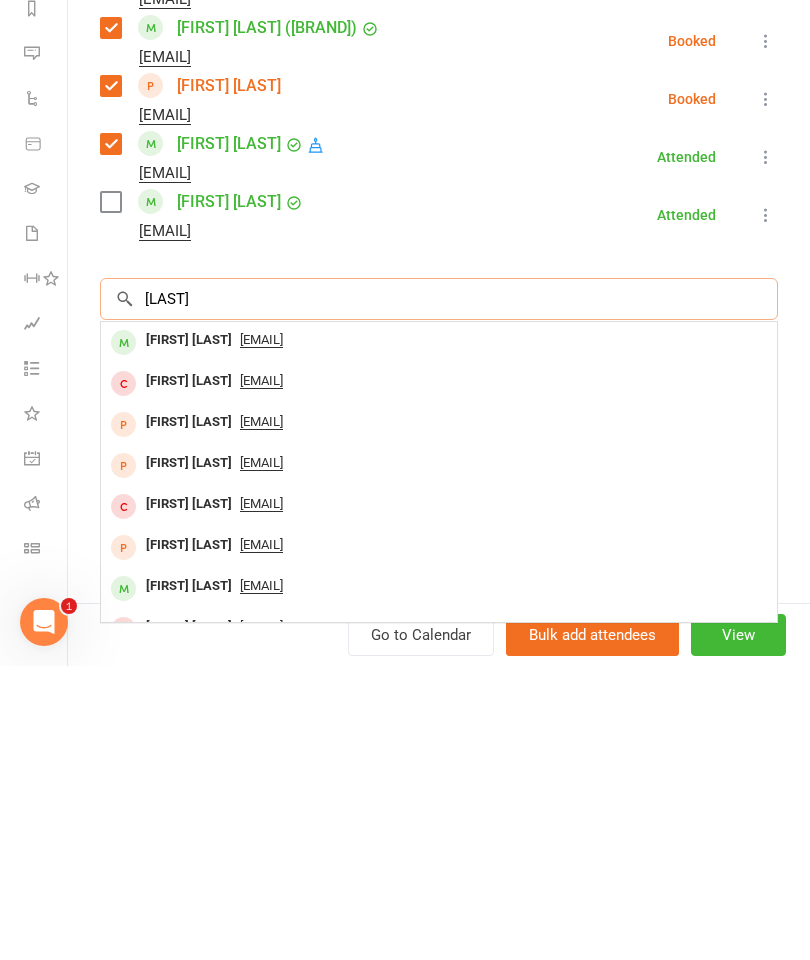 type on "[LAST]" 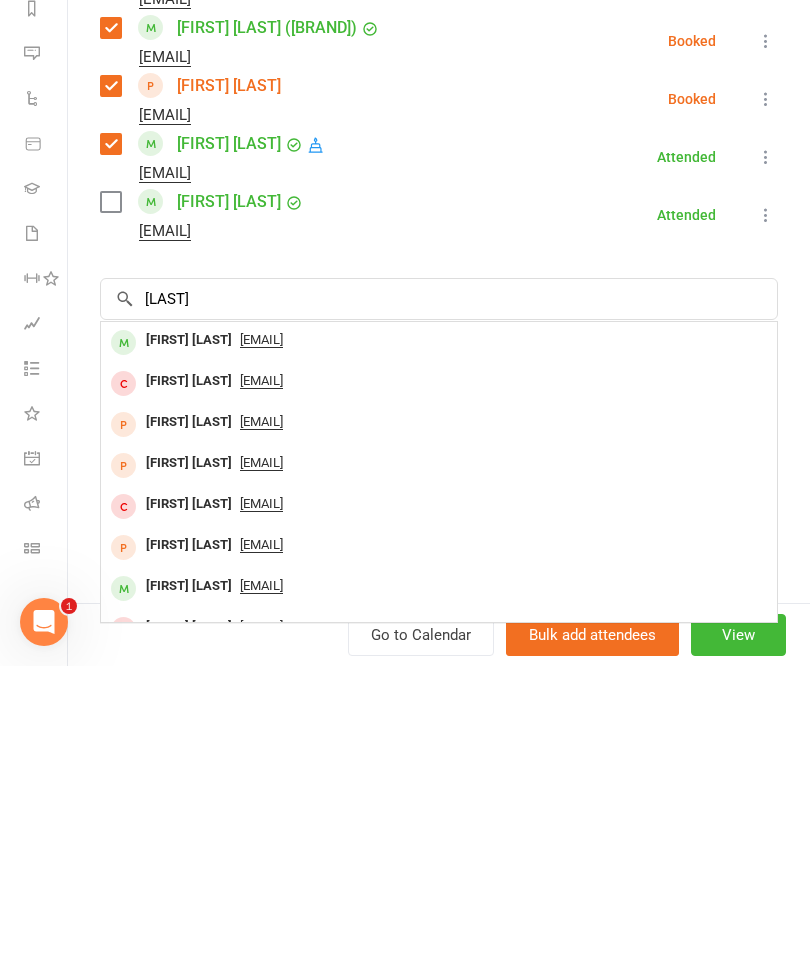 click on "[FIRST] [LAST]" at bounding box center (189, 634) 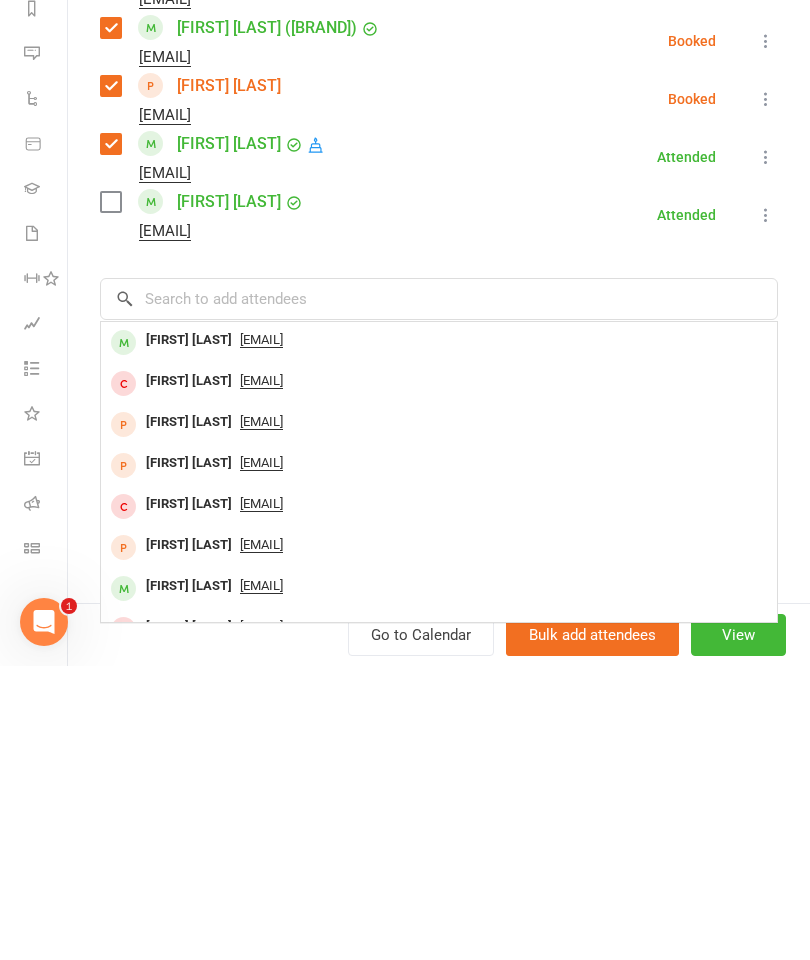 scroll, scrollTop: 2432, scrollLeft: 0, axis: vertical 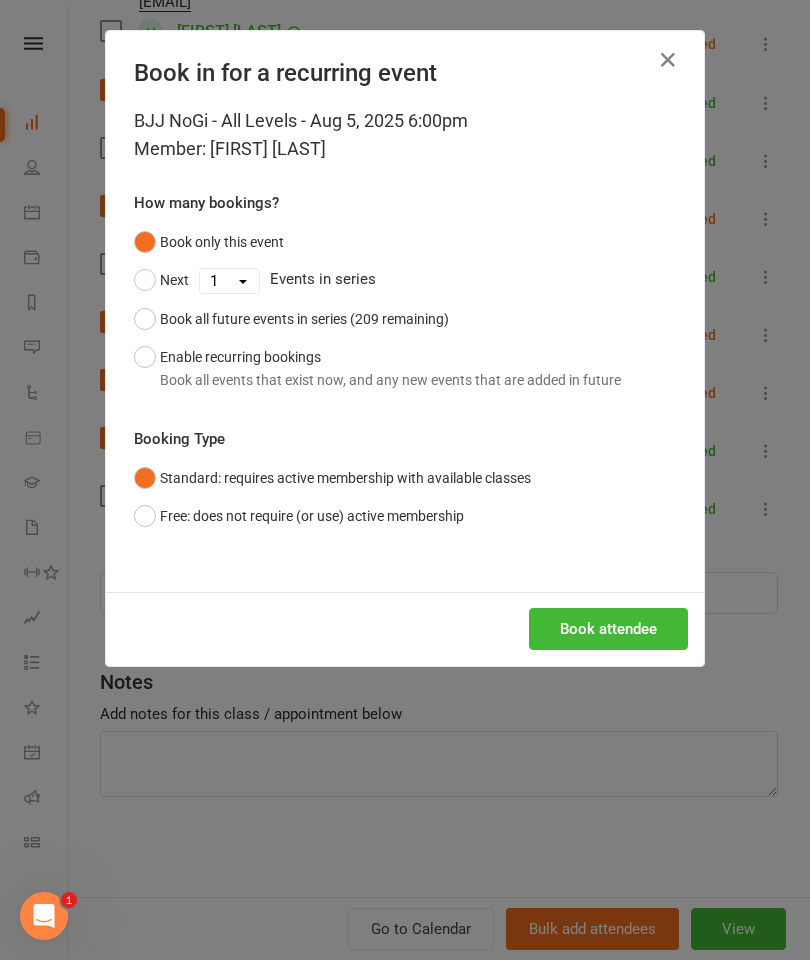 click on "Book attendee" at bounding box center (608, 629) 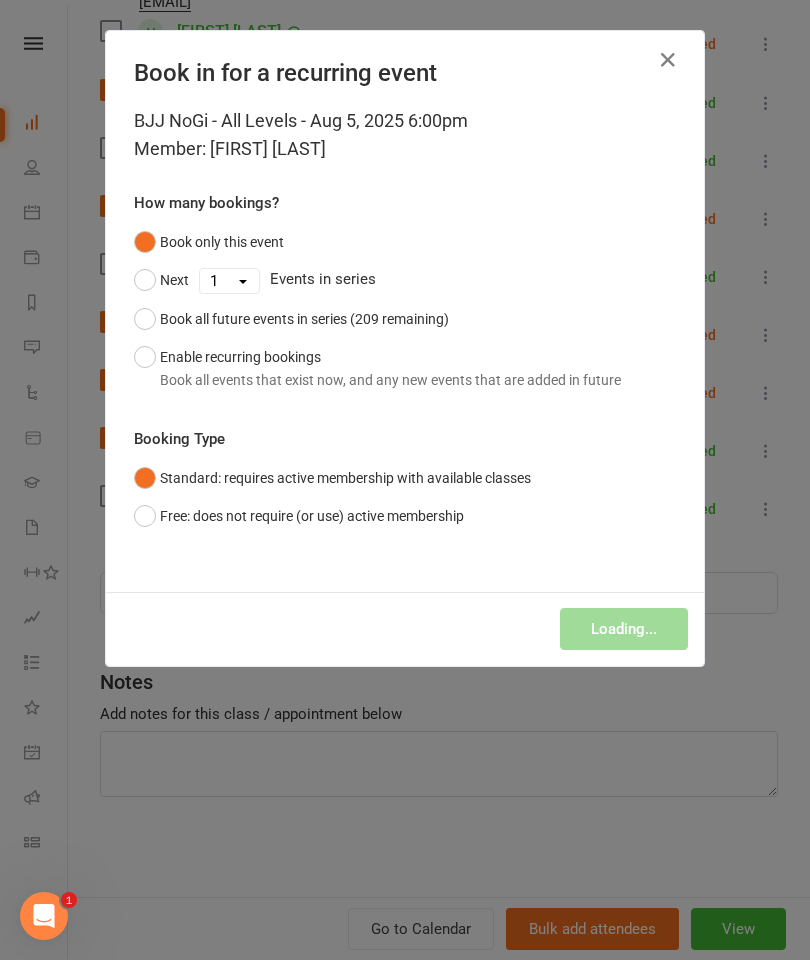 click on "Loading..." at bounding box center [405, 629] 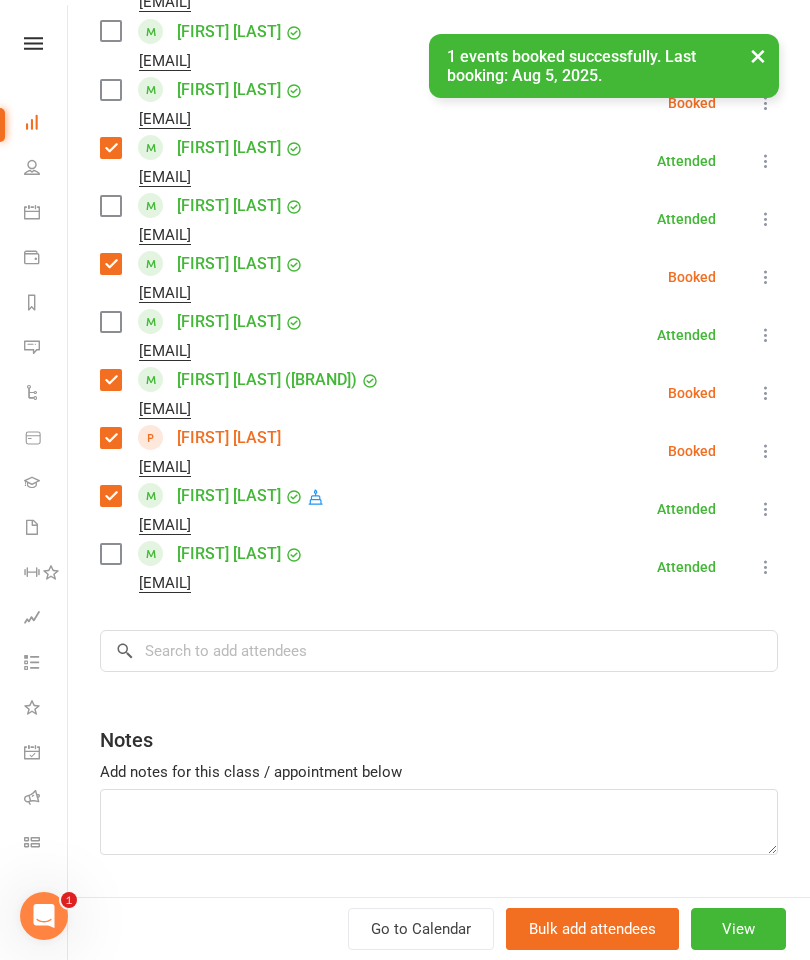 click on "× 1 events booked successfully. Last booking: Aug 5, 2025." at bounding box center [392, 34] 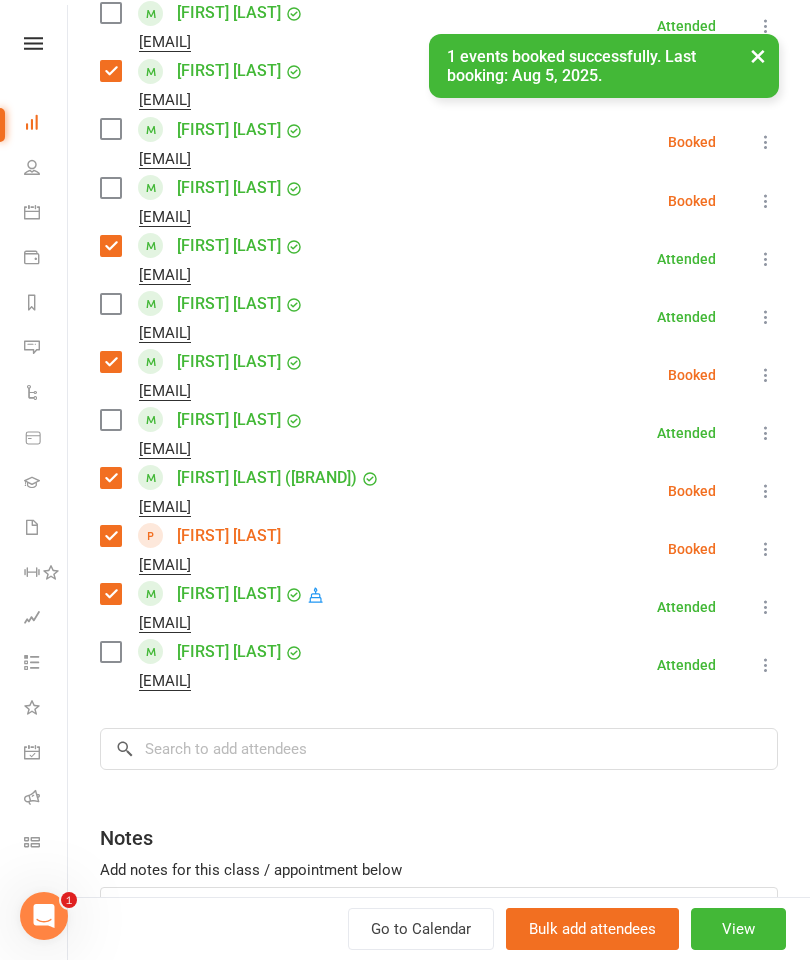scroll, scrollTop: 1124, scrollLeft: 0, axis: vertical 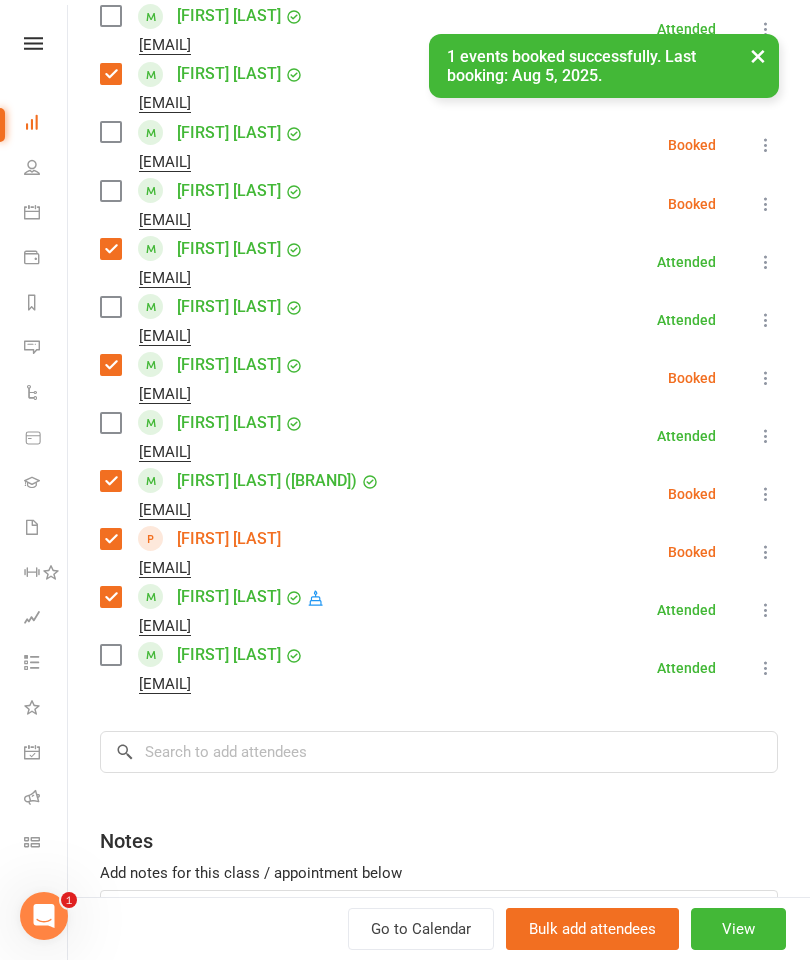 click at bounding box center [110, 191] 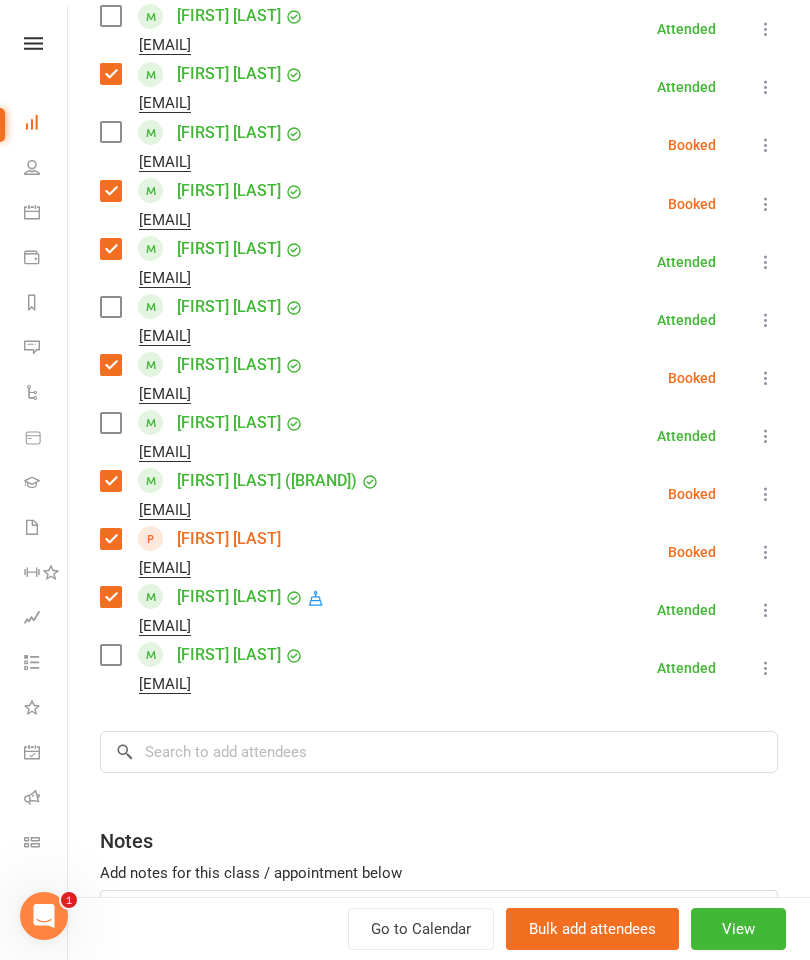 click at bounding box center (110, 132) 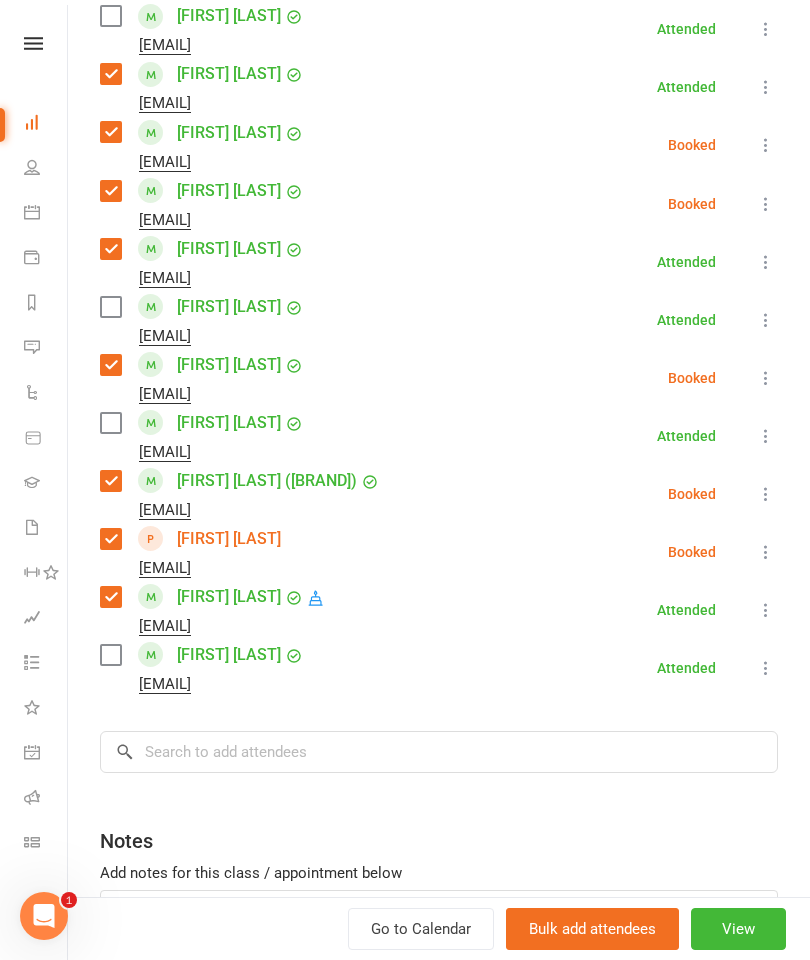 click at bounding box center (110, 132) 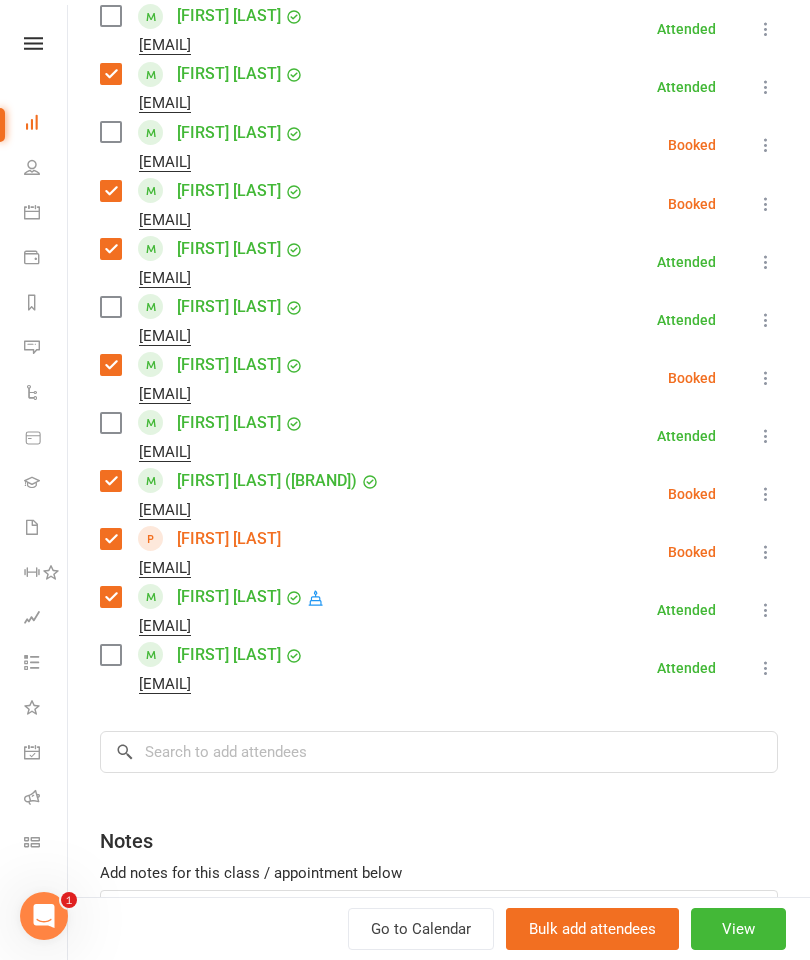 click at bounding box center [110, 423] 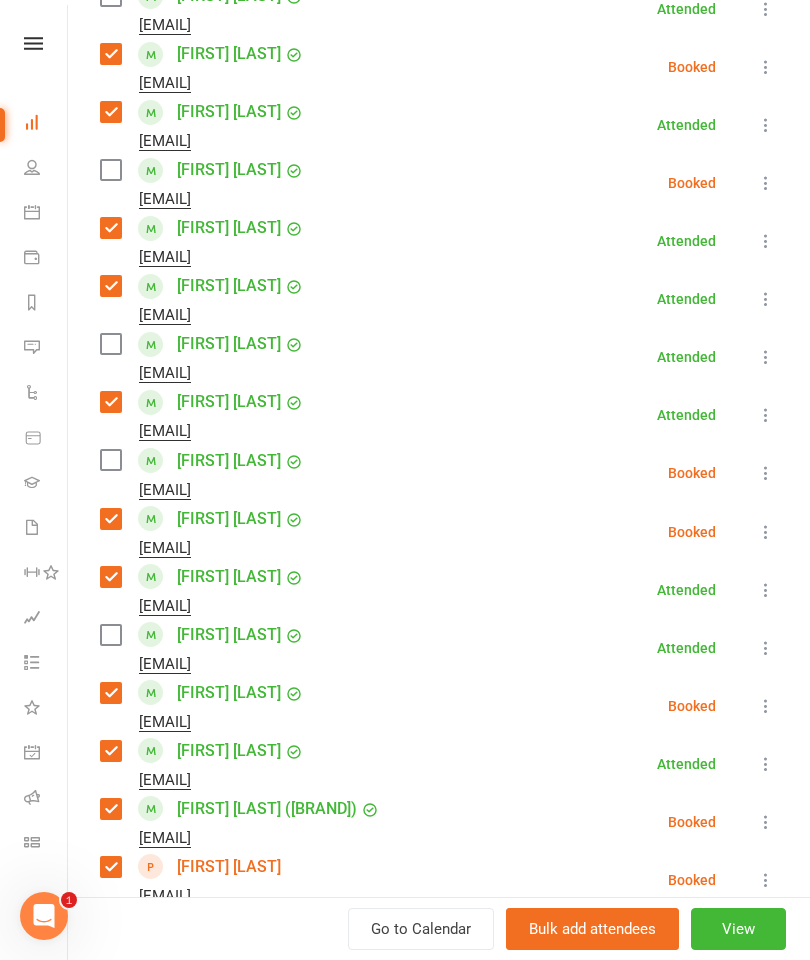 scroll, scrollTop: 1083, scrollLeft: 0, axis: vertical 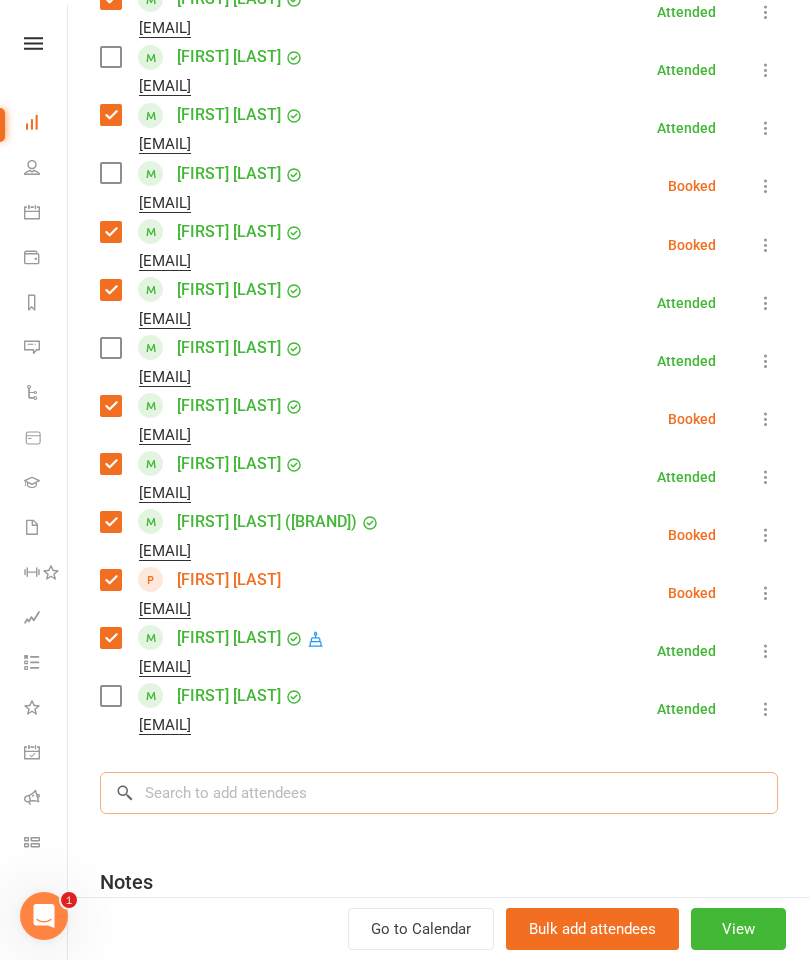 click at bounding box center [439, 793] 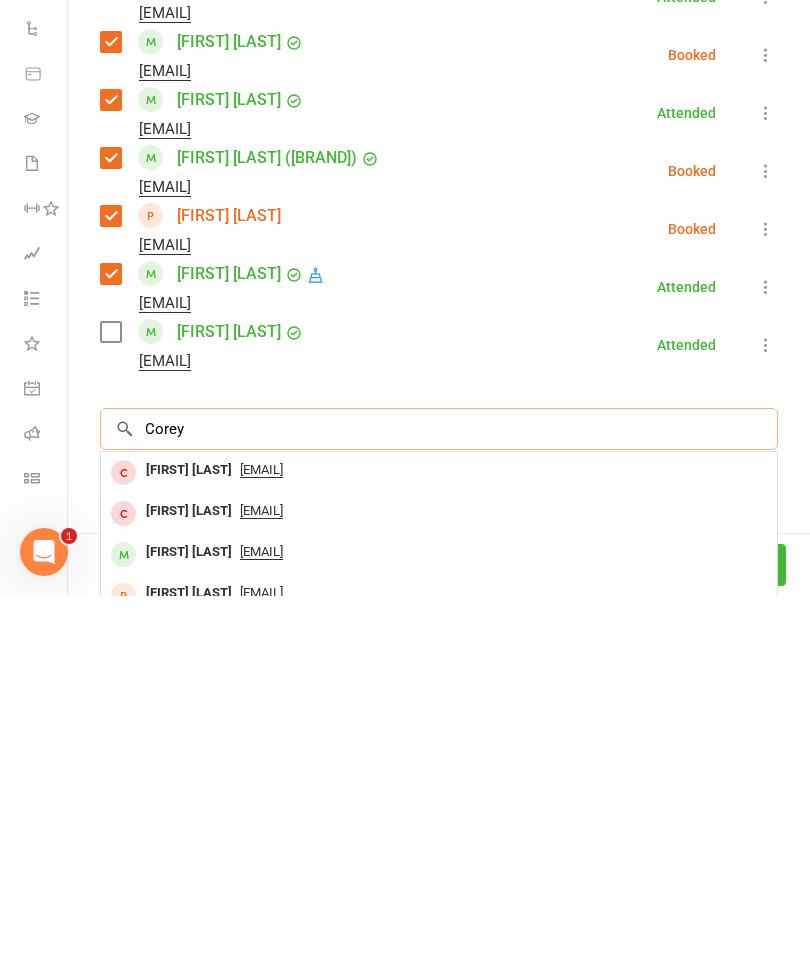 type on "Corey" 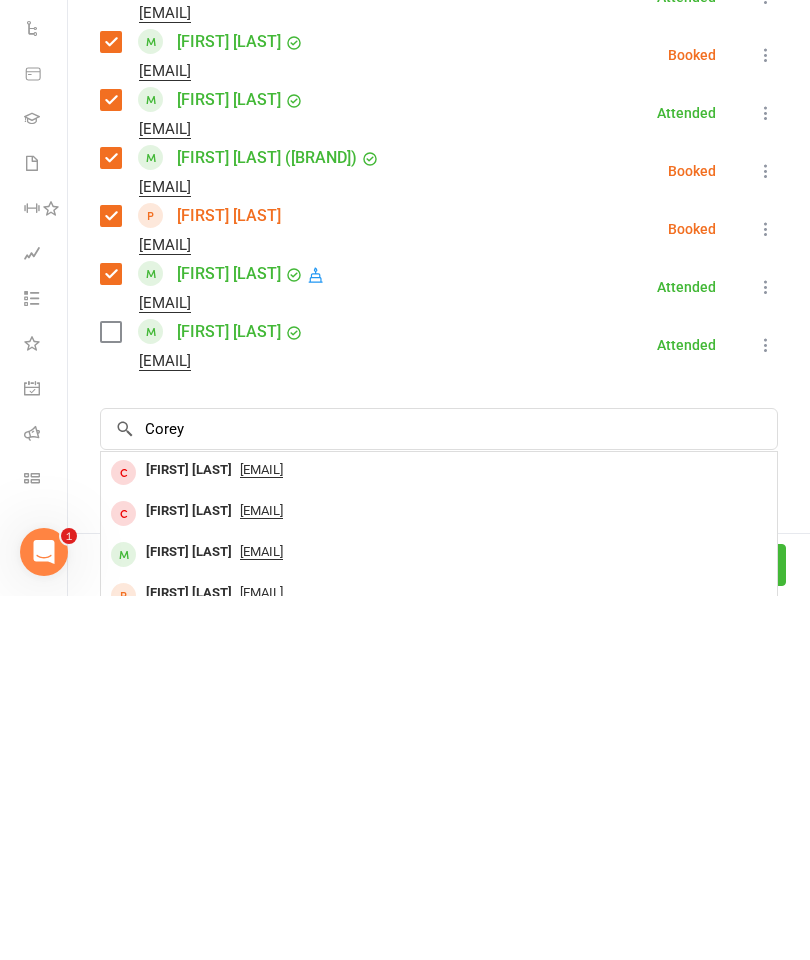 click on "[FIRST] [LAST]" at bounding box center (189, 916) 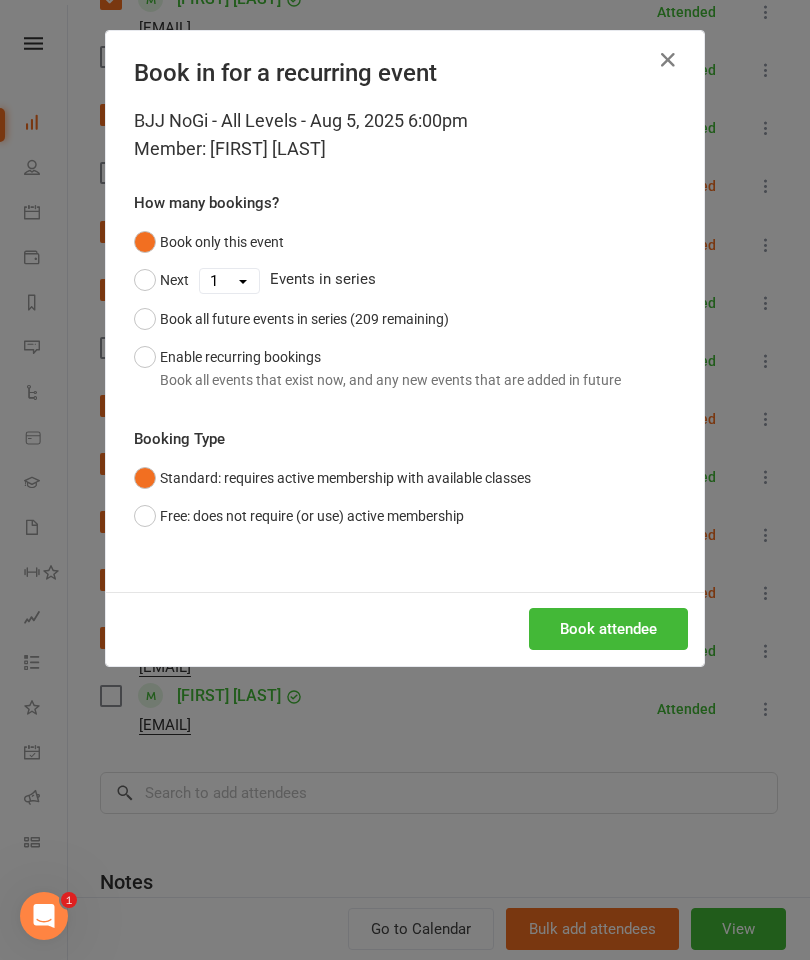click on "Book attendee" at bounding box center [608, 629] 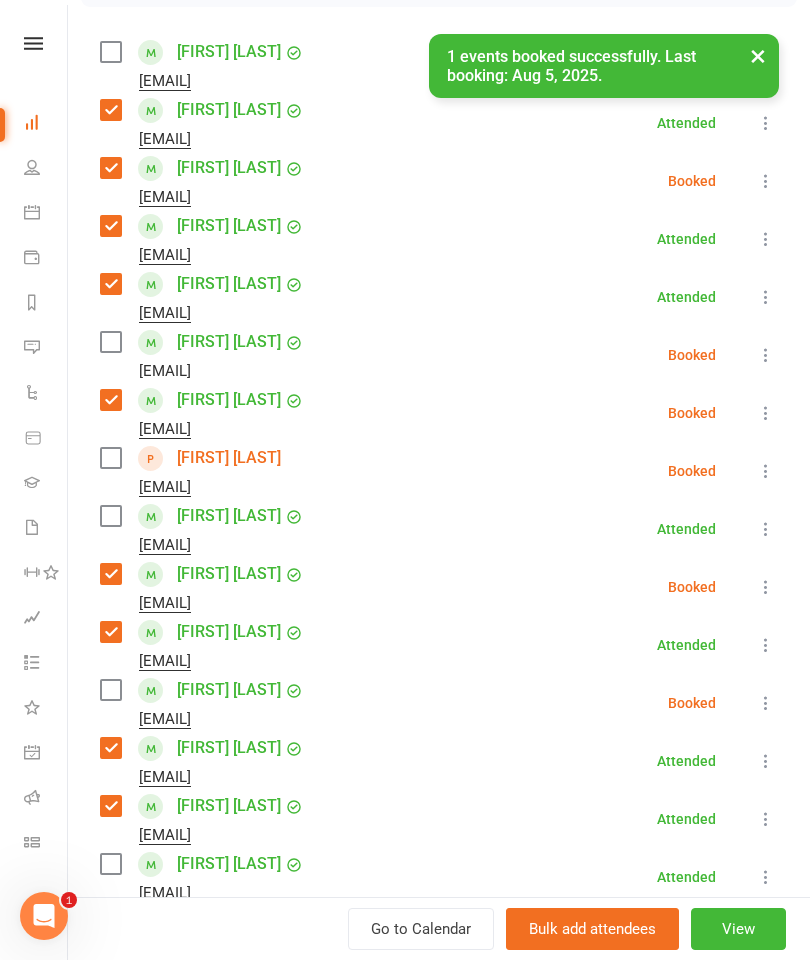 scroll, scrollTop: 336, scrollLeft: 0, axis: vertical 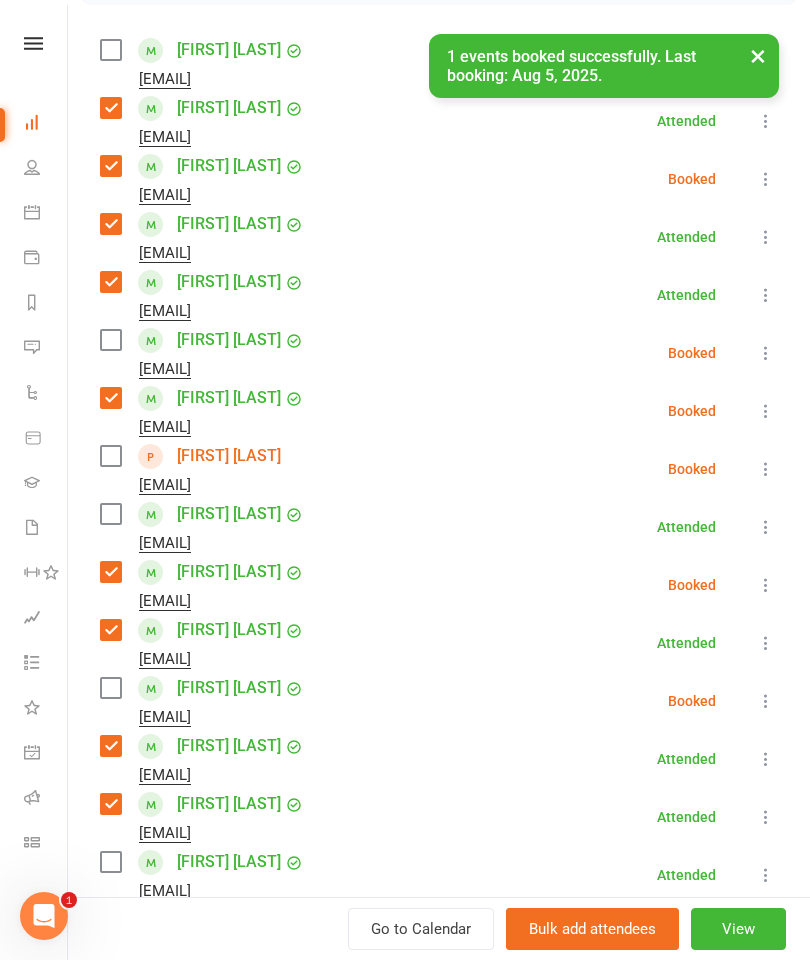 click at bounding box center [110, 340] 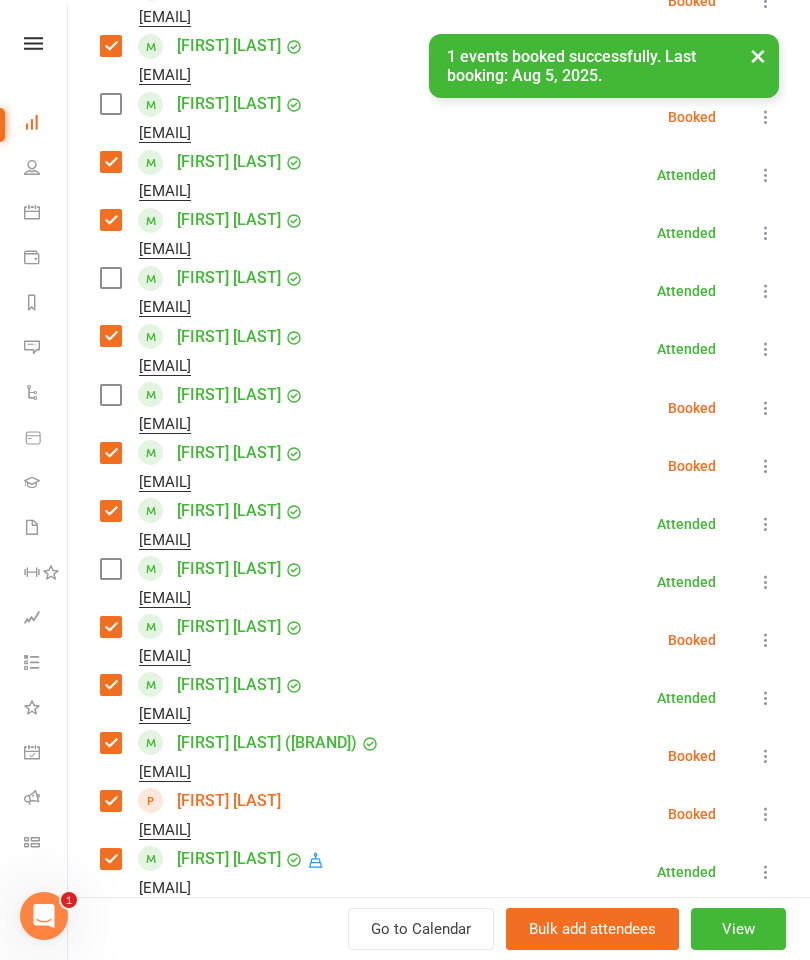 scroll, scrollTop: 925, scrollLeft: 0, axis: vertical 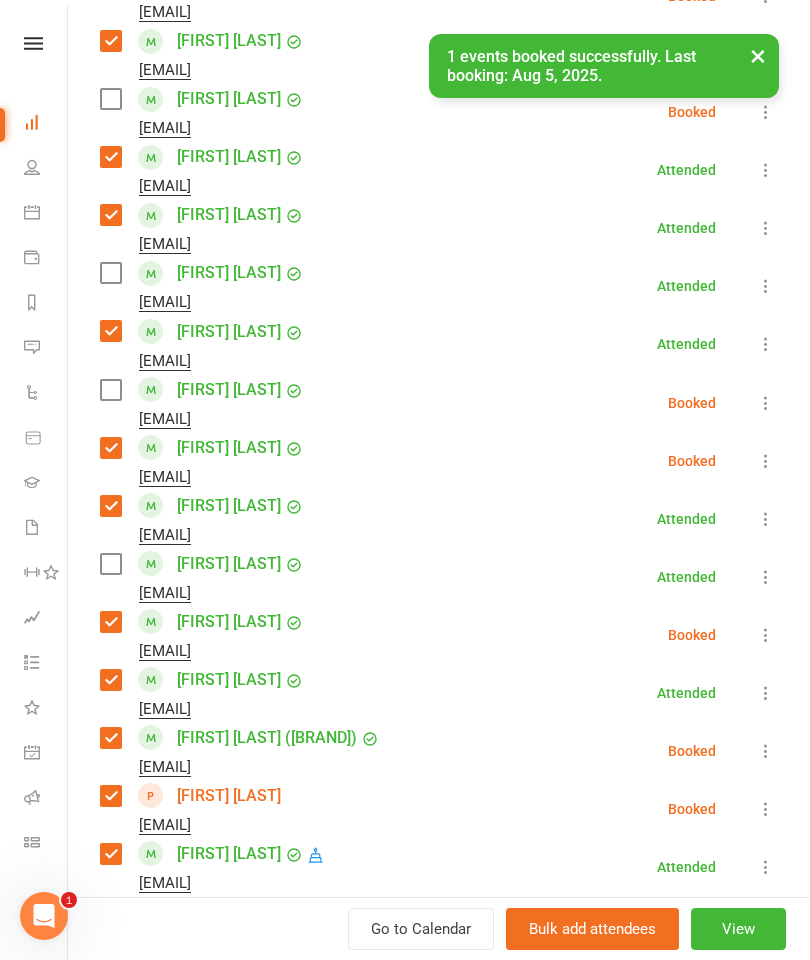 click at bounding box center [110, 564] 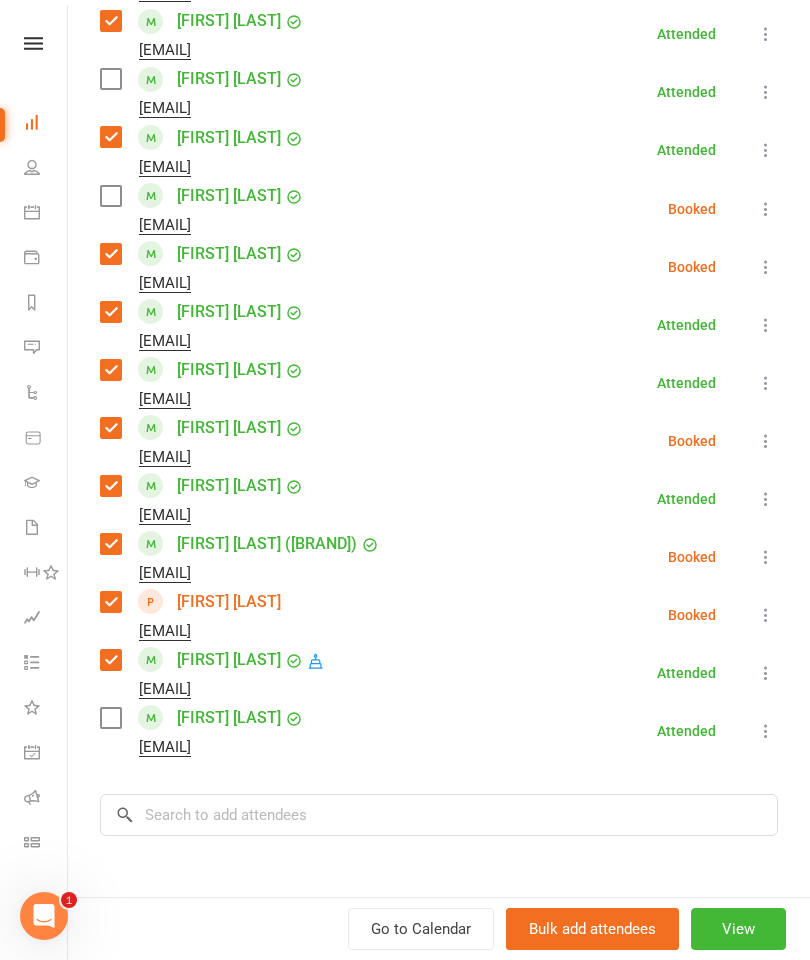 scroll, scrollTop: 1161, scrollLeft: 0, axis: vertical 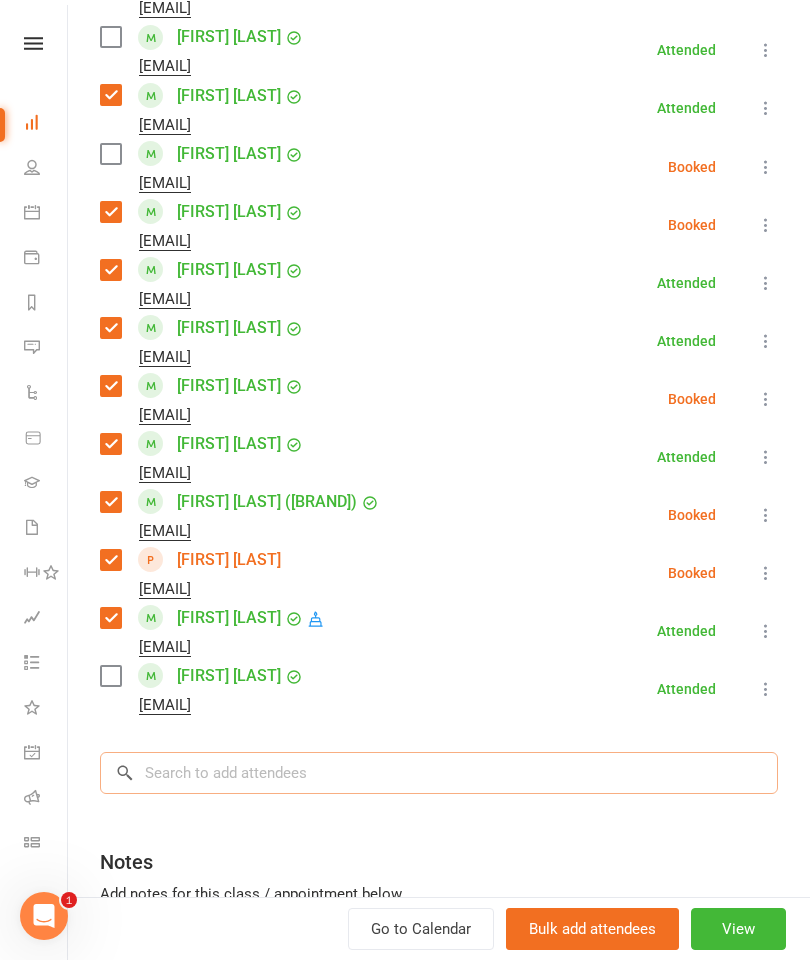 click at bounding box center (439, 773) 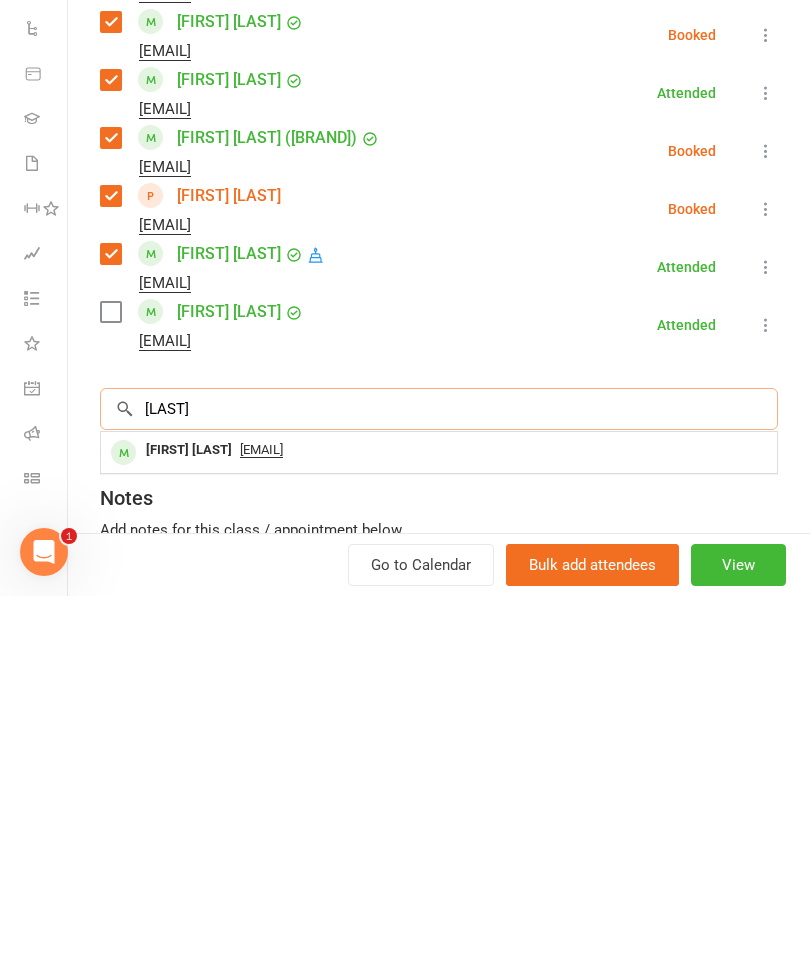 type on "[LAST]" 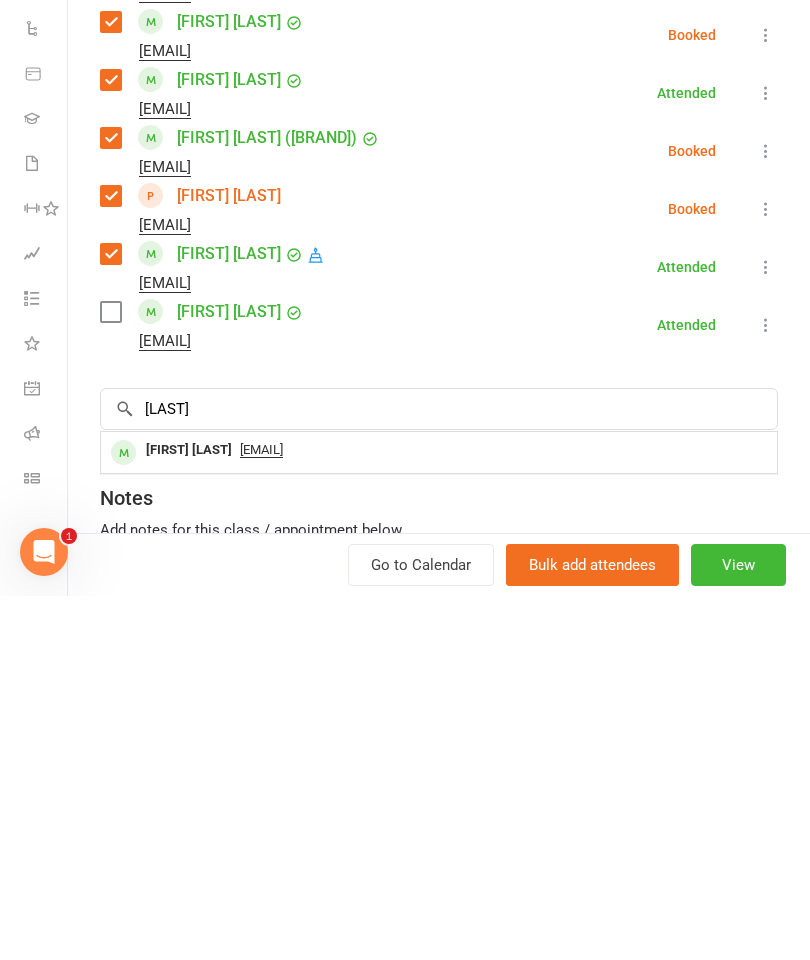 click on "[FIRST] [LAST]" at bounding box center [189, 814] 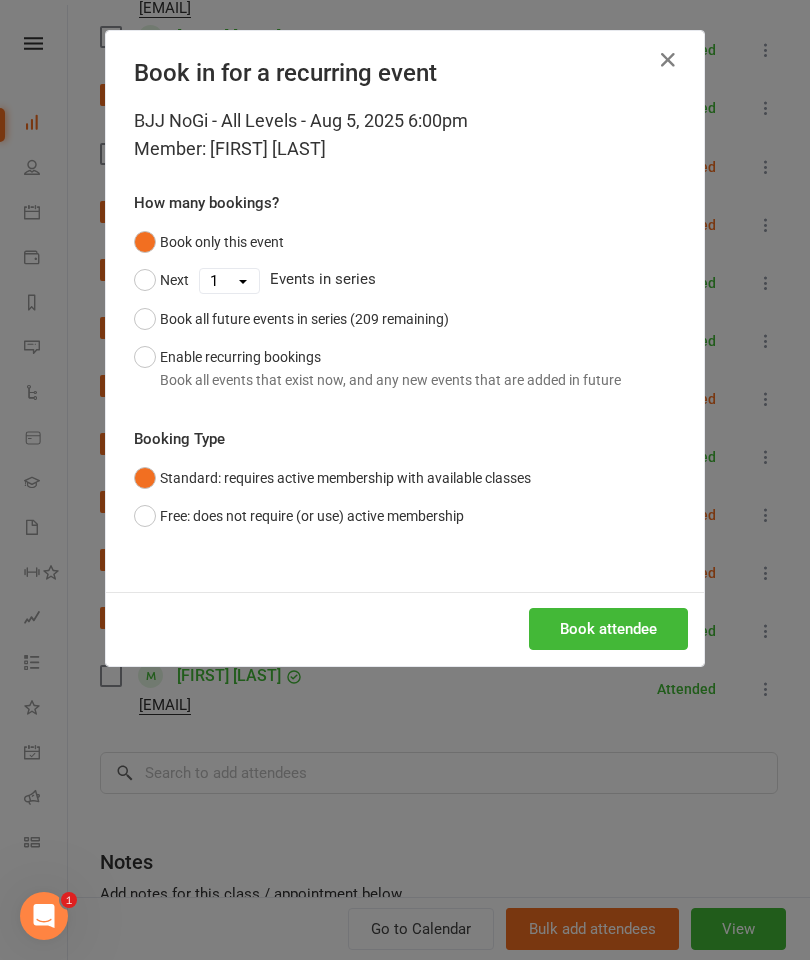 click on "Book attendee" at bounding box center [608, 629] 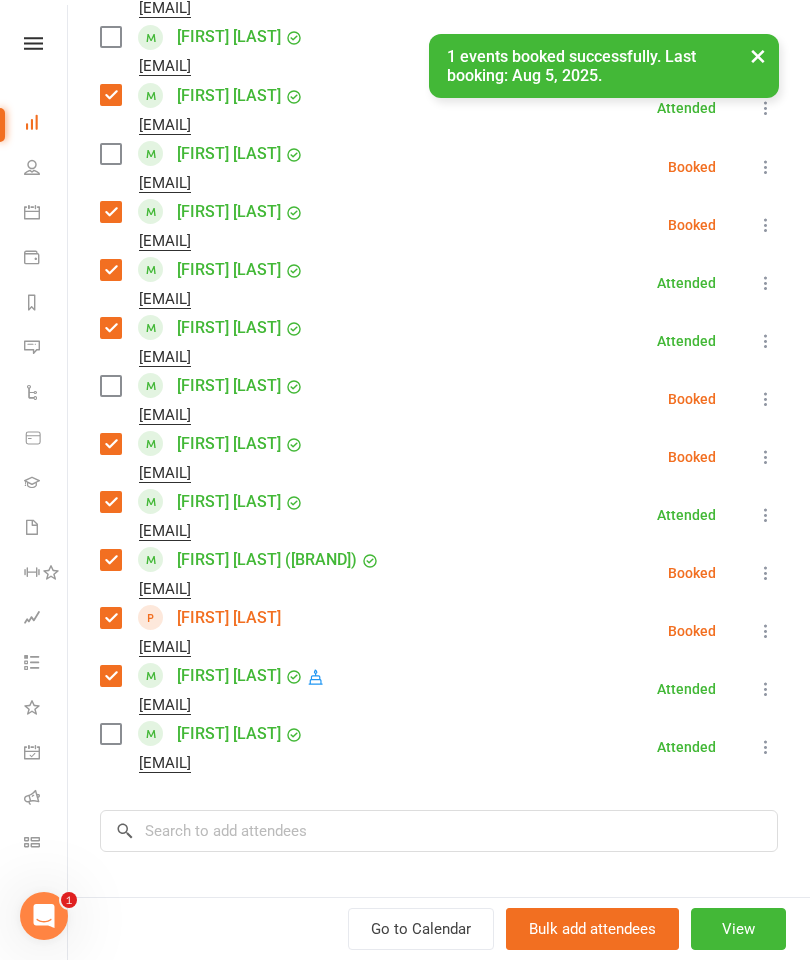 click at bounding box center [110, 386] 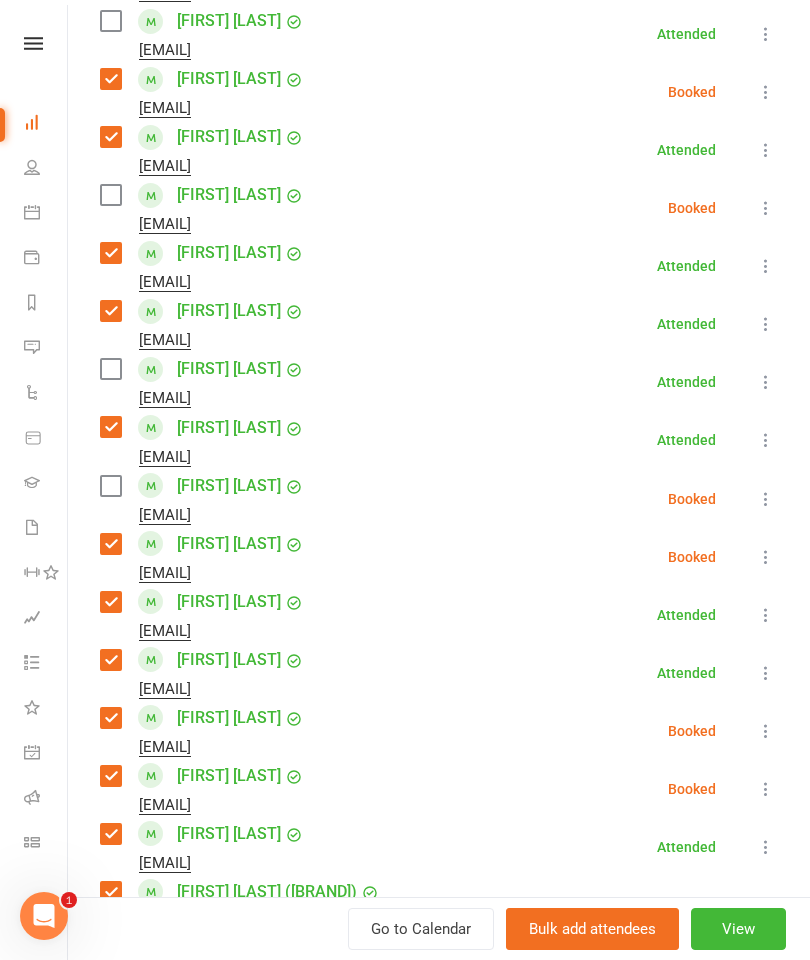 scroll, scrollTop: 826, scrollLeft: 0, axis: vertical 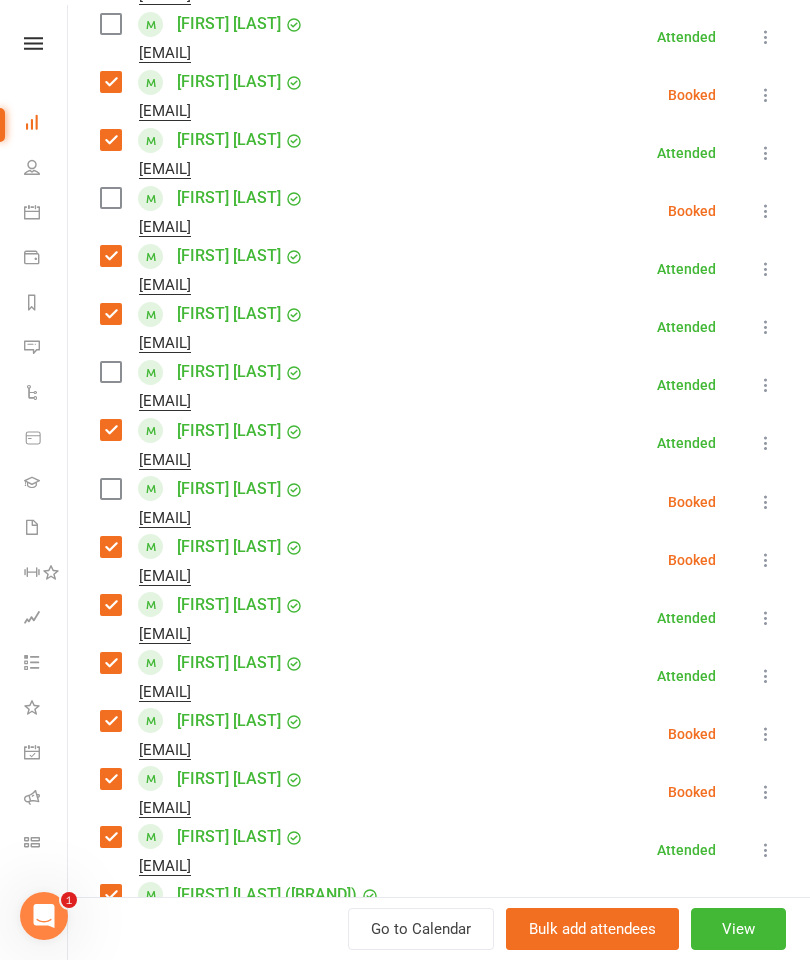 click at bounding box center [110, 198] 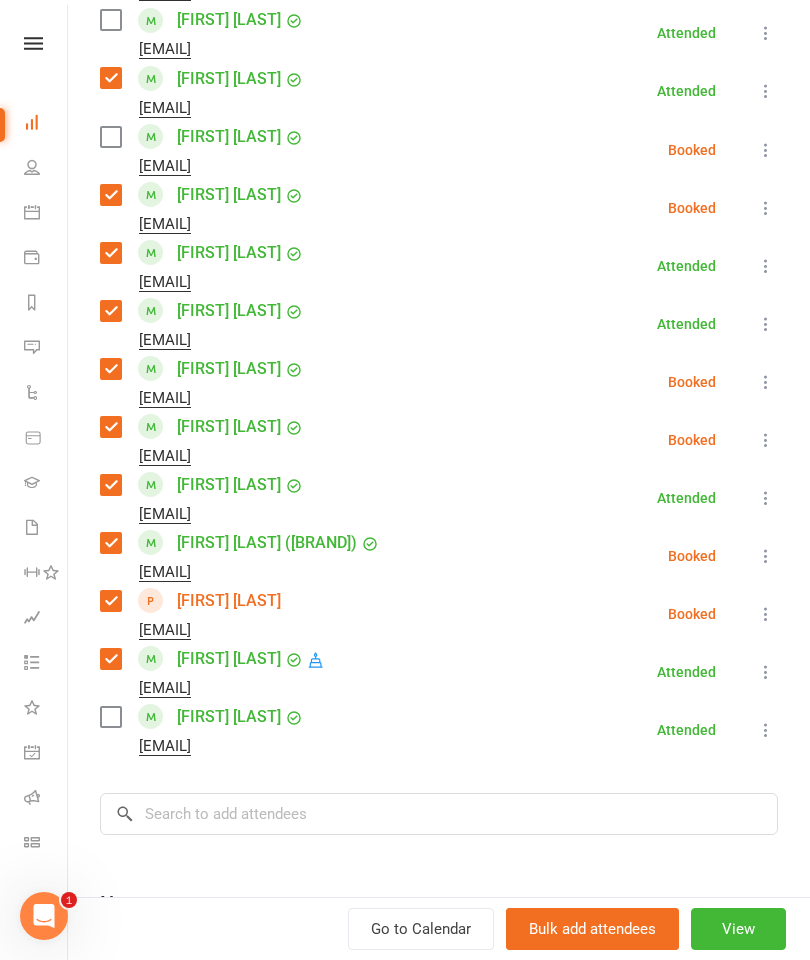 scroll, scrollTop: 1172, scrollLeft: 0, axis: vertical 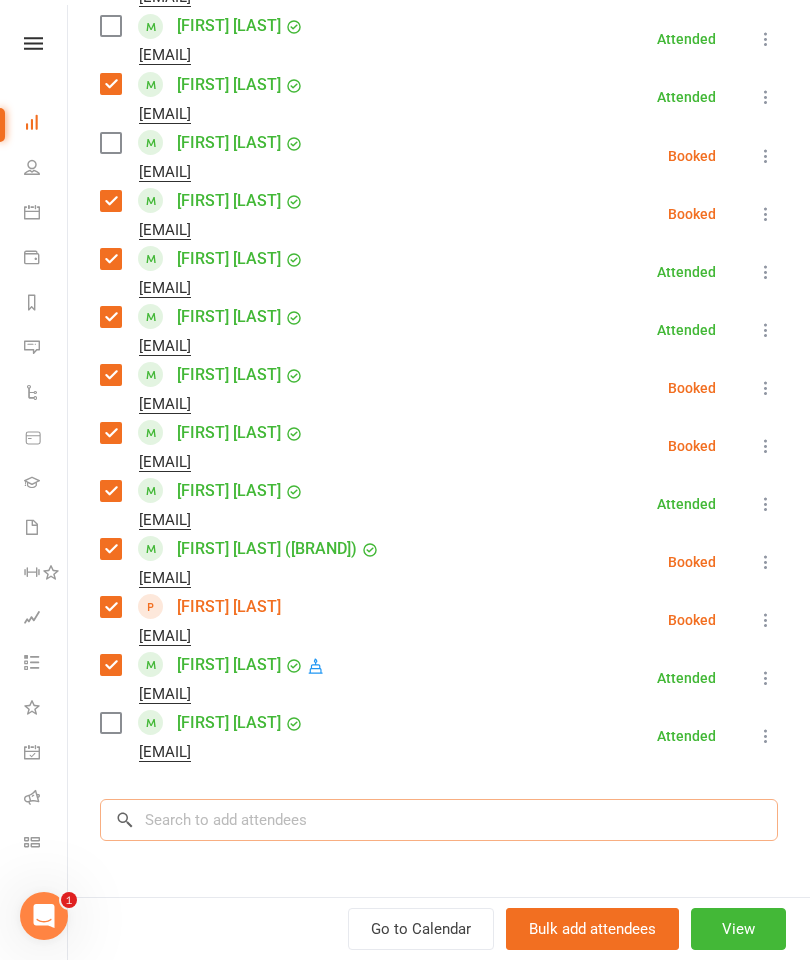 click at bounding box center (439, 820) 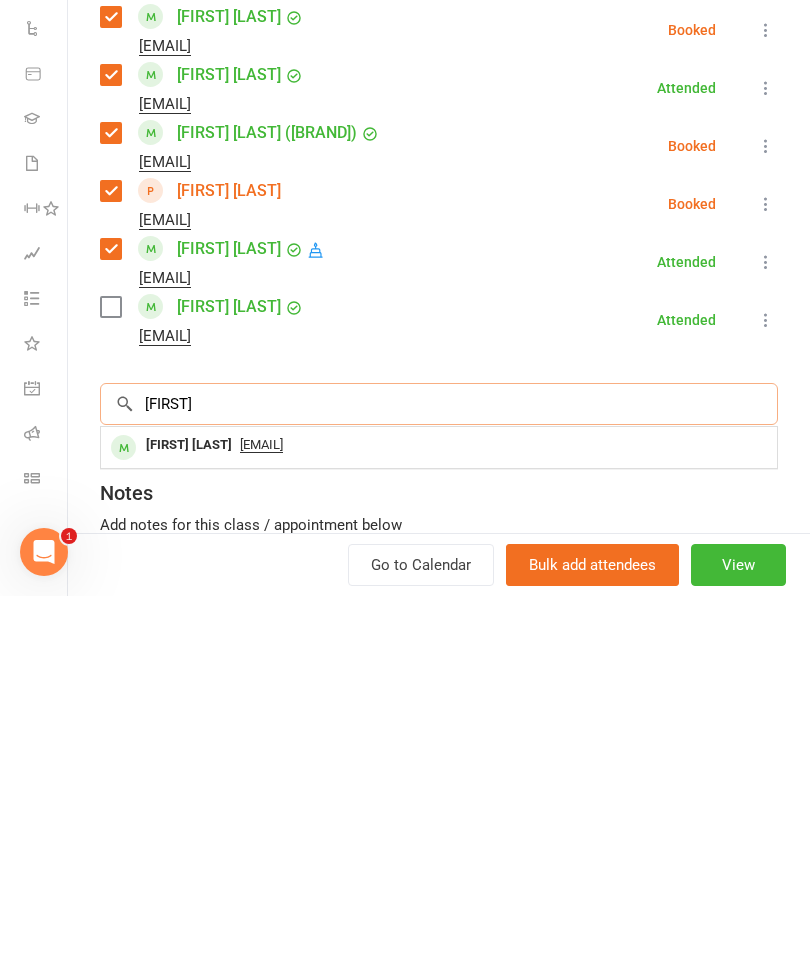 scroll, scrollTop: 1282, scrollLeft: 0, axis: vertical 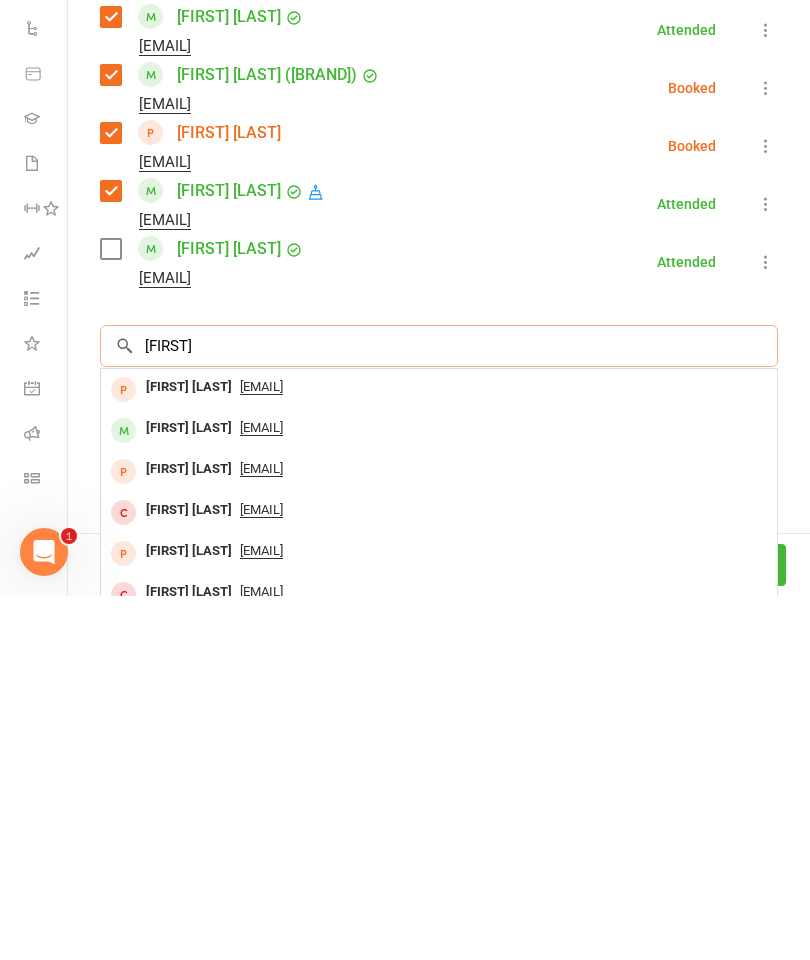 type on "[FIRST]" 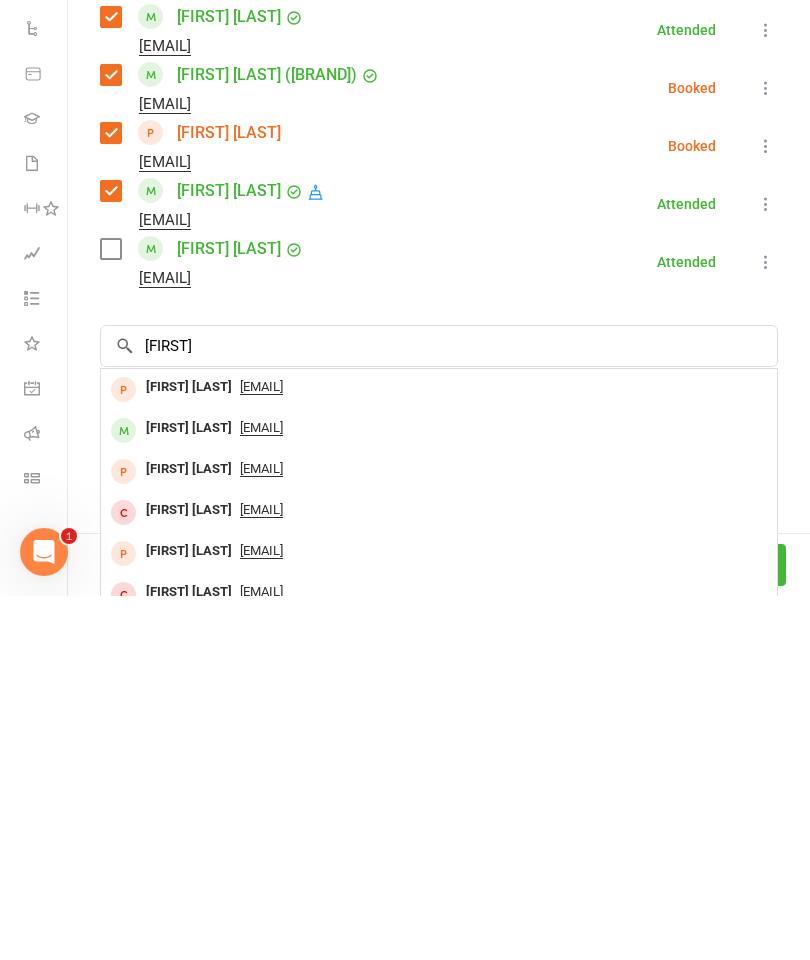 click on "[FIRST] [LAST]" at bounding box center [189, 792] 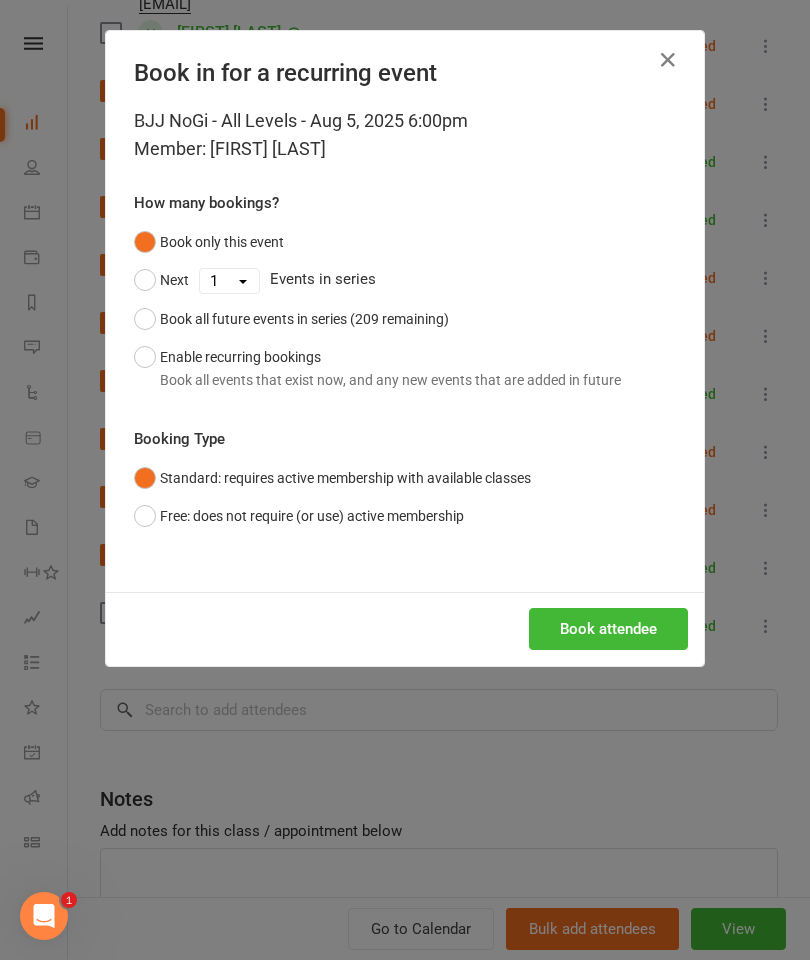 click on "Book attendee" at bounding box center [608, 629] 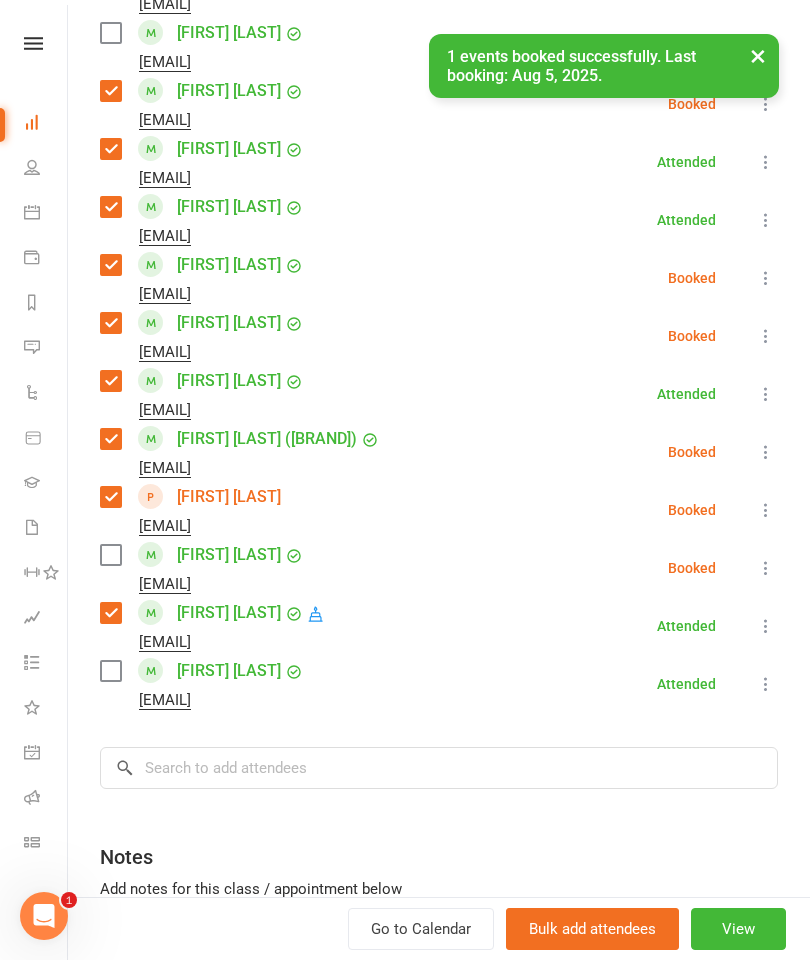 click at bounding box center [110, 555] 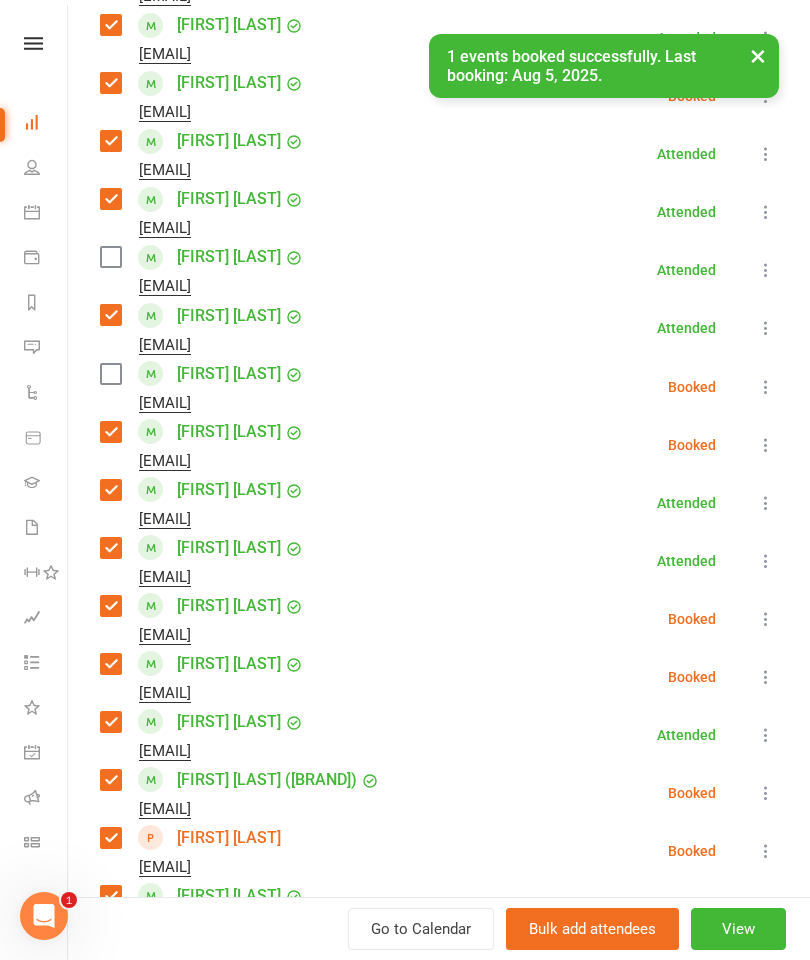scroll, scrollTop: 924, scrollLeft: 0, axis: vertical 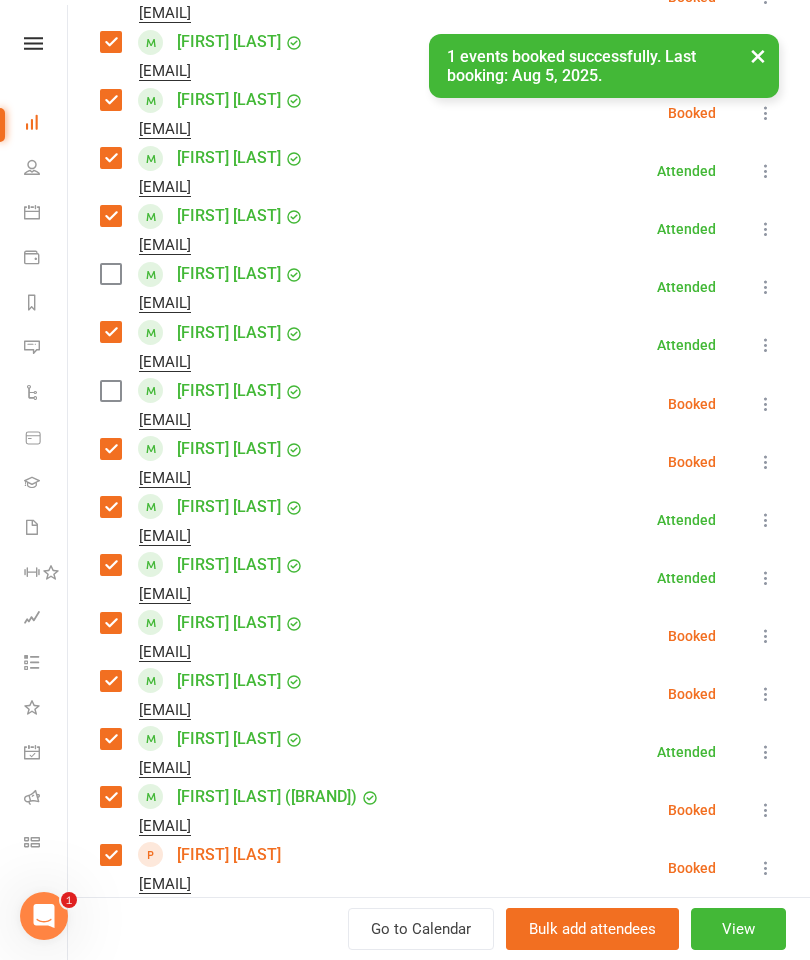 click at bounding box center (110, 391) 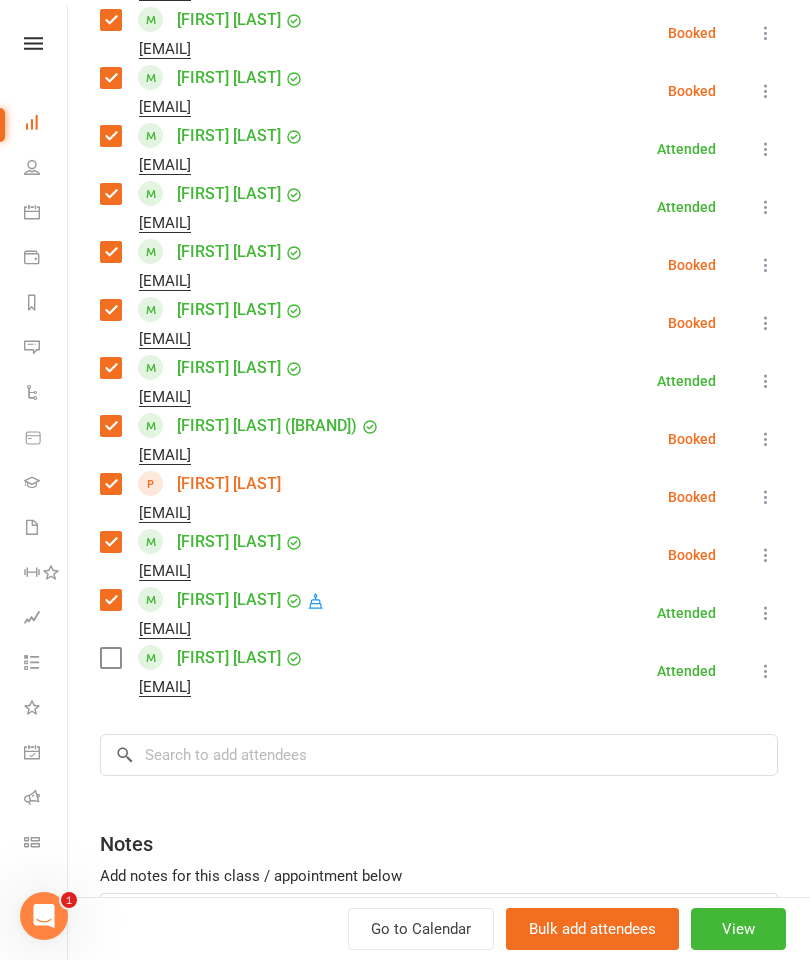 scroll, scrollTop: 1415, scrollLeft: 0, axis: vertical 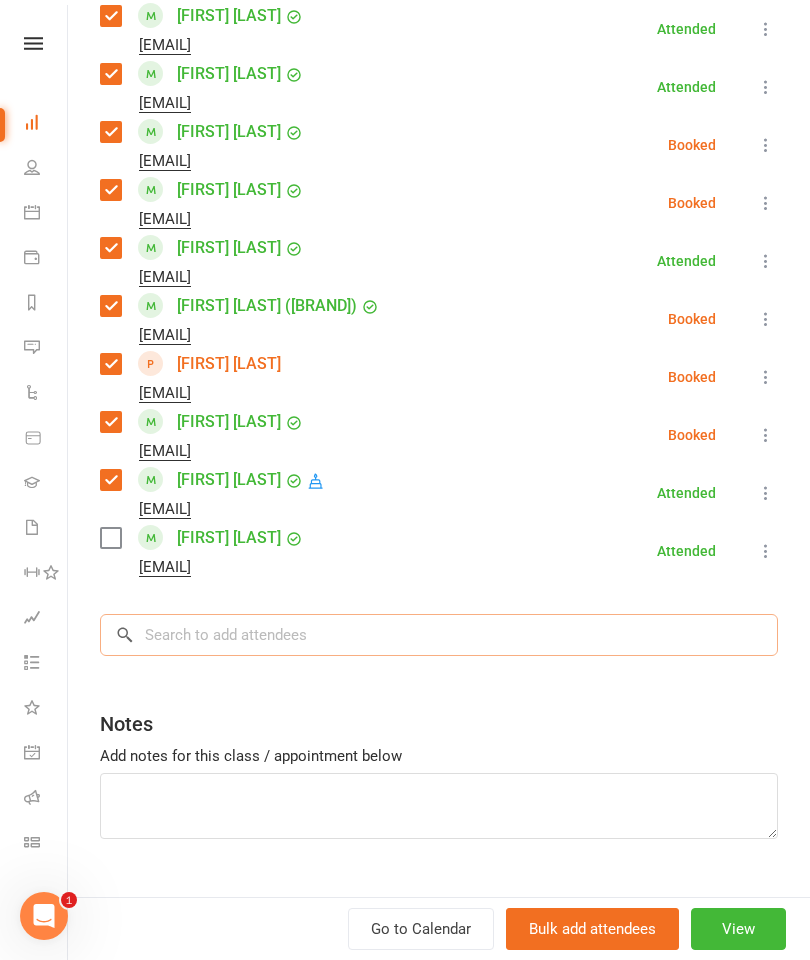 click at bounding box center (439, 635) 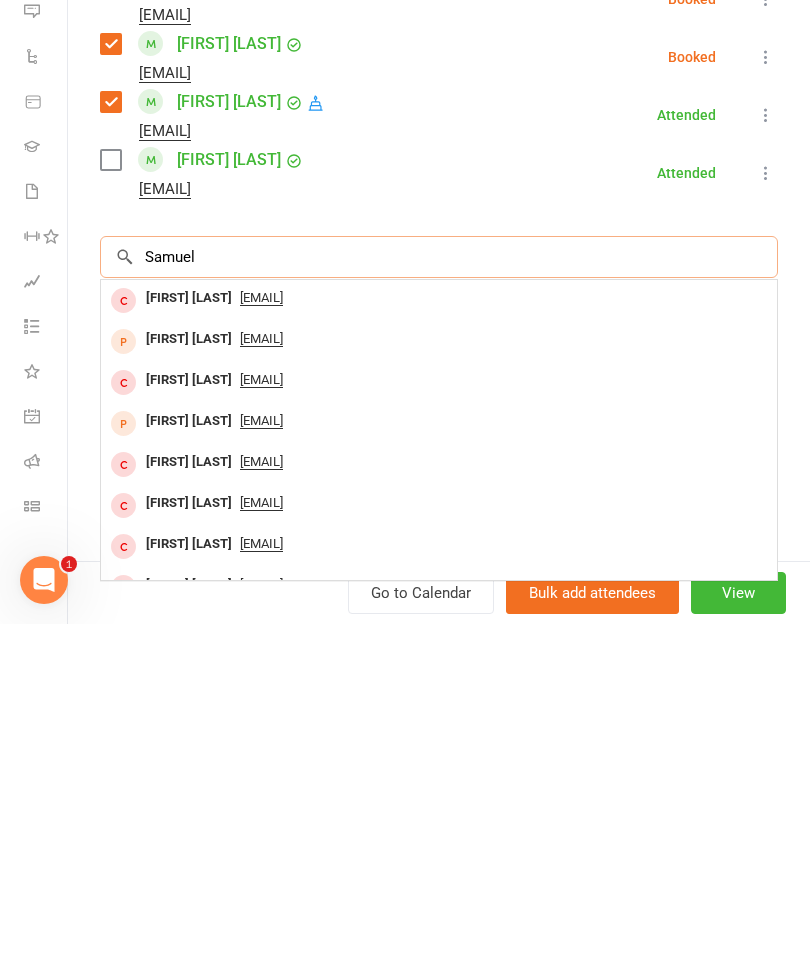 scroll, scrollTop: 1457, scrollLeft: 0, axis: vertical 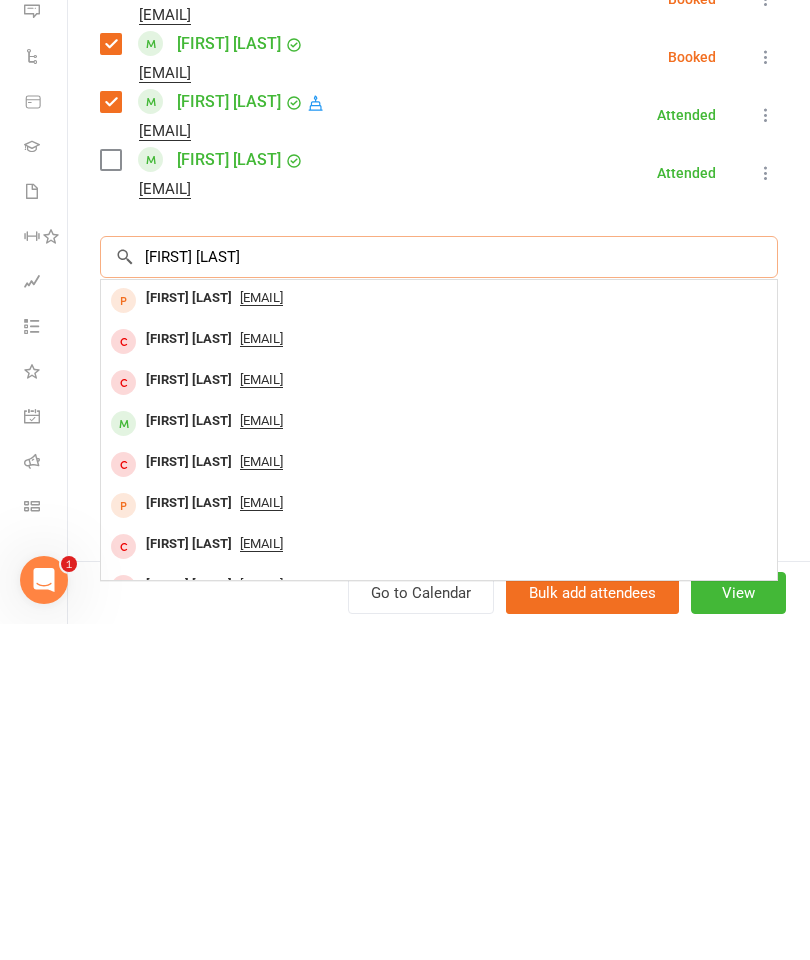 type on "[FIRST] [LAST]" 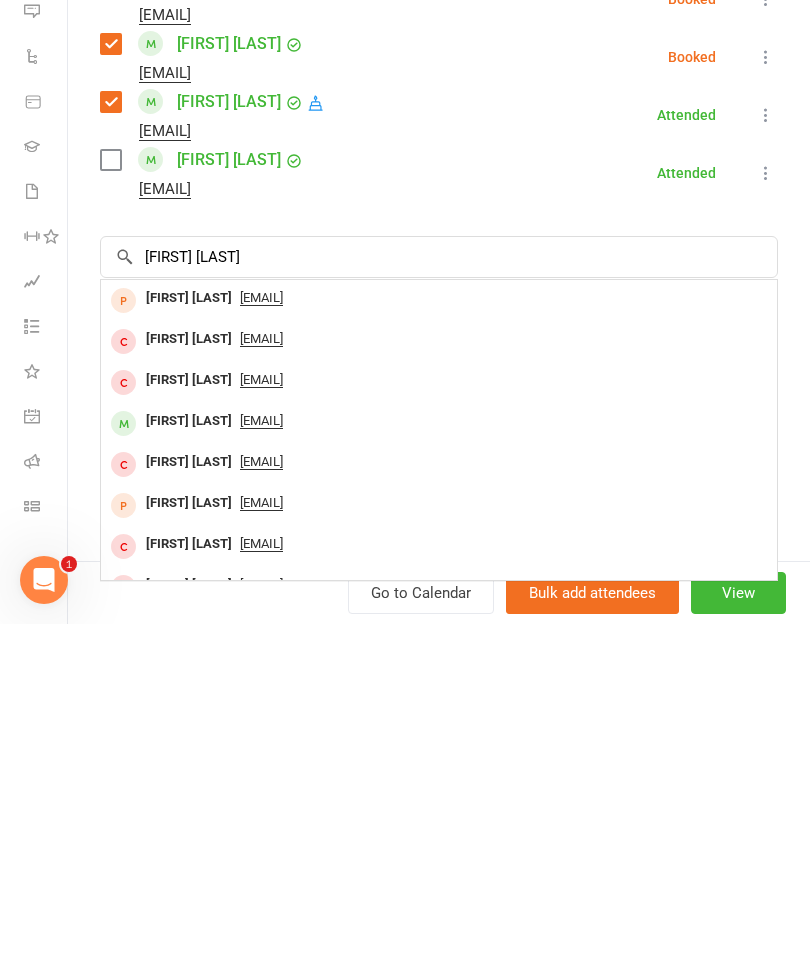 click on "[FIRST] [LAST]" at bounding box center (189, 757) 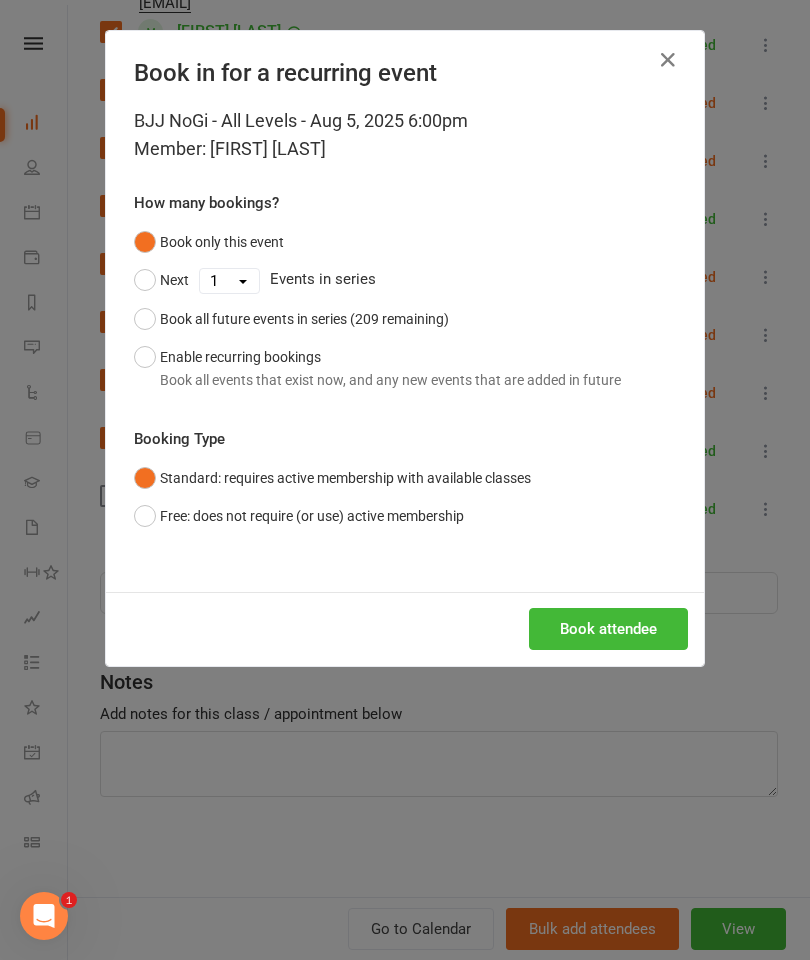click on "Book attendee" at bounding box center (608, 629) 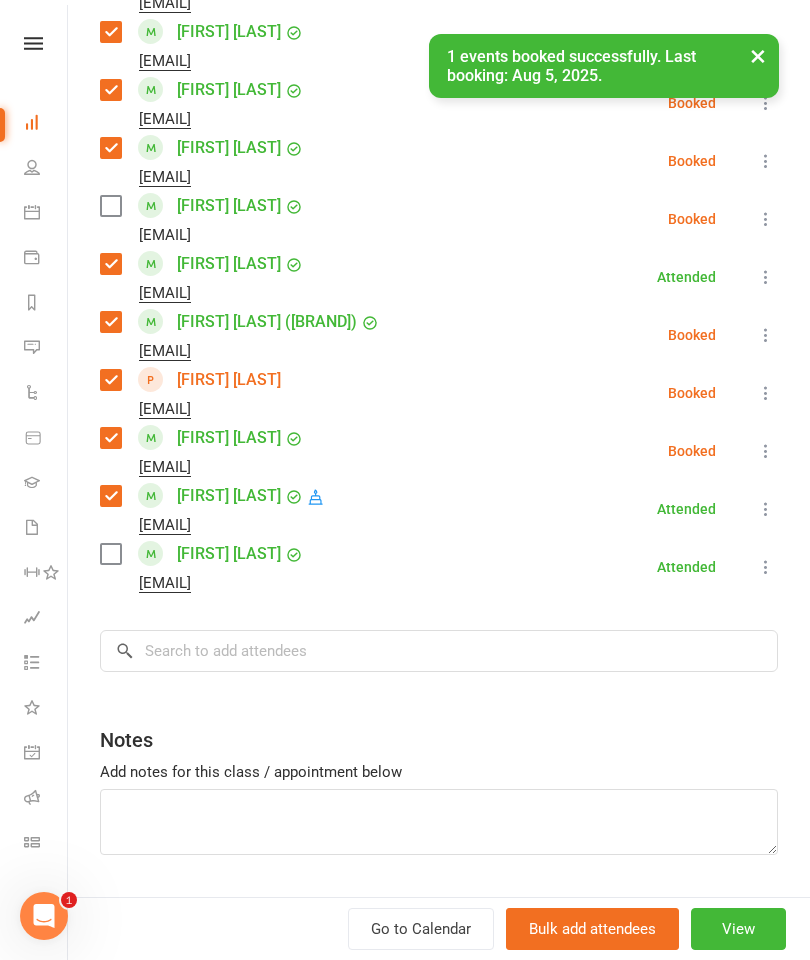 click on "Class kiosk mode  Roll call  6:00 PM - 7:00 PM, Tuesday, August, 5, 2025 with [FIRST] [LAST]  at  Grappling Mat  Attendees  29  places booked 11  places available Sort by  Last name  First name  Booking created    [FIRST] [LAST]  [EMAIL] Attended More info  Remove  Mark absent  Undo check-in  Send message  Enable recurring bookings  All bookings for series    [FIRST] [LAST]  [EMAIL] Attended More info  Remove  Mark absent  Undo check-in  Send message  Enable recurring bookings  All bookings for series    [FIRST] [LAST]  [EMAIL] Booked More info  Remove  Check in  Mark absent  Send message  Enable recurring bookings  All bookings for series    [FIRST] [LAST]  [EMAIL] Attended More info  Remove  Mark absent  Undo check-in  Send message  Enable recurring bookings  All bookings for series    [FIRST] [LAST]  [EMAIL] Attended More info  Remove  Mark absent  Undo check-in  Send message  Enable recurring bookings  All bookings for series    [FIRST] [LAST]" at bounding box center (439, -210) 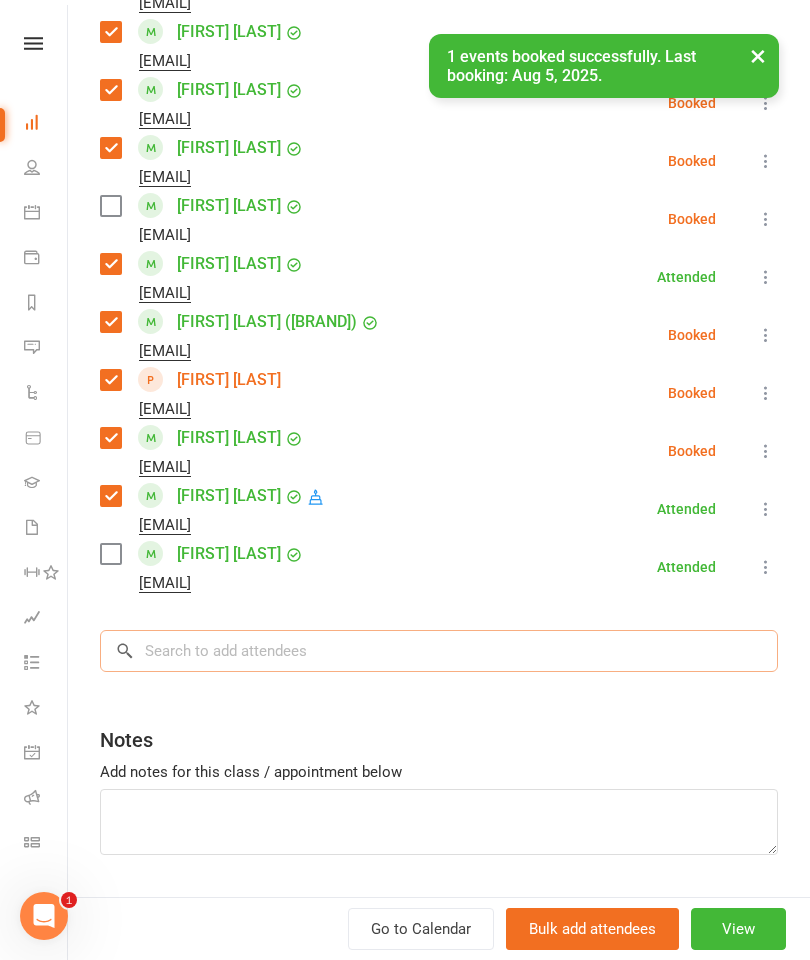 click at bounding box center (439, 651) 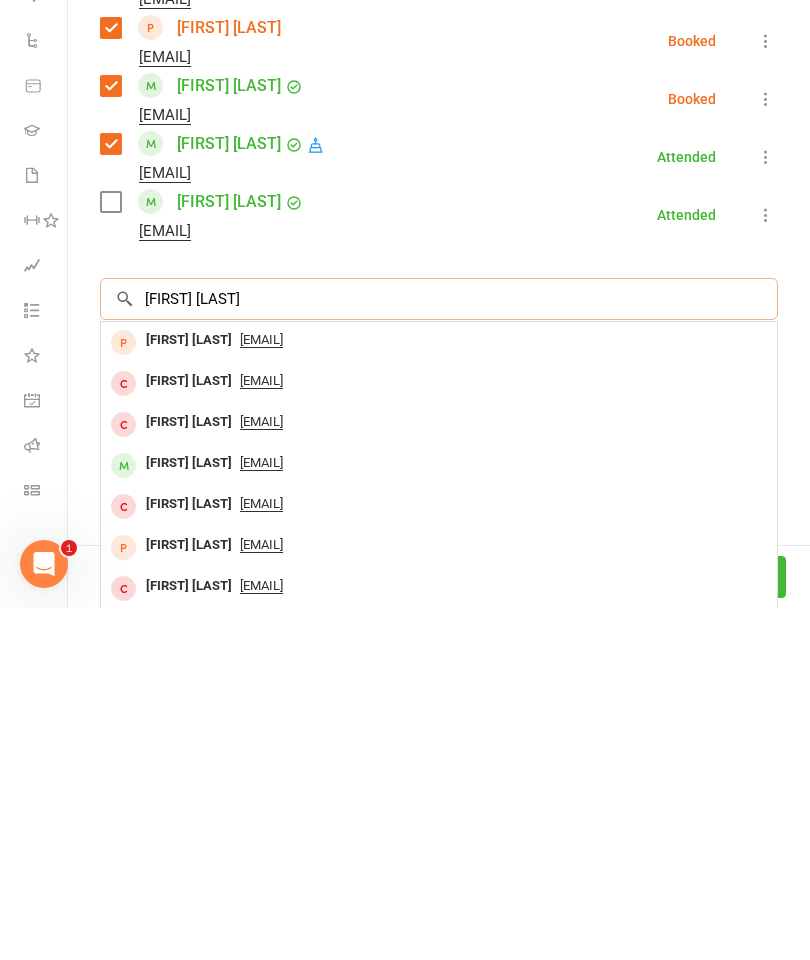 scroll, scrollTop: 2432, scrollLeft: 0, axis: vertical 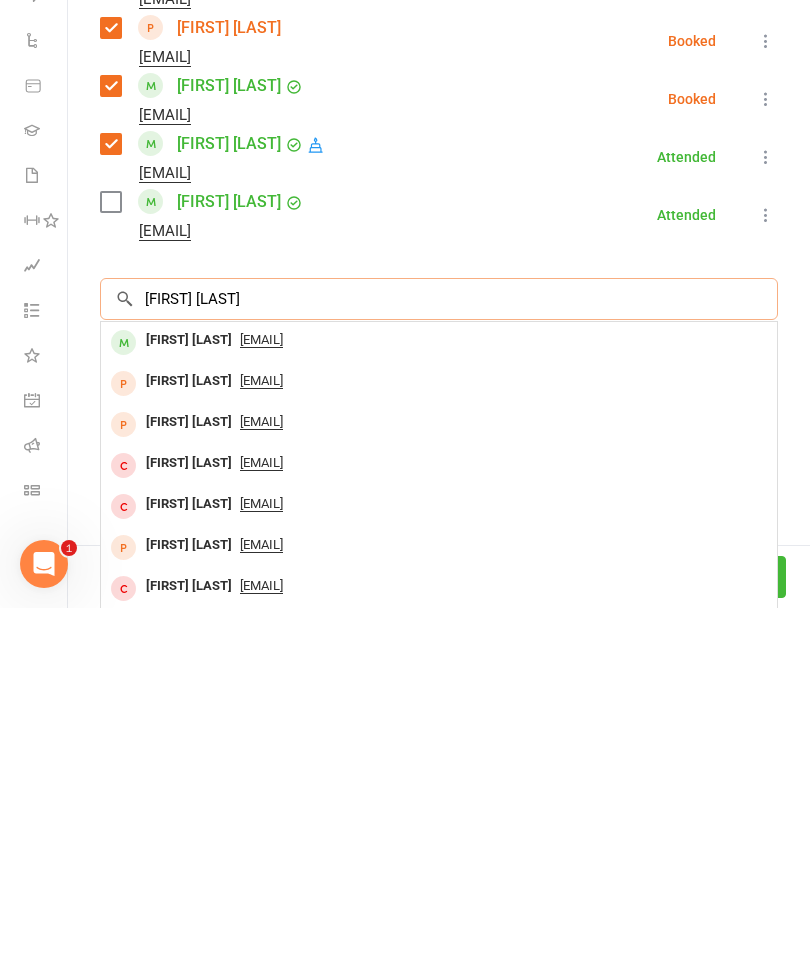 type on "[FIRST] [LAST]" 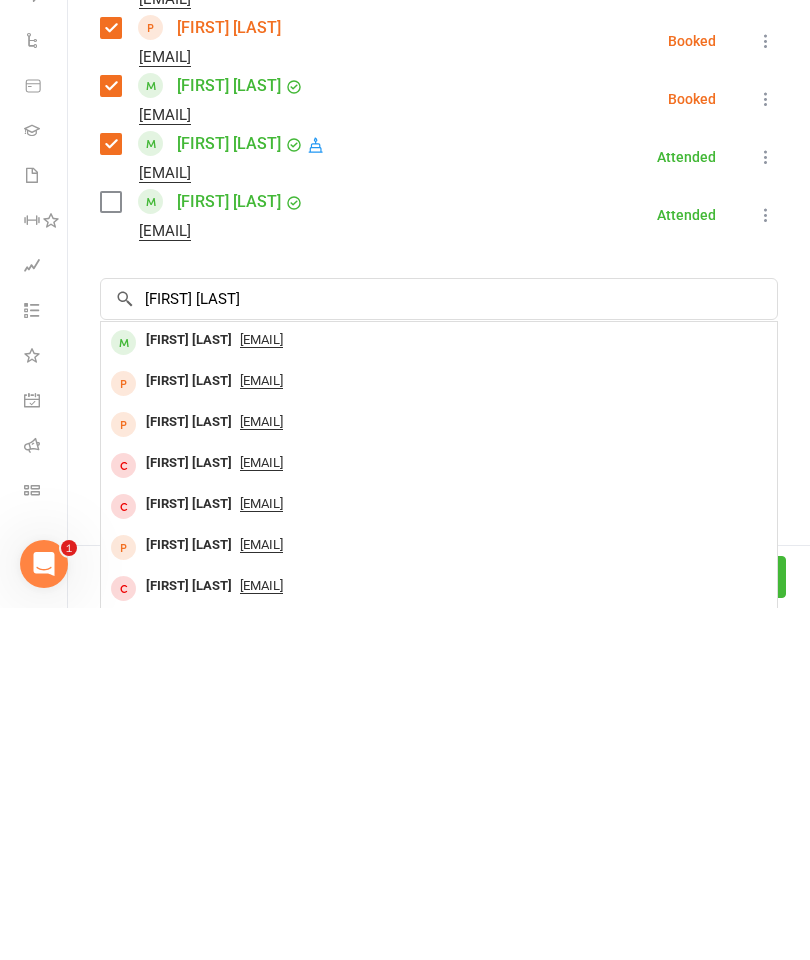 click on "[FIRST] [LAST]" at bounding box center [189, 692] 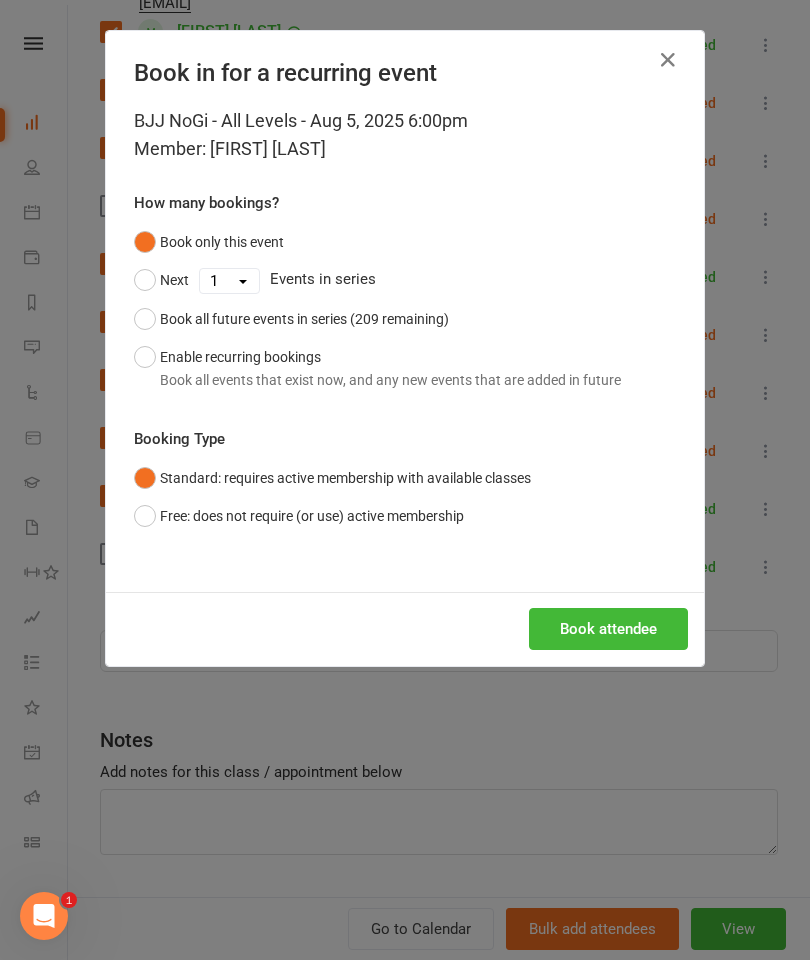 click on "Book attendee" at bounding box center [608, 629] 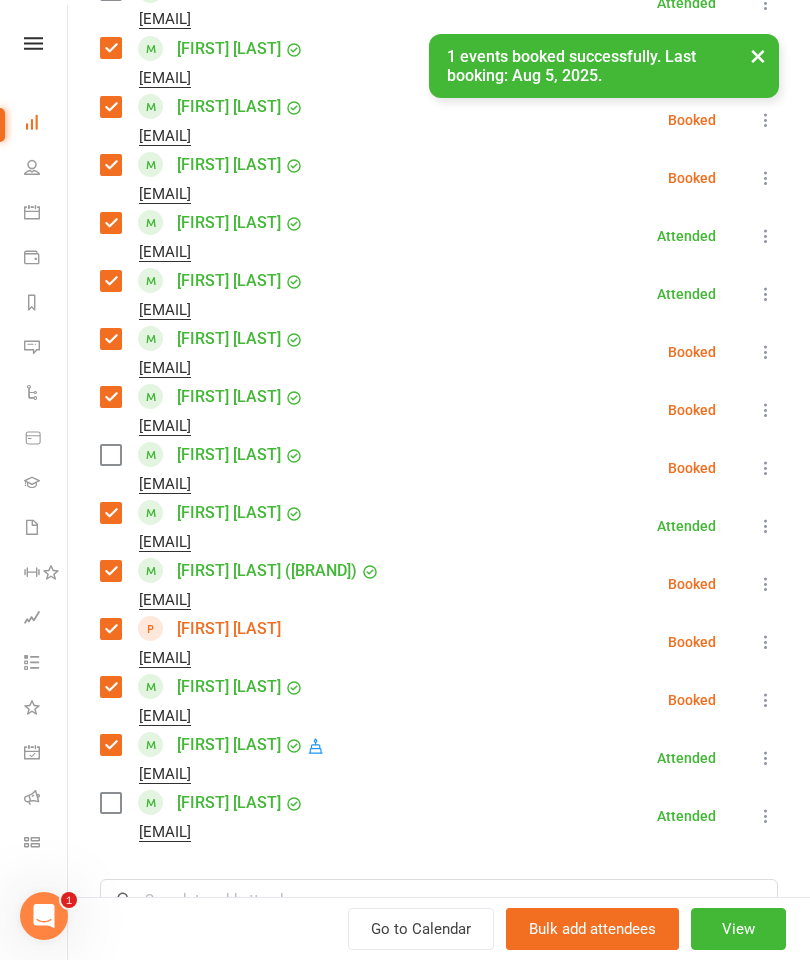 scroll, scrollTop: 1171, scrollLeft: 0, axis: vertical 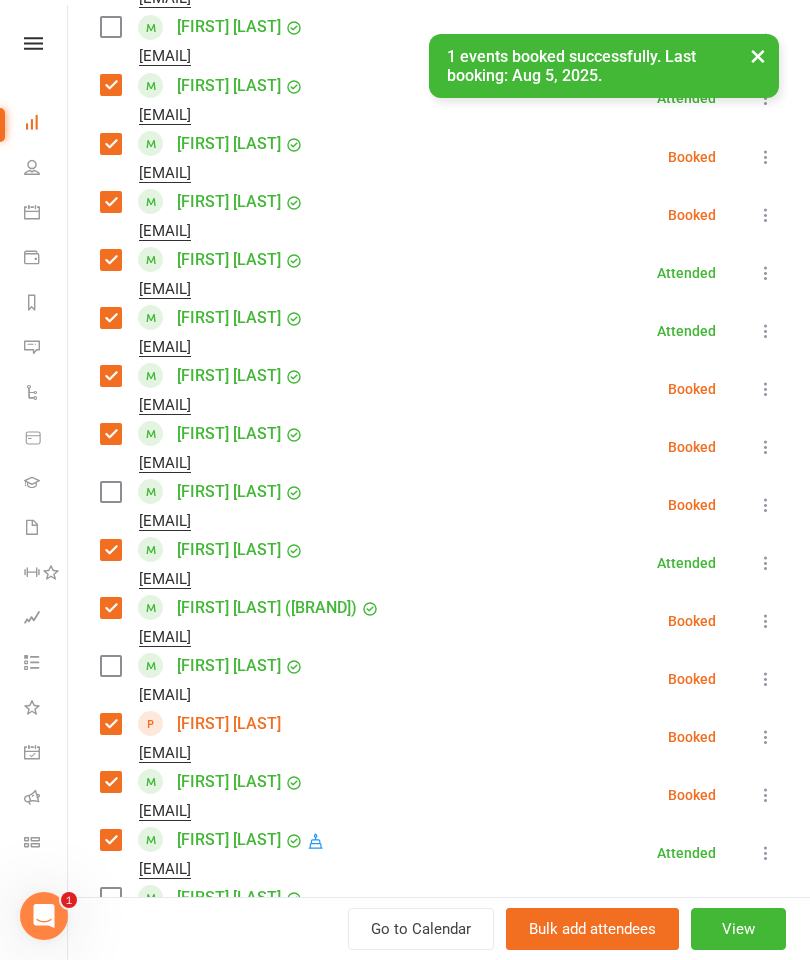 click on "[FIRST] [LAST] [EMAIL]" at bounding box center (206, 505) 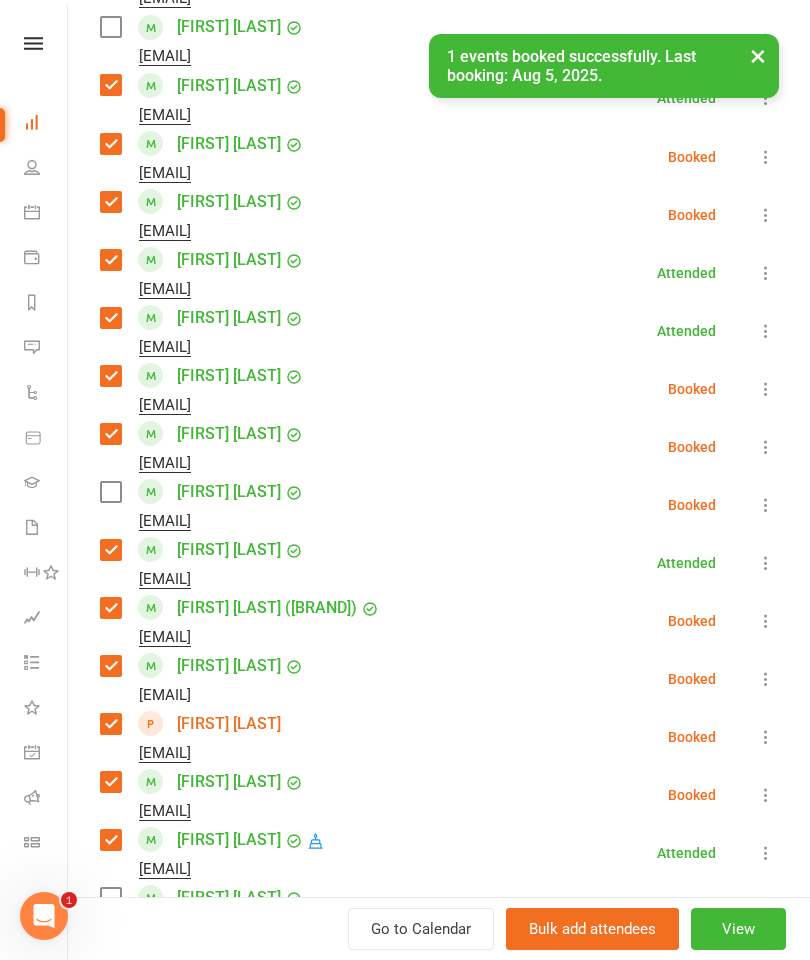 click at bounding box center [110, 492] 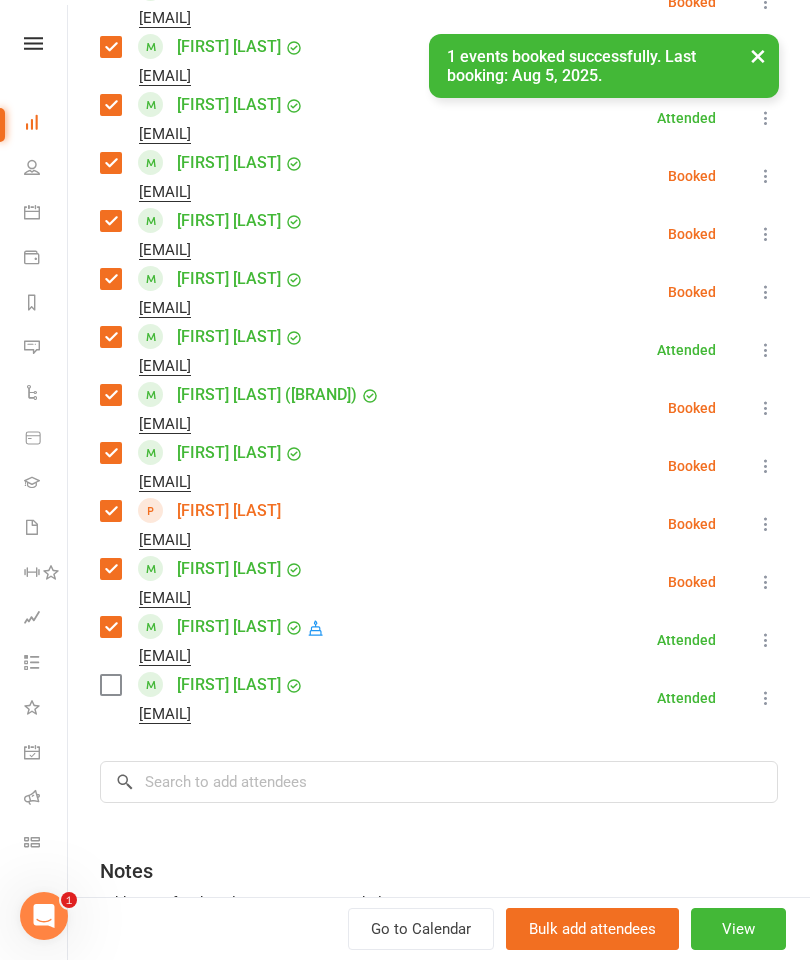 scroll, scrollTop: 1485, scrollLeft: 0, axis: vertical 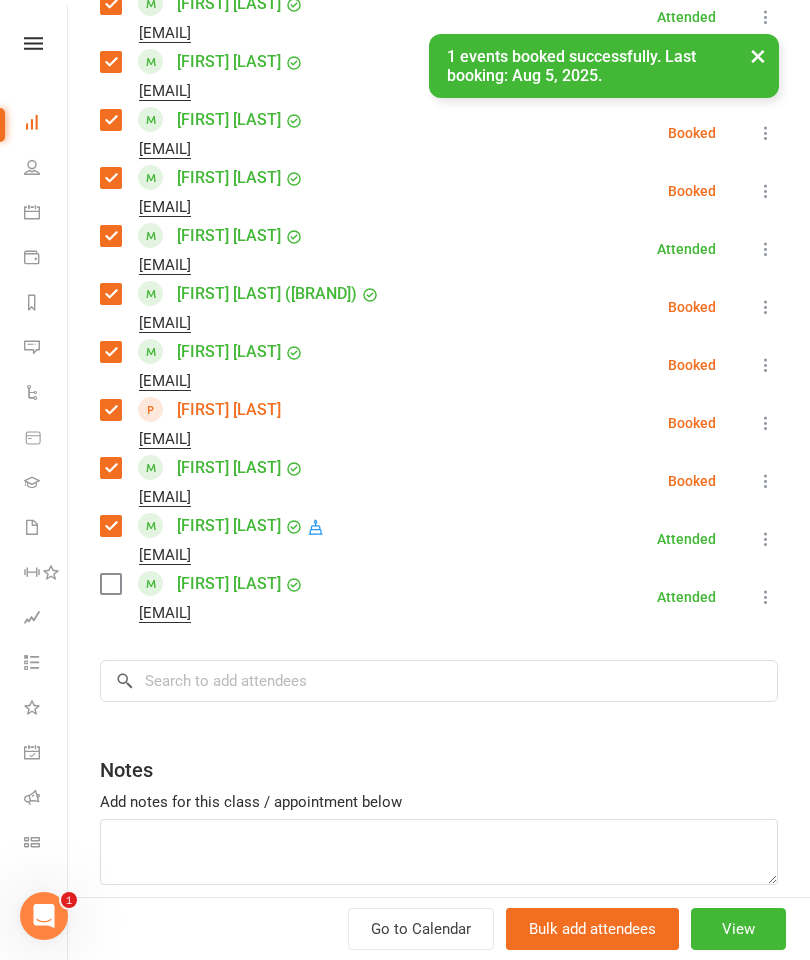 click at bounding box center (110, 584) 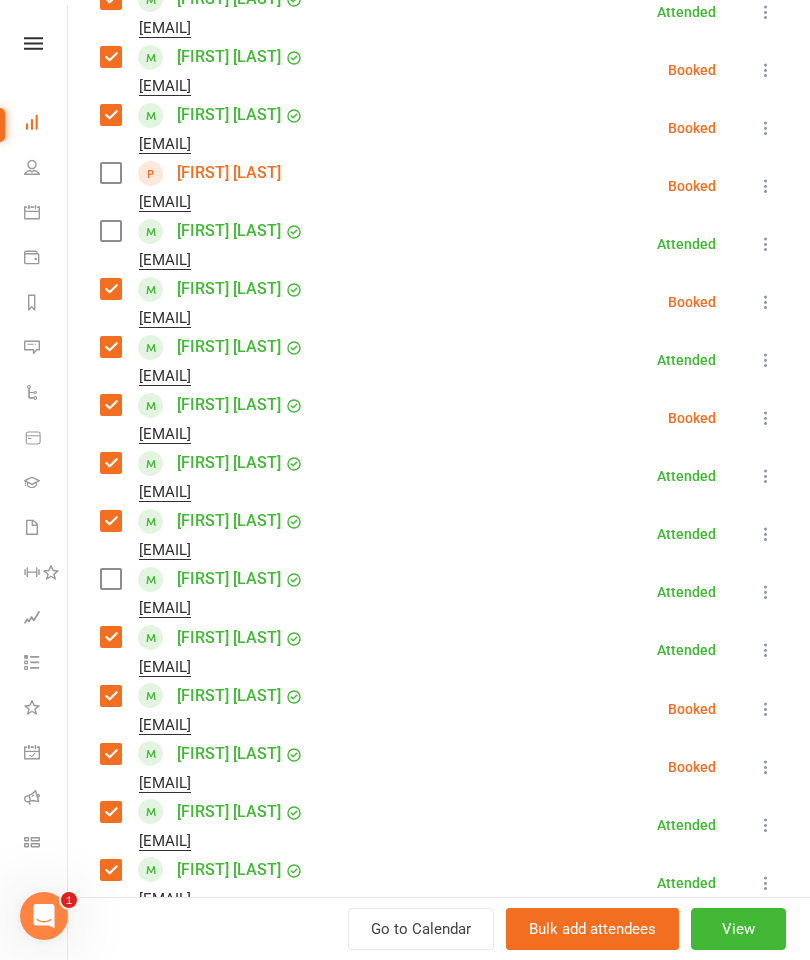 scroll, scrollTop: 515, scrollLeft: 0, axis: vertical 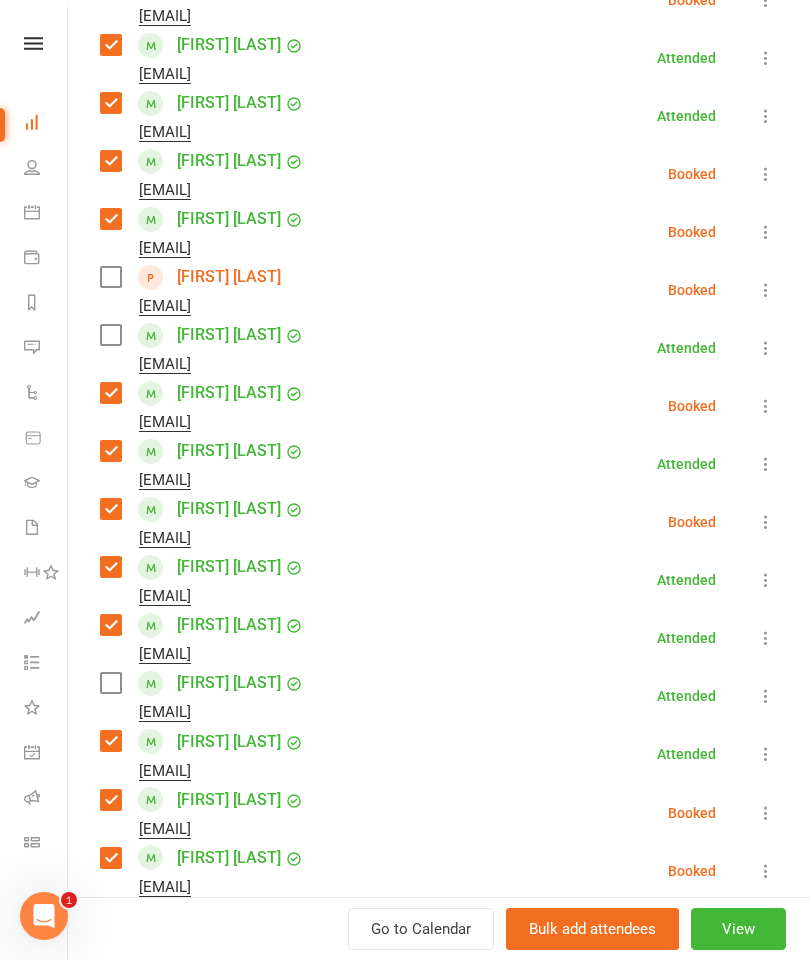 click at bounding box center (110, 277) 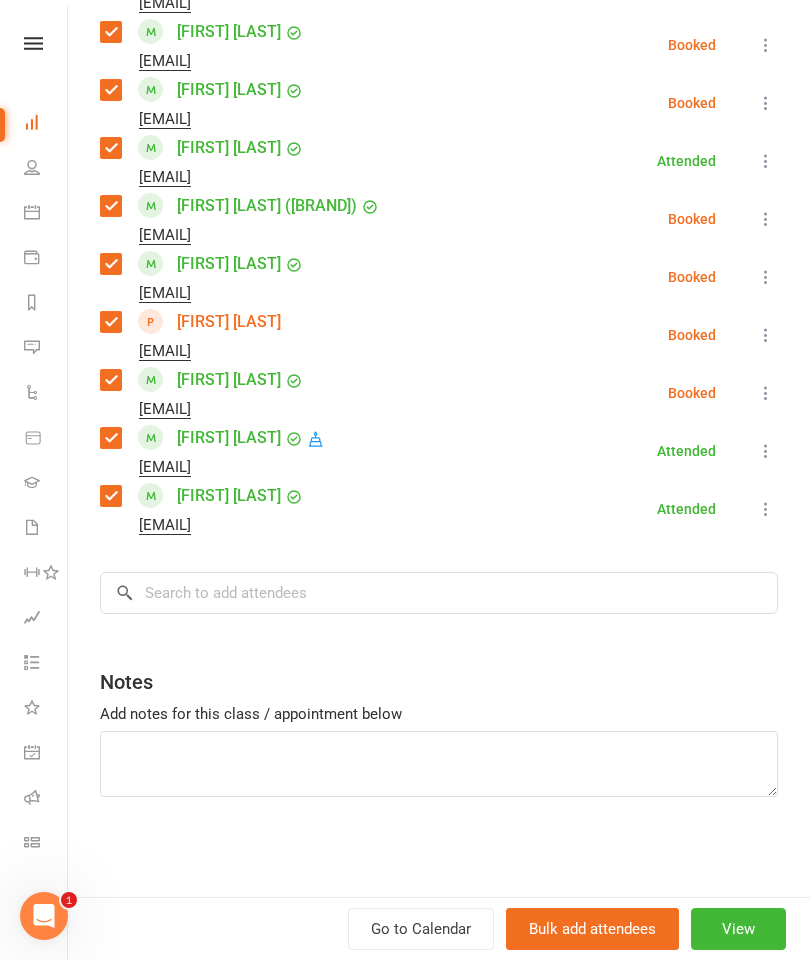scroll, scrollTop: 1573, scrollLeft: 0, axis: vertical 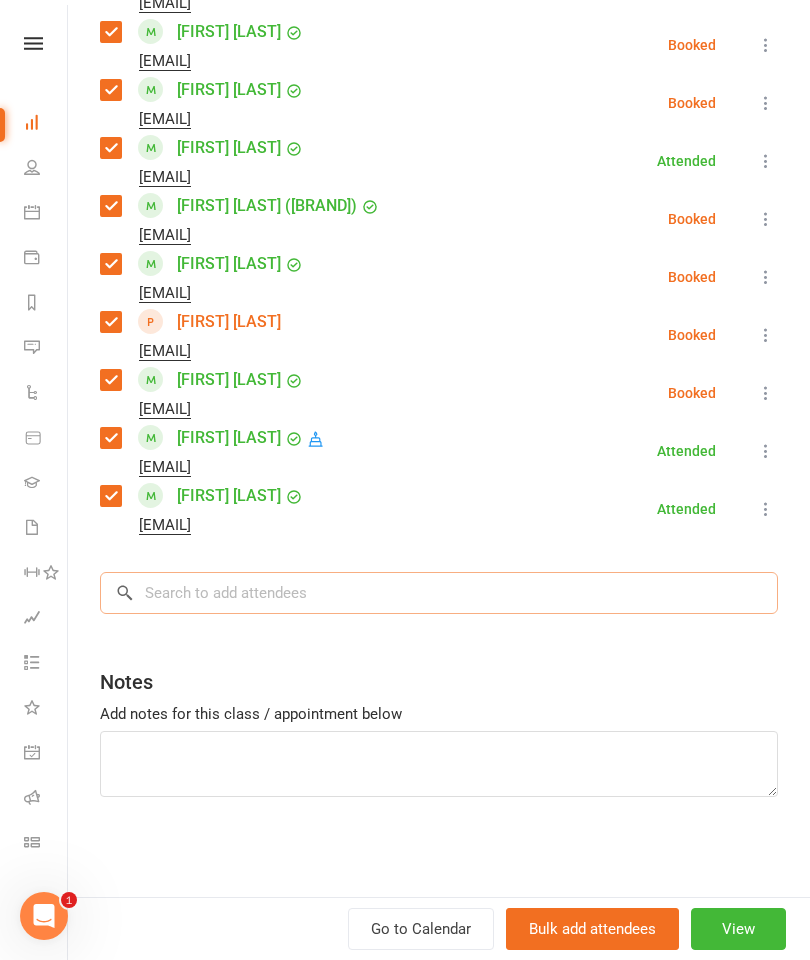 click at bounding box center [439, 593] 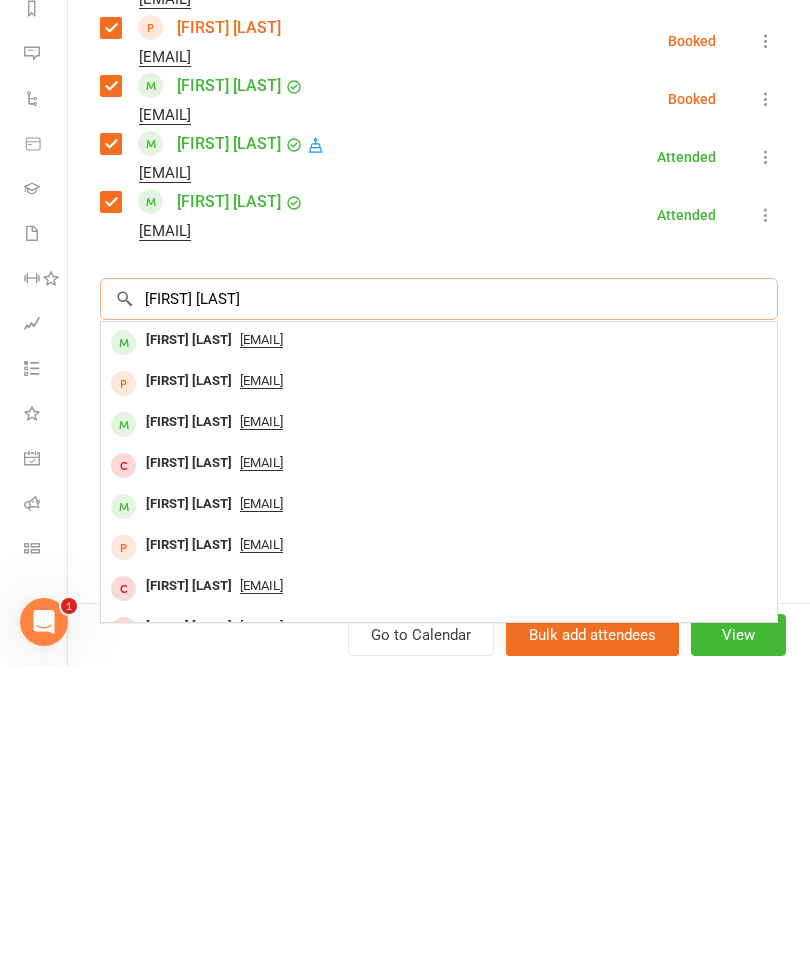type on "[FIRST] [LAST]" 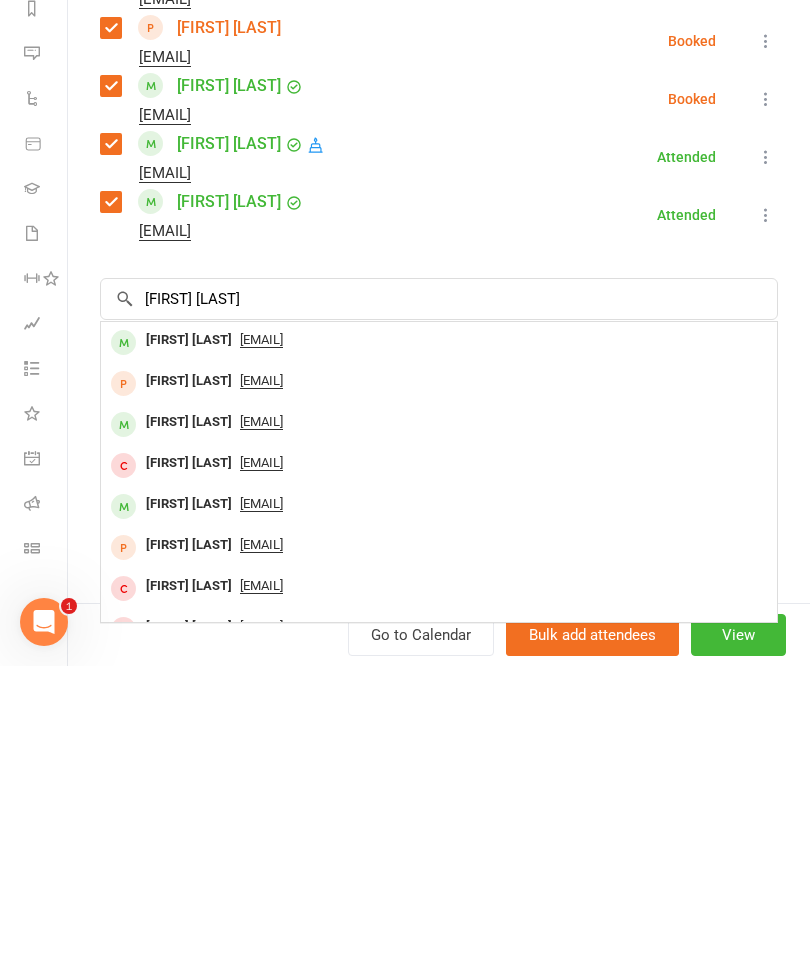 click on "[FIRST] [LAST]" at bounding box center [189, 634] 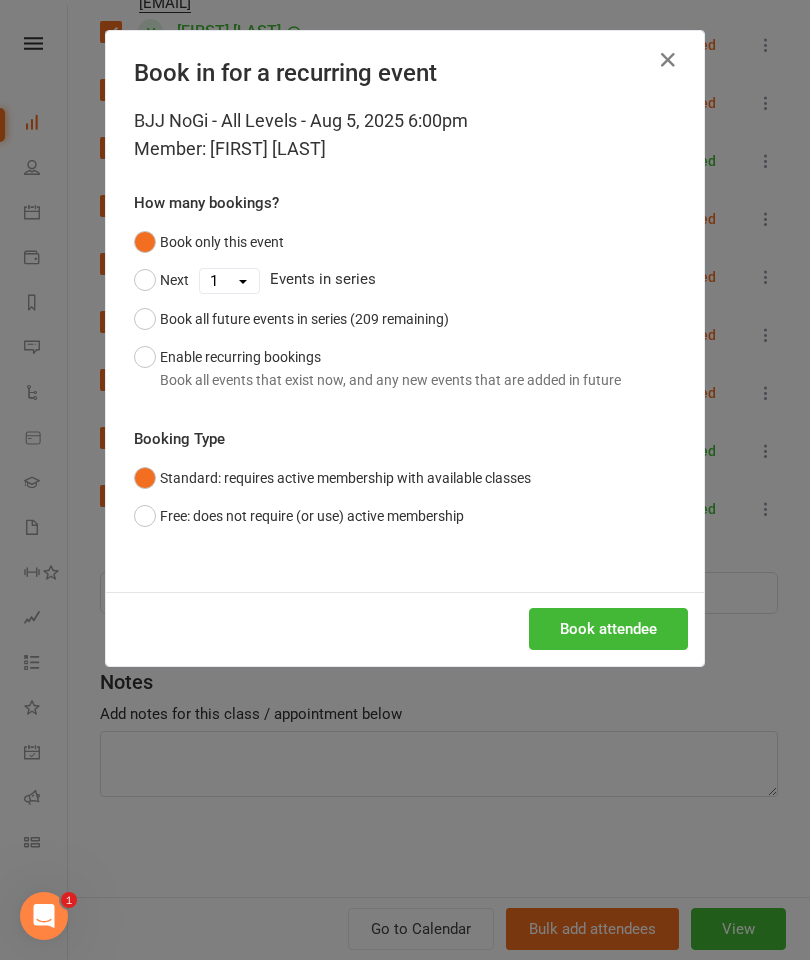 click on "Book attendee" at bounding box center (608, 629) 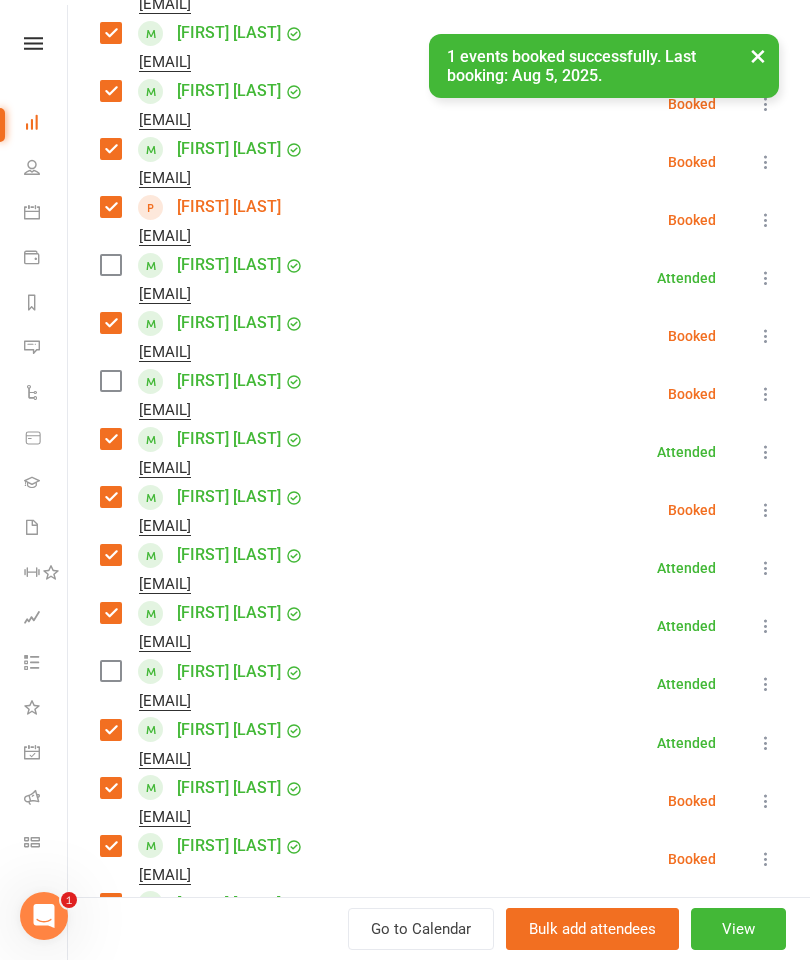 scroll, scrollTop: 584, scrollLeft: 0, axis: vertical 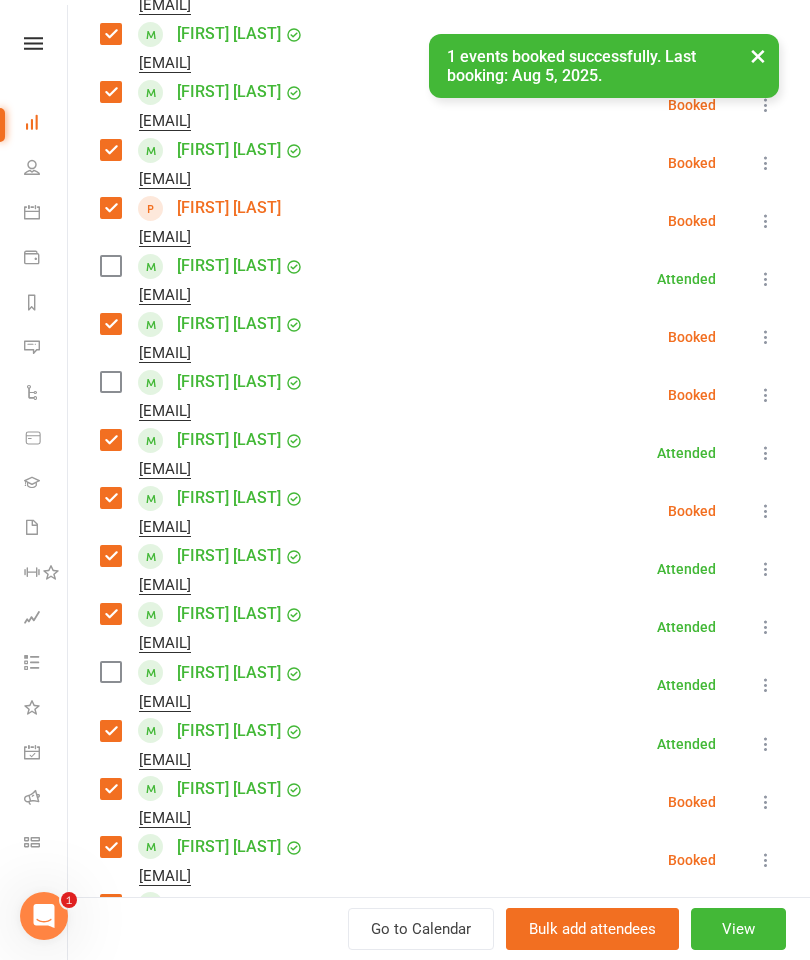 click at bounding box center (110, 382) 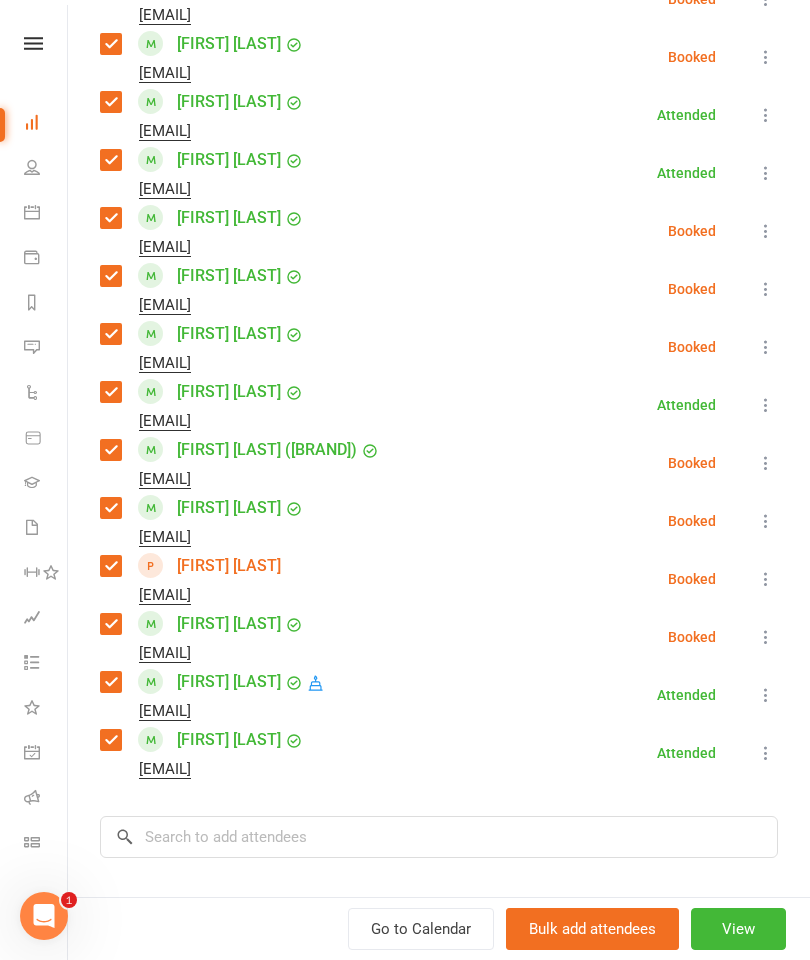 scroll, scrollTop: 1399, scrollLeft: 0, axis: vertical 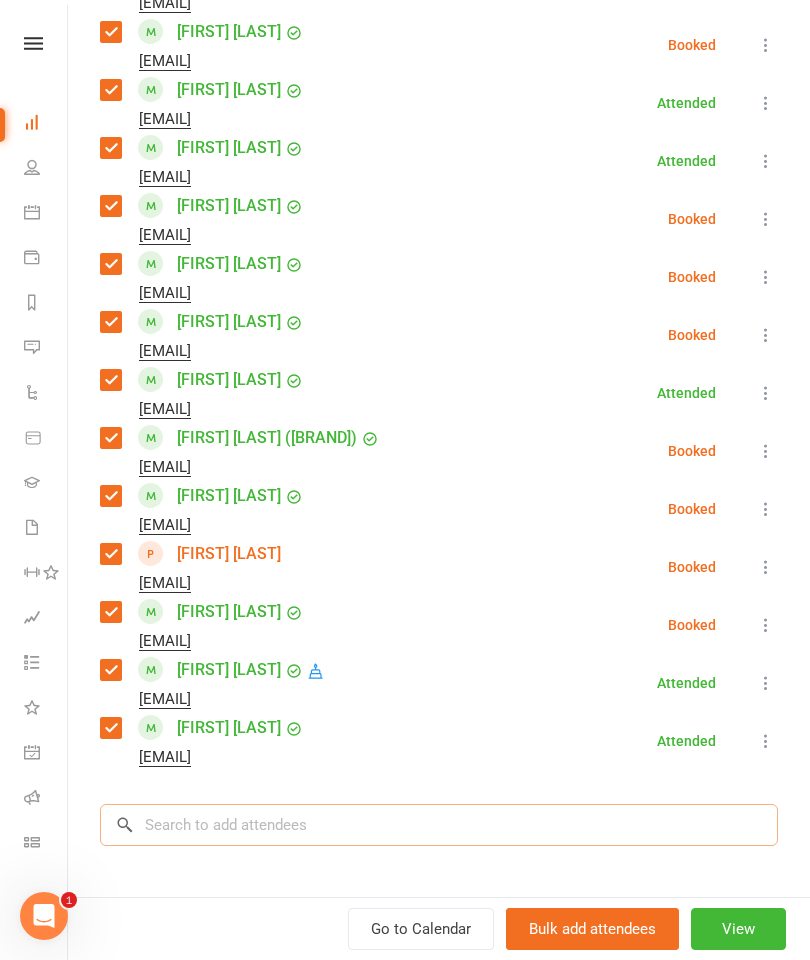 click at bounding box center [439, 825] 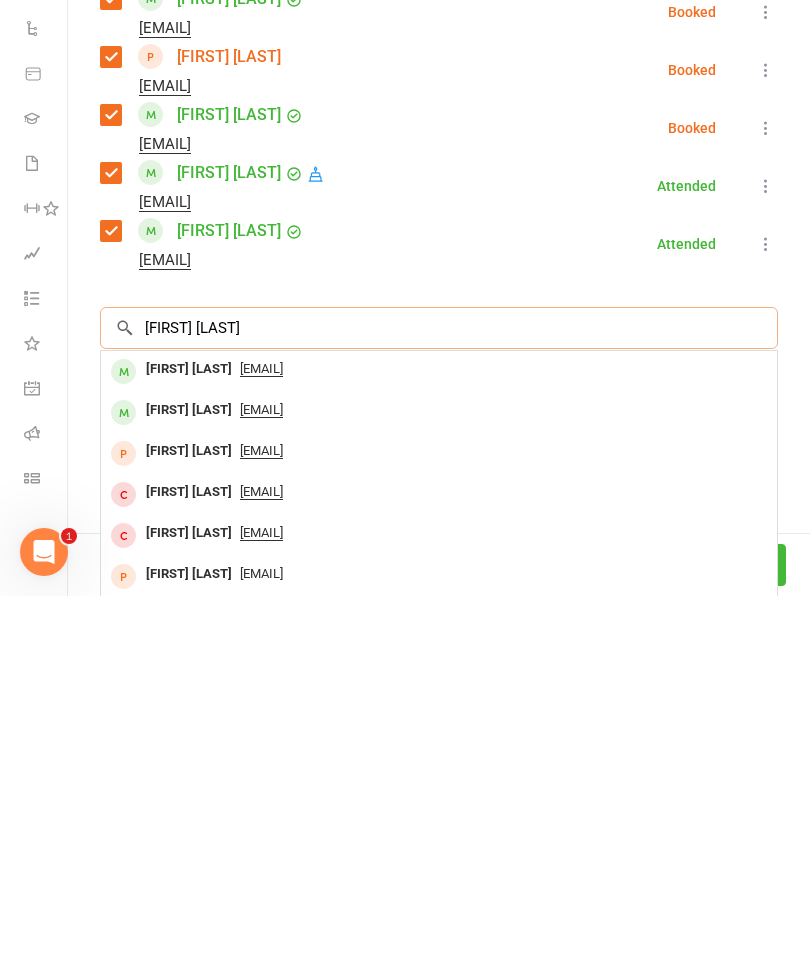 scroll, scrollTop: 1530, scrollLeft: 0, axis: vertical 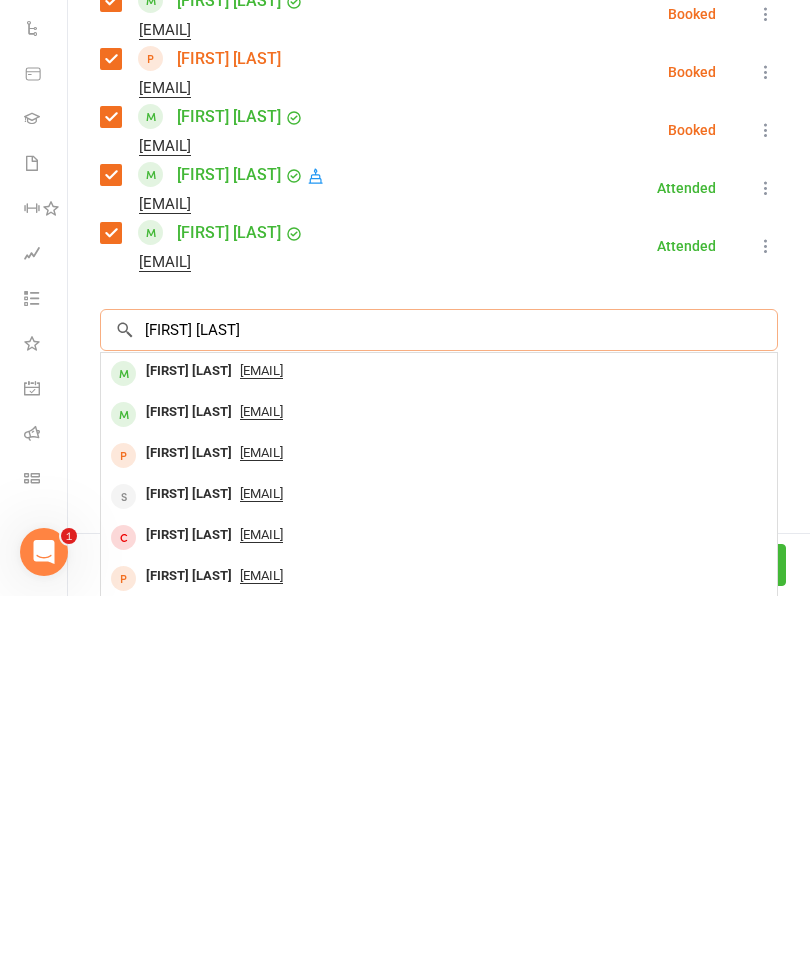 type on "[FIRST] [LAST]" 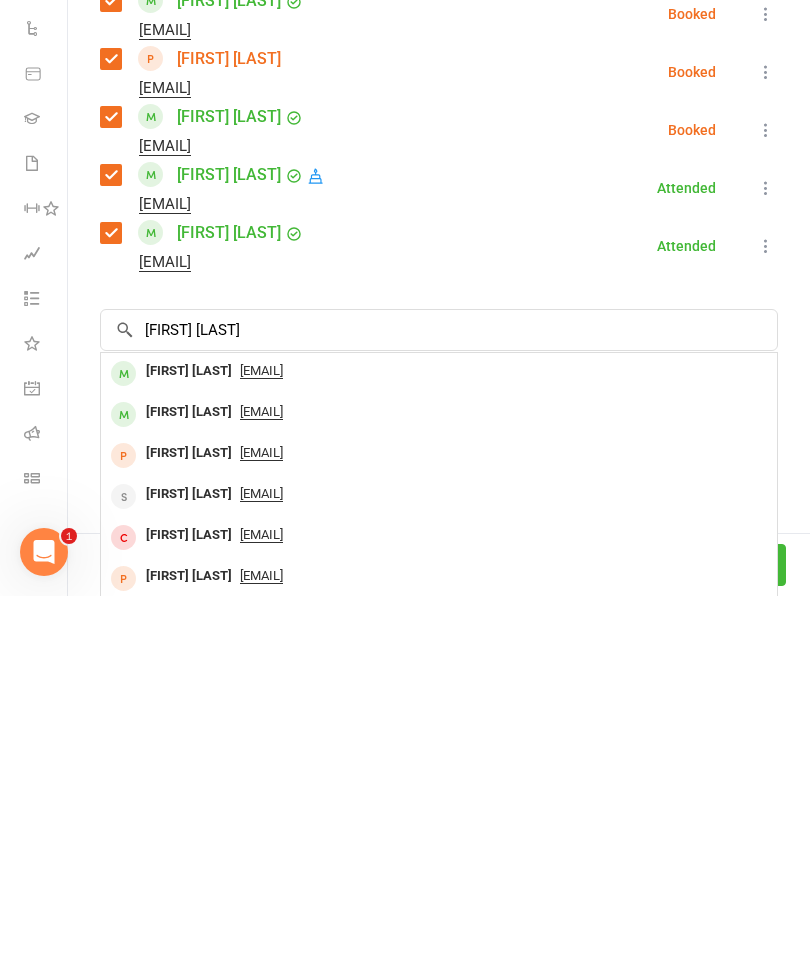 click on "[FIRST] [LAST]" at bounding box center (189, 735) 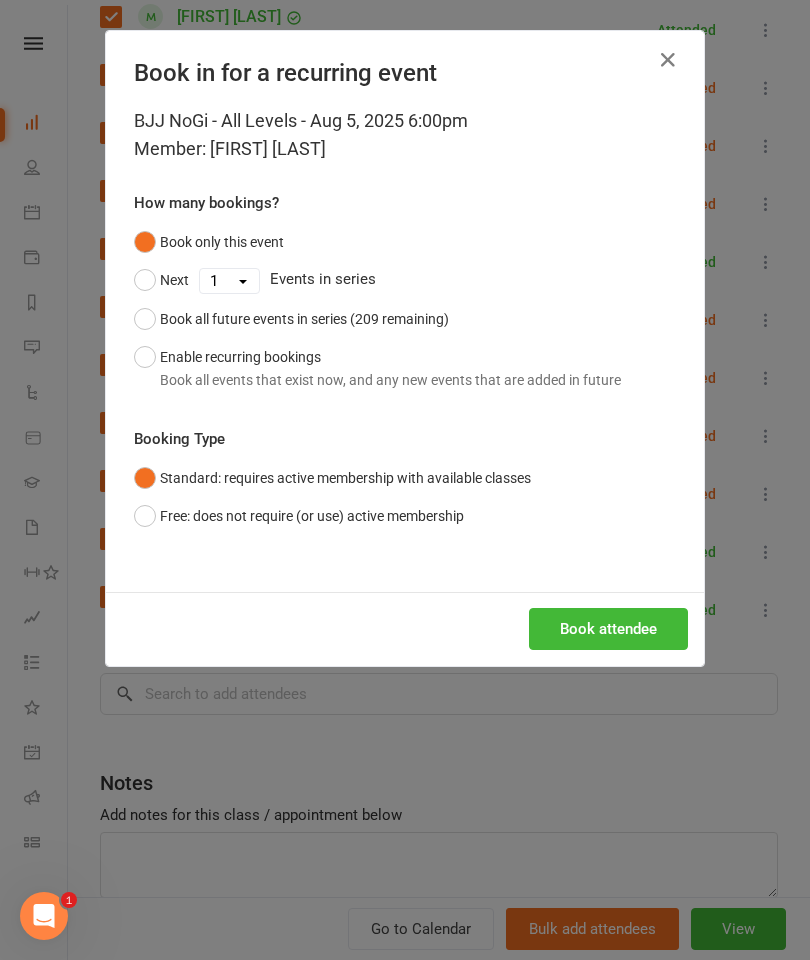 click on "Book attendee" at bounding box center (608, 629) 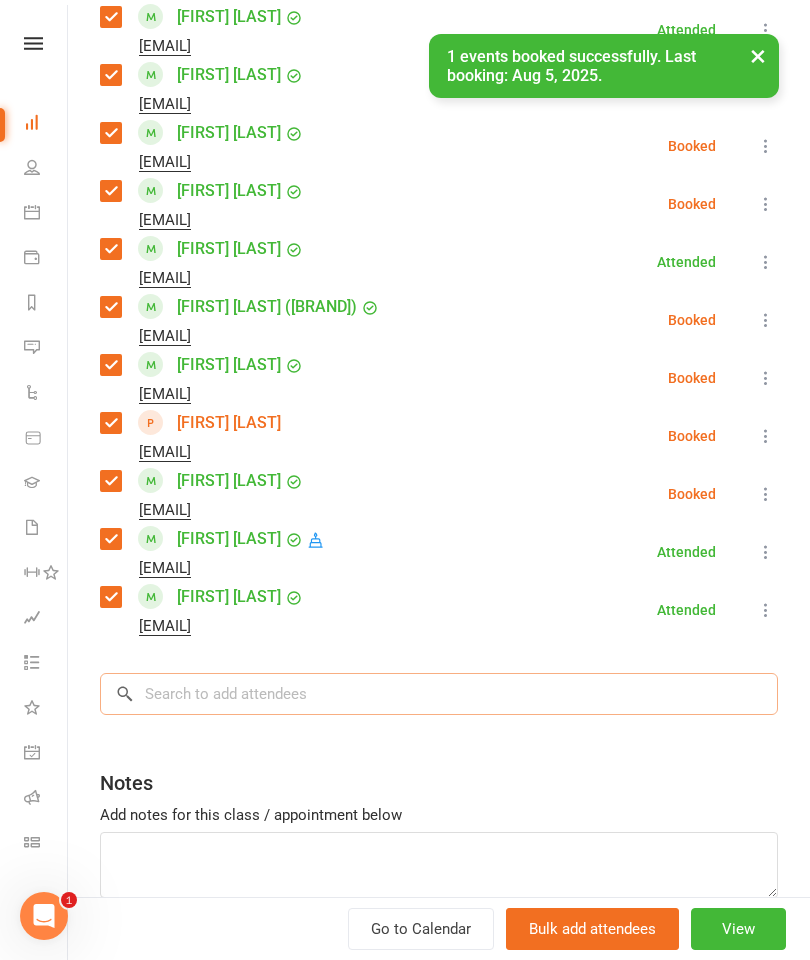 click at bounding box center (439, 694) 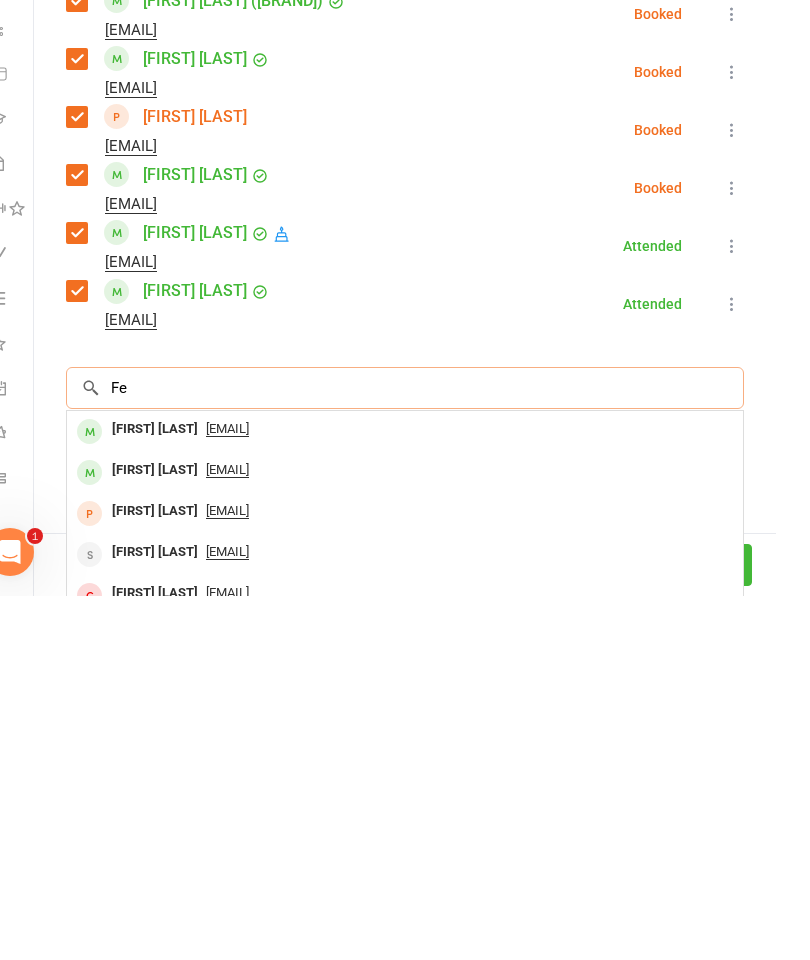 scroll, scrollTop: 2432, scrollLeft: 34, axis: both 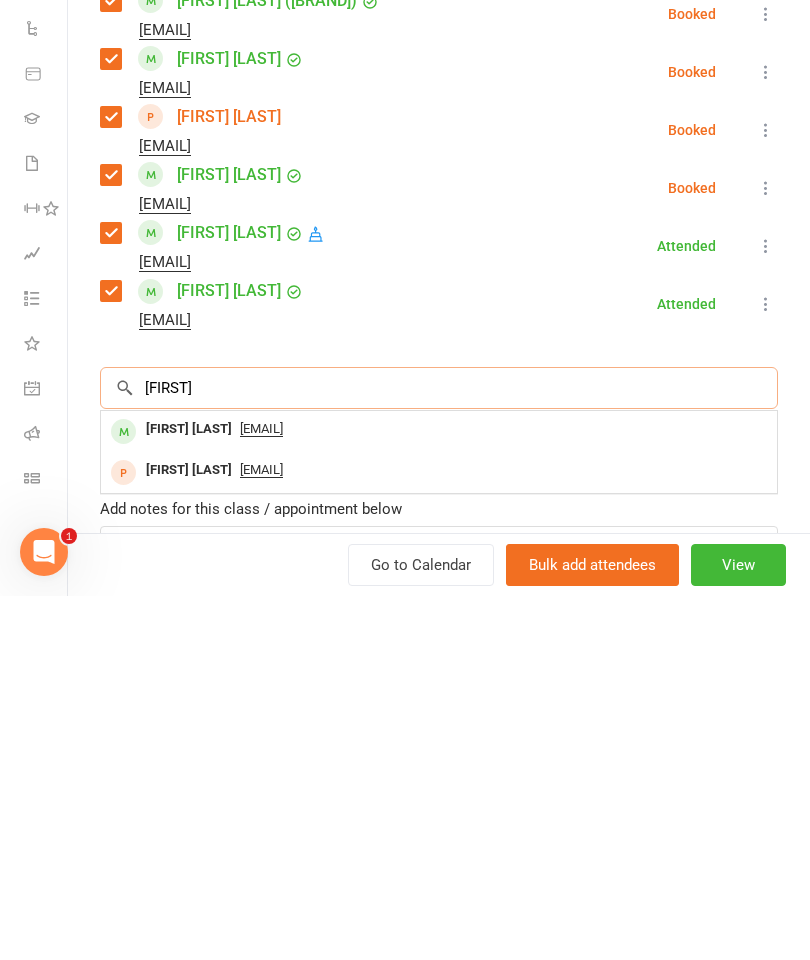 type on "[FIRST]" 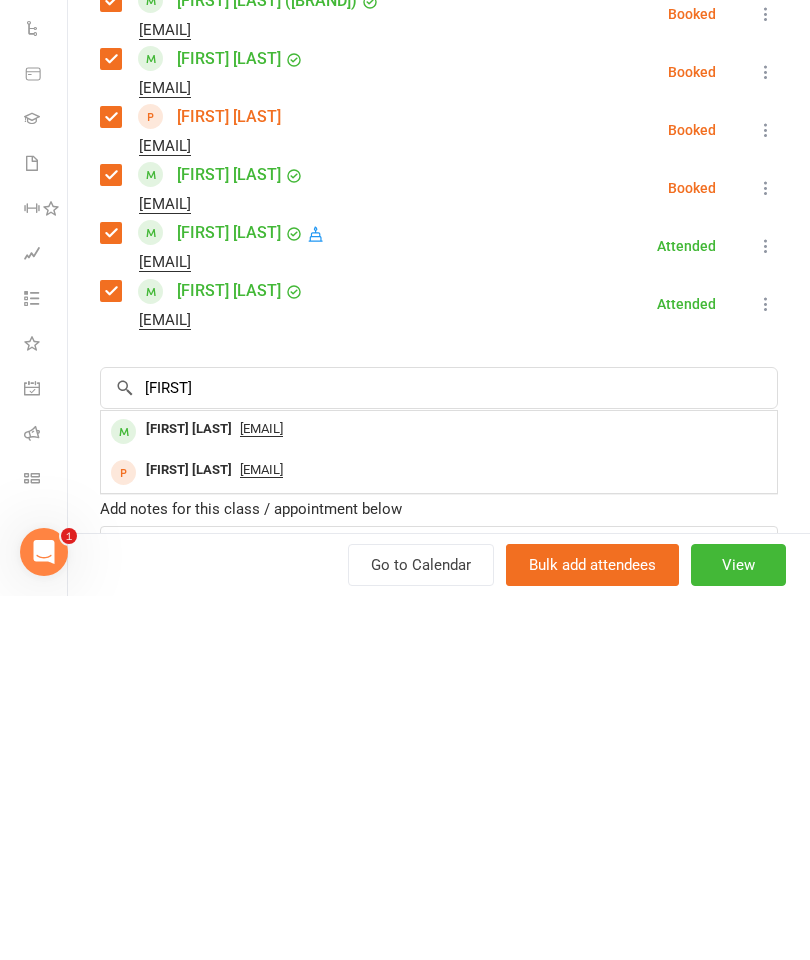 click on "[EMAIL]" at bounding box center (439, 793) 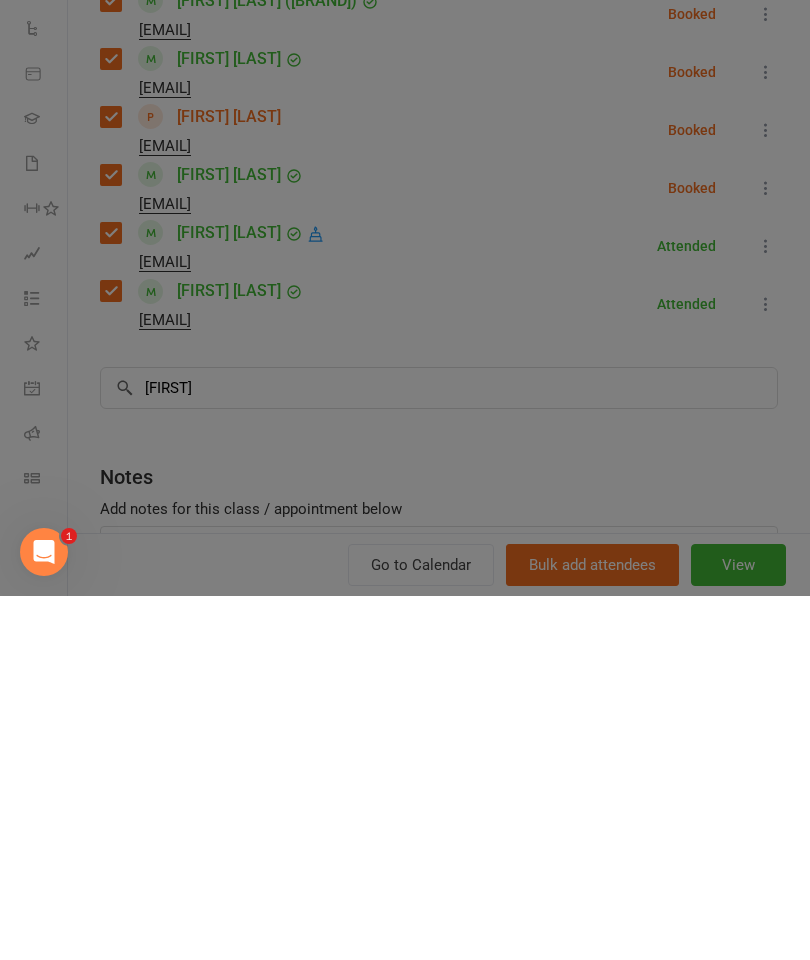 type 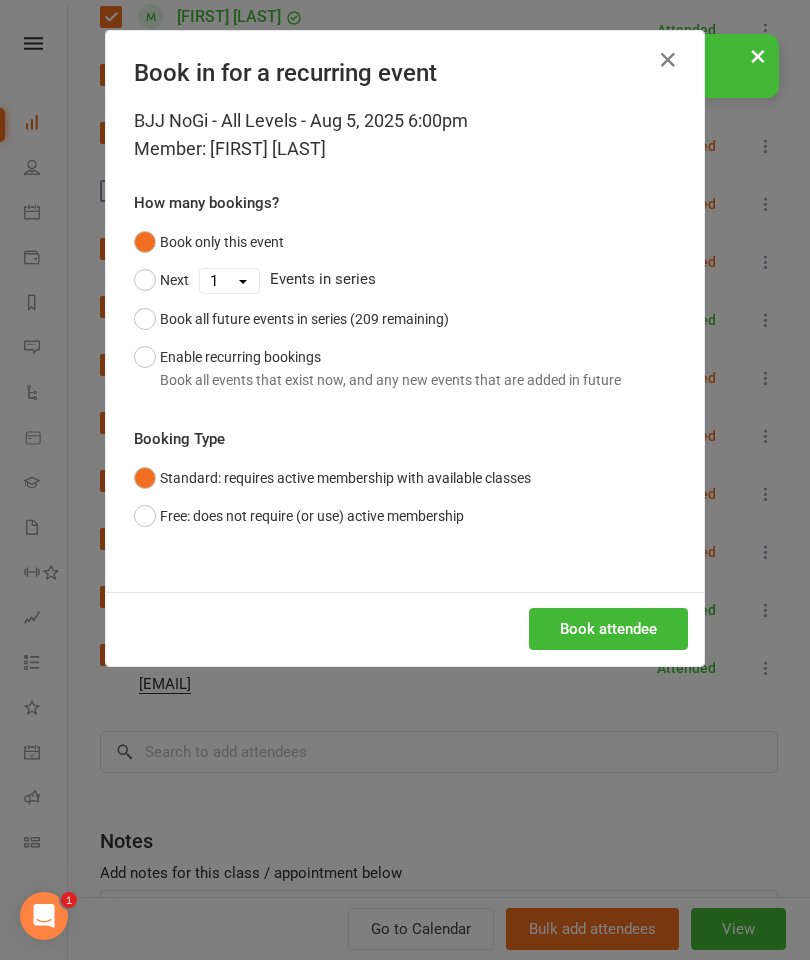 click on "Book attendee" at bounding box center (608, 629) 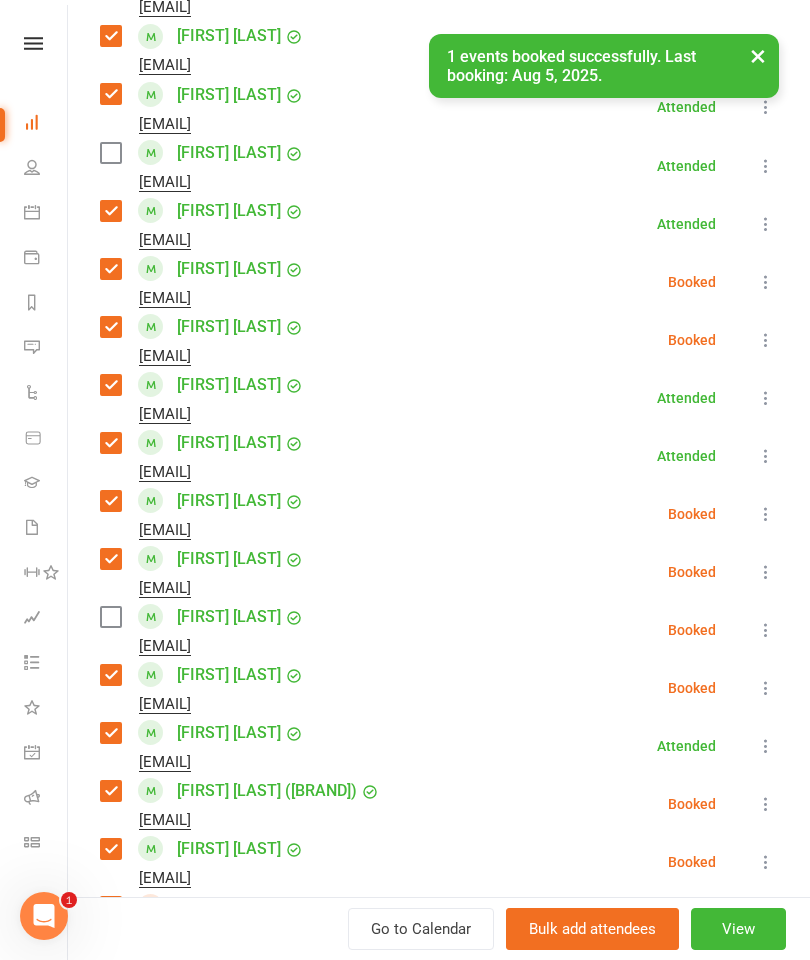 click at bounding box center [110, 617] 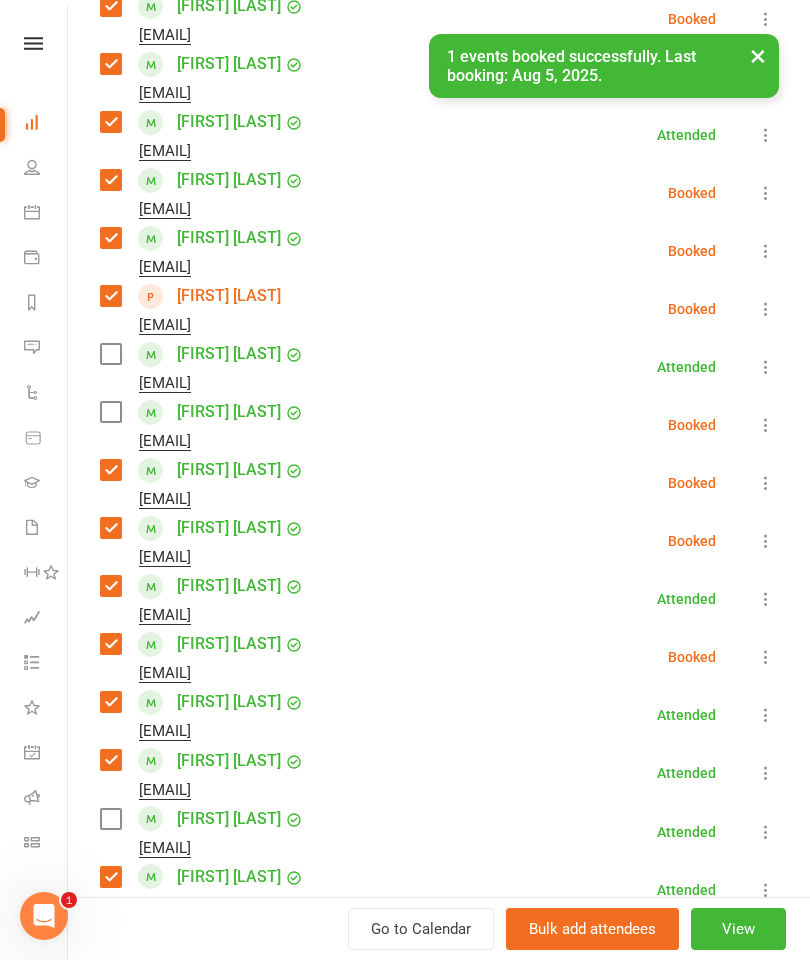 scroll, scrollTop: 441, scrollLeft: 0, axis: vertical 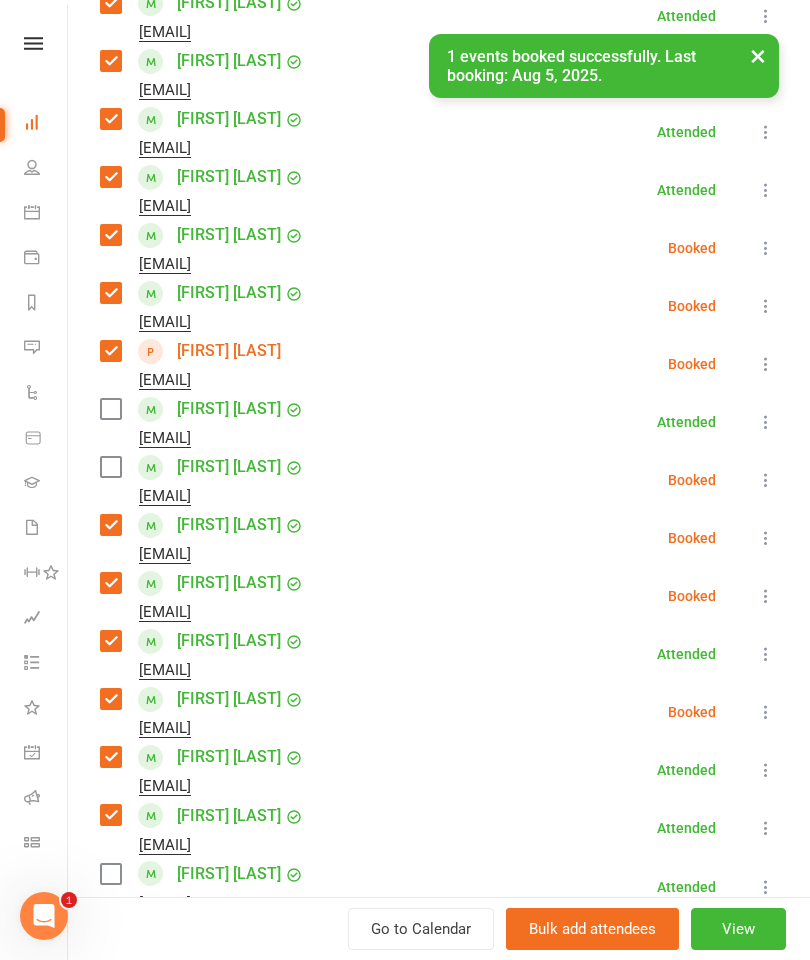 click at bounding box center (110, 467) 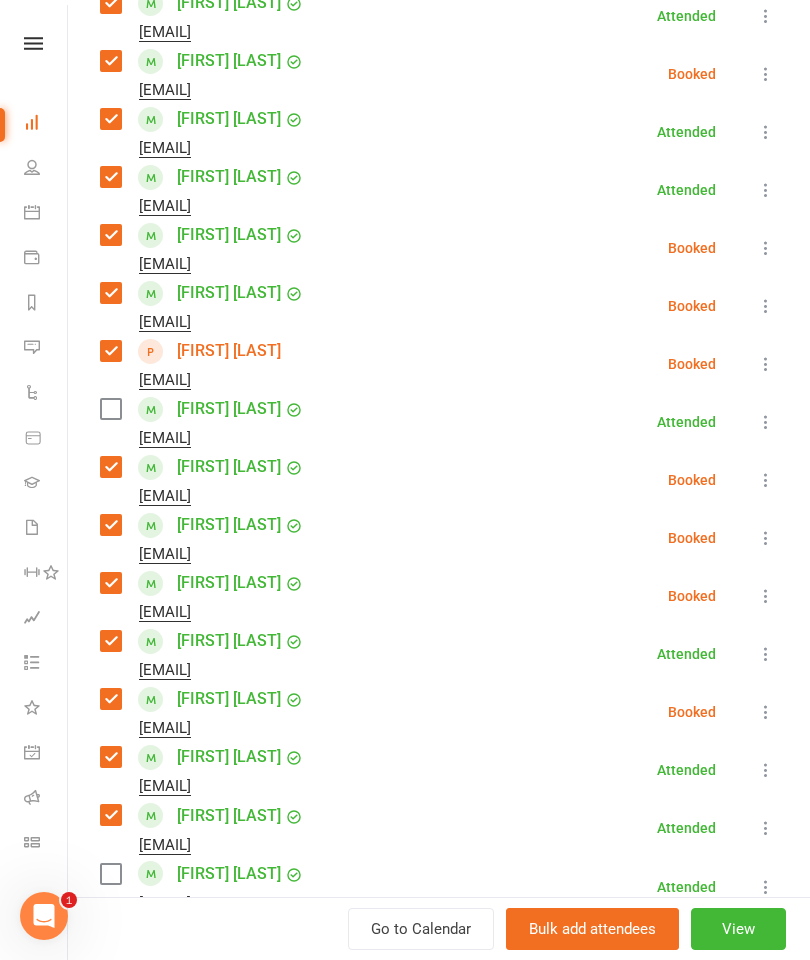 scroll, scrollTop: 2432, scrollLeft: 0, axis: vertical 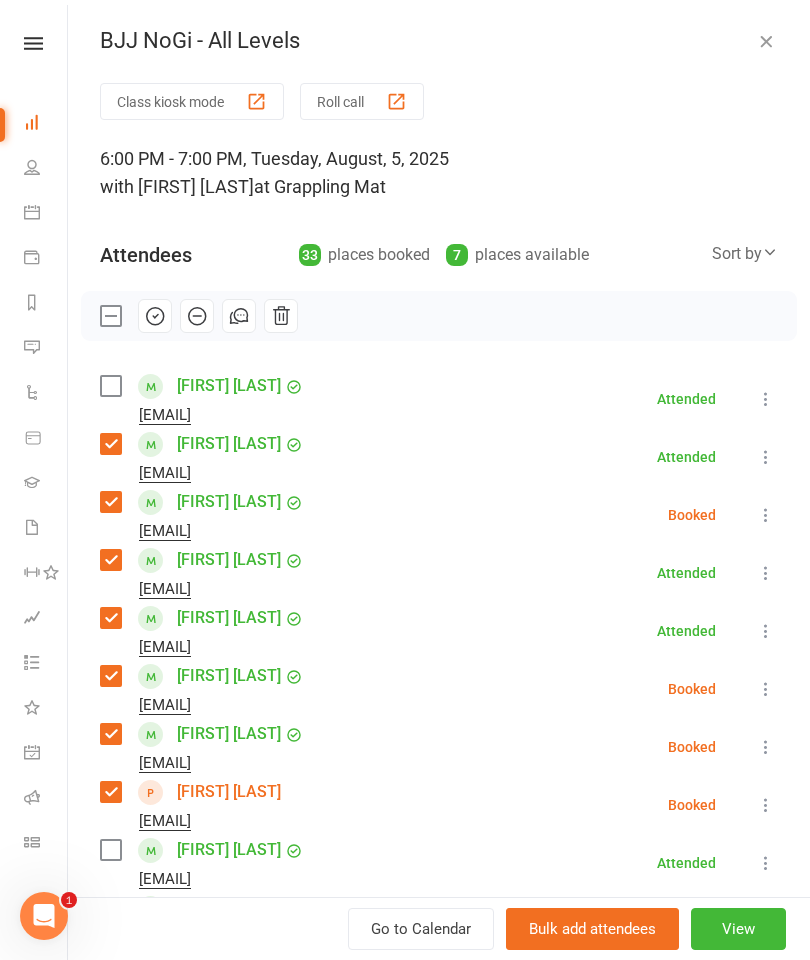 click at bounding box center (110, 386) 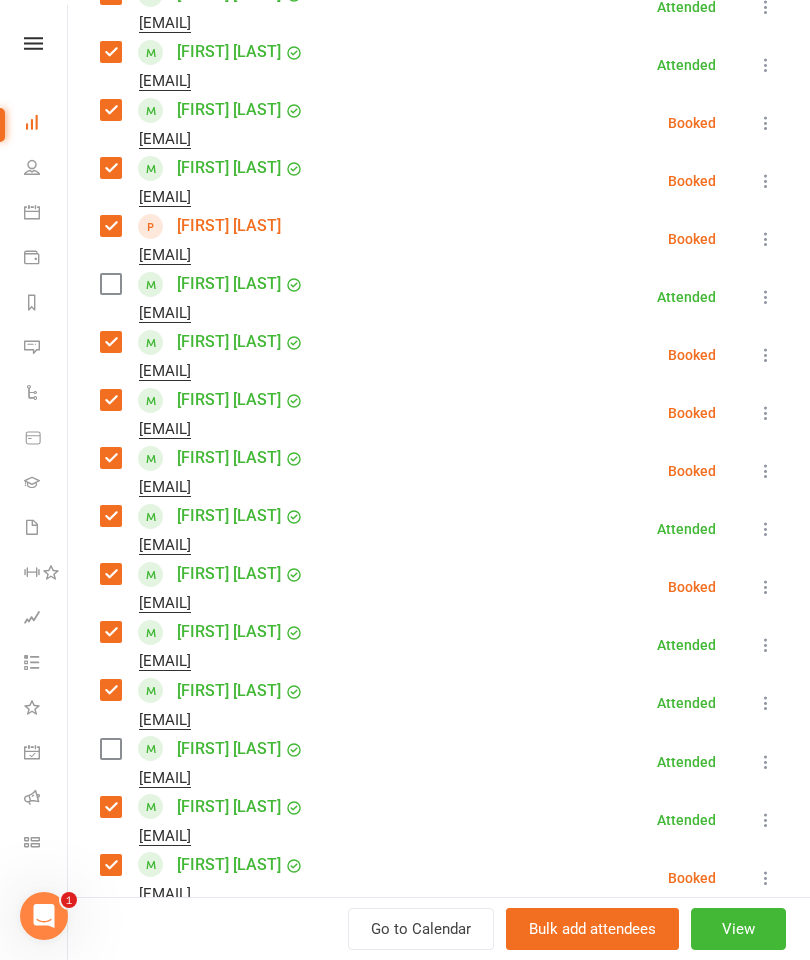 scroll, scrollTop: 590, scrollLeft: 0, axis: vertical 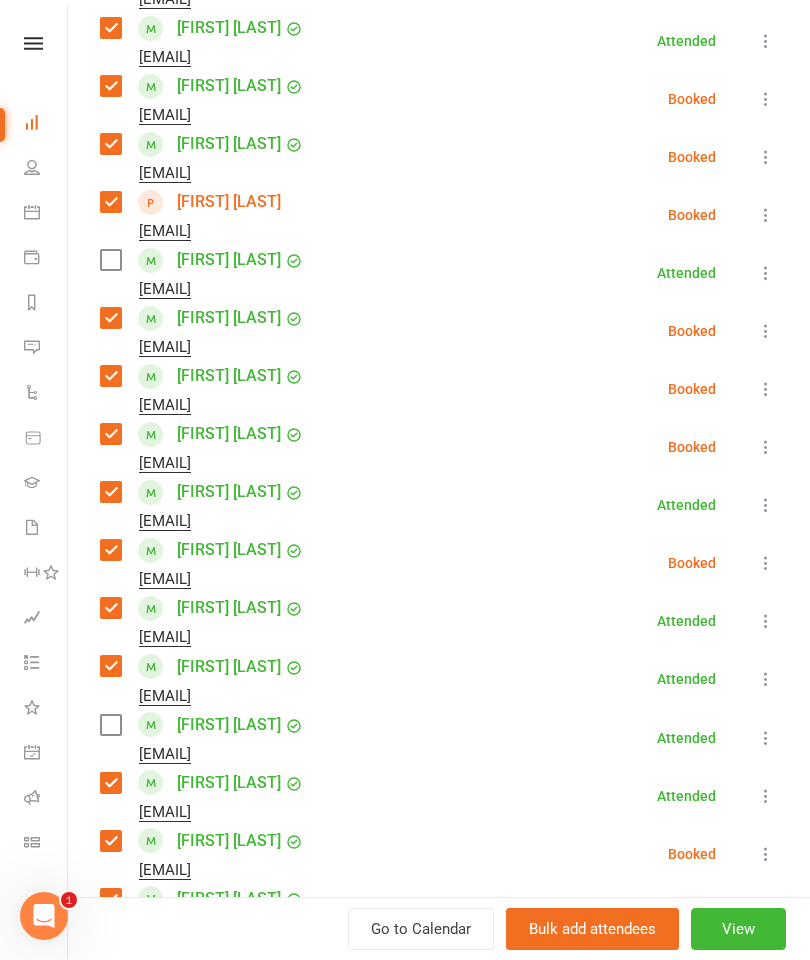 click at bounding box center (766, 273) 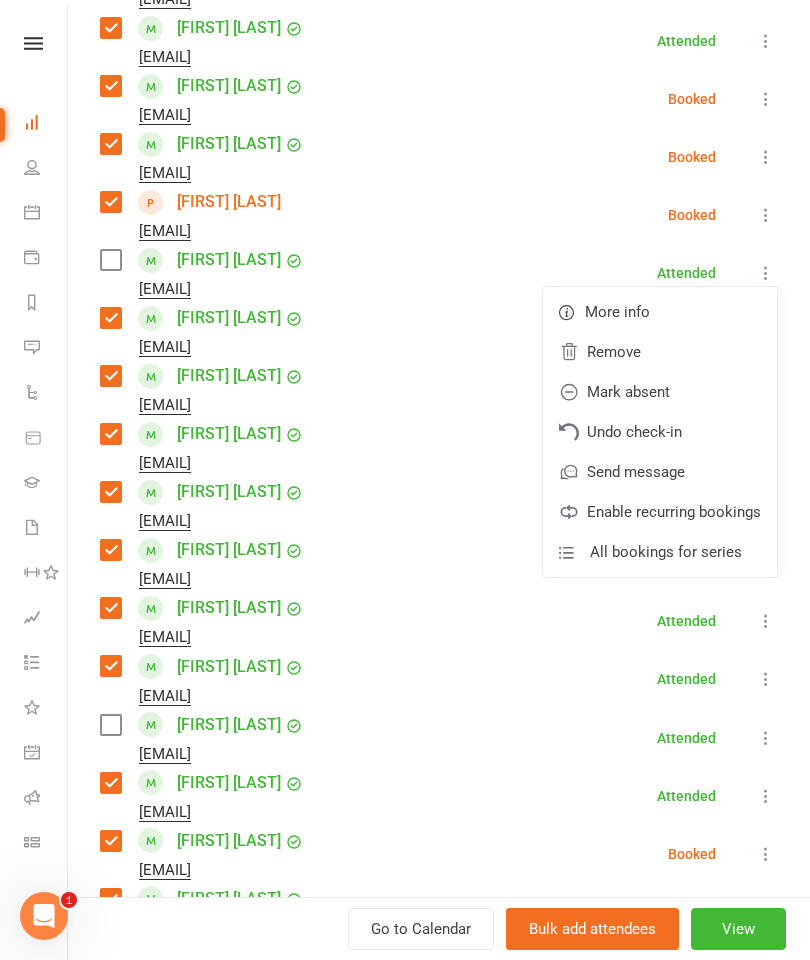 click on "Class kiosk mode  Roll call  6:00 PM - 7:00 PM, Tuesday, August, 5, 2025 with [FIRST] [LAST]  at  Grappling Mat  Attendees  33  places booked 7  places available Sort by  Last name  First name  Booking created    [FIRST] [LAST]  [EMAIL] Attended More info  Remove  Mark absent  Undo check-in  Send message  Enable recurring bookings  All bookings for series    [FIRST] [LAST]  [EMAIL] Attended More info  Remove  Mark absent  Undo check-in  Send message  Enable recurring bookings  All bookings for series    [FIRST] [LAST]  [EMAIL] Booked More info  Remove  Check in  Mark absent  Send message  Enable recurring bookings  All bookings for series    [FIRST] [LAST]  [EMAIL] Attended More info  Remove  Mark absent  Undo check-in  Send message  Enable recurring bookings  All bookings for series    [FIRST] [LAST]  [EMAIL] Attended More info  Remove  Mark absent  Undo check-in  Send message  Enable recurring bookings  All bookings for series    [FIRST] [LAST]" at bounding box center (439, 773) 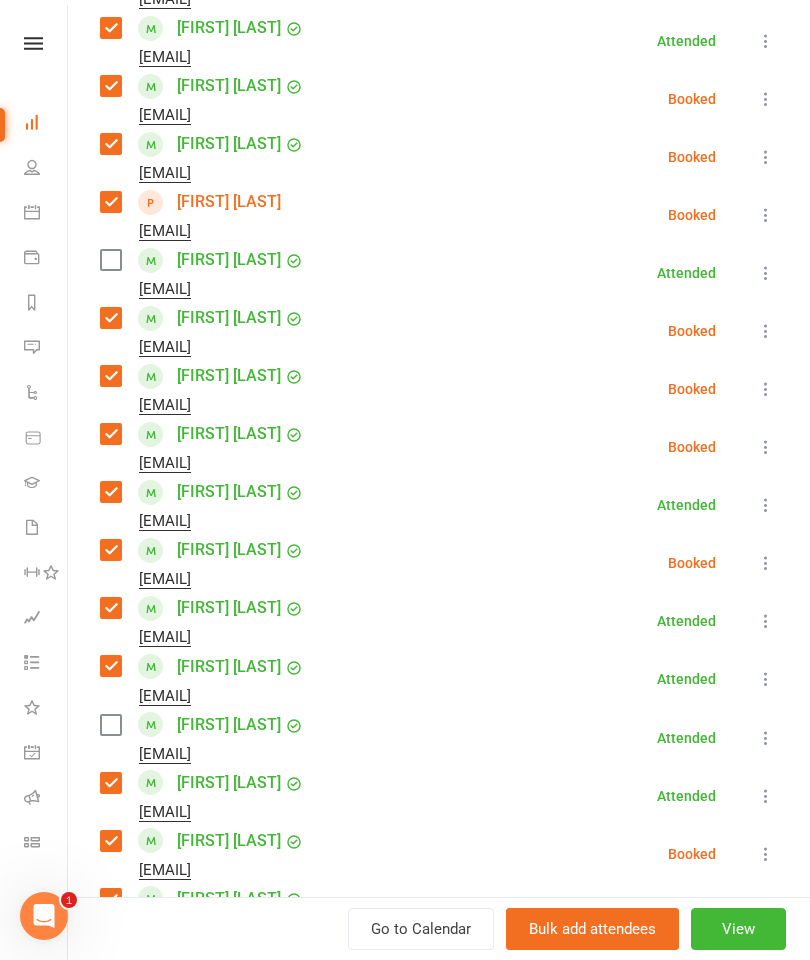 click at bounding box center [766, 273] 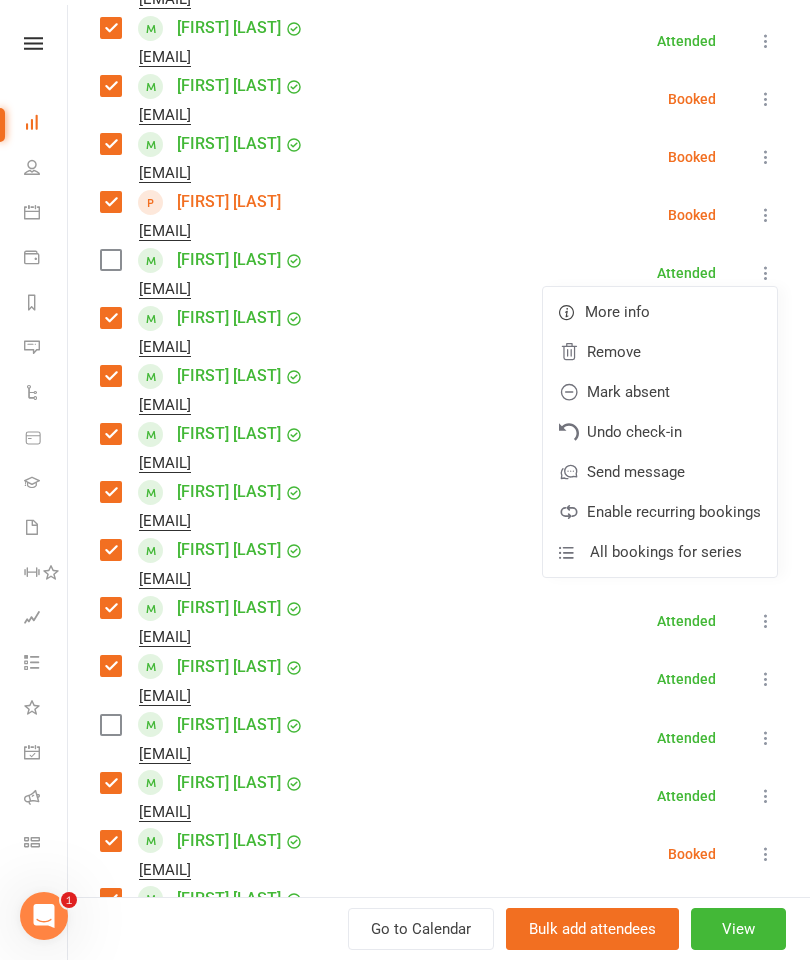 click on "Remove" at bounding box center [660, 352] 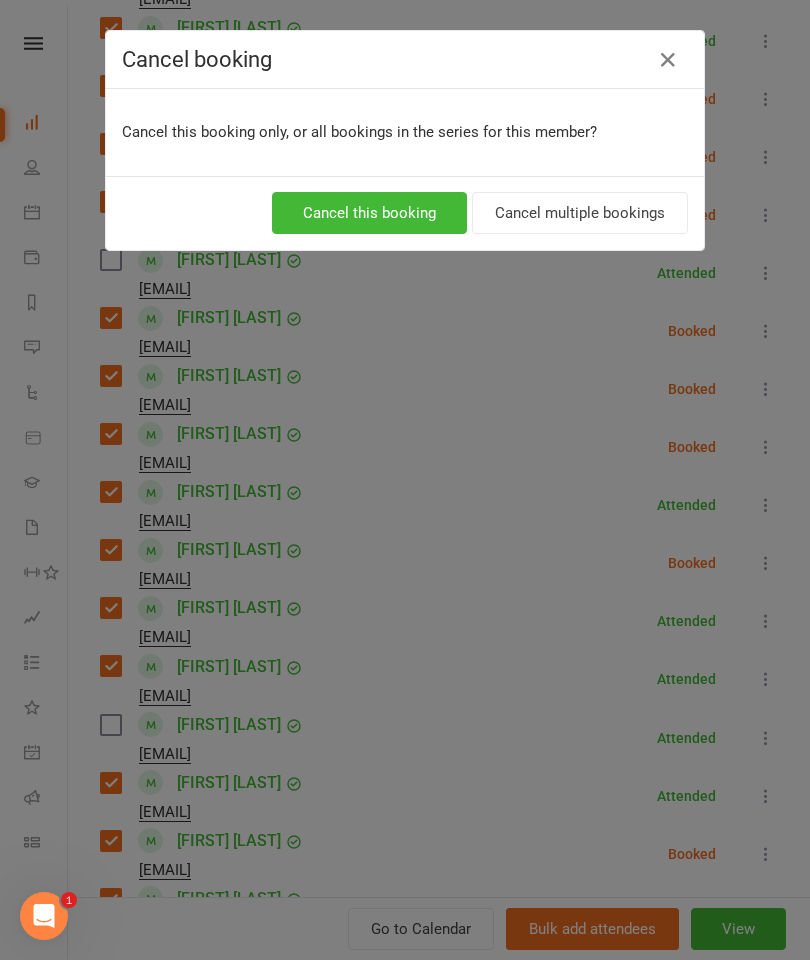 click on "Cancel this booking" at bounding box center [369, 213] 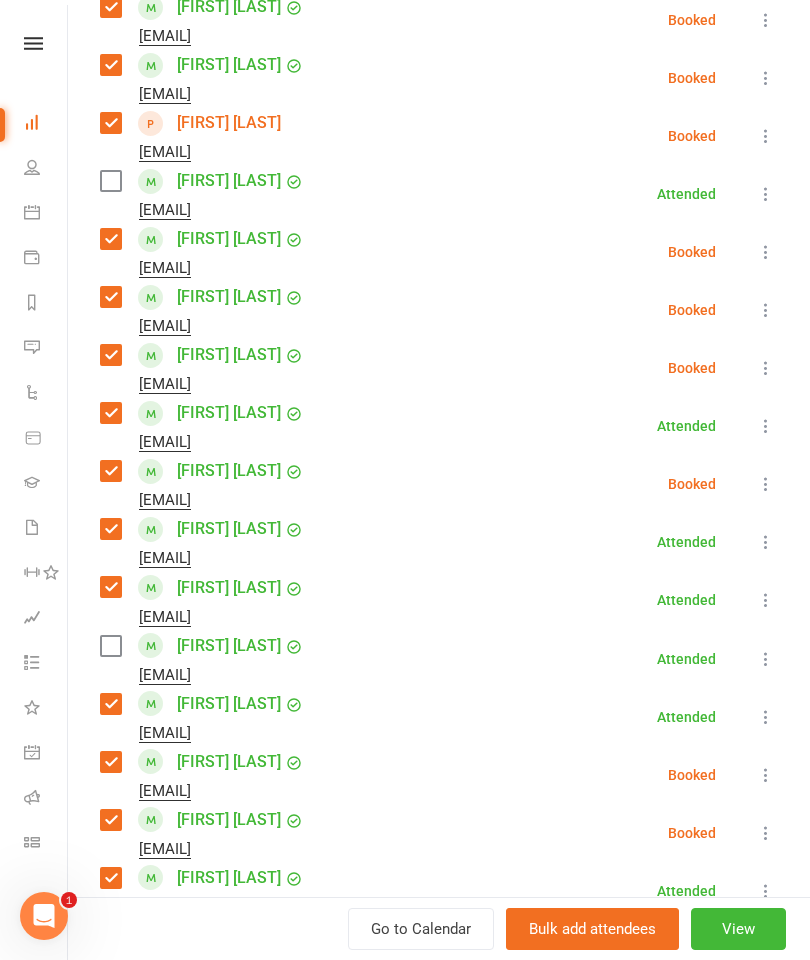 scroll, scrollTop: 701, scrollLeft: 0, axis: vertical 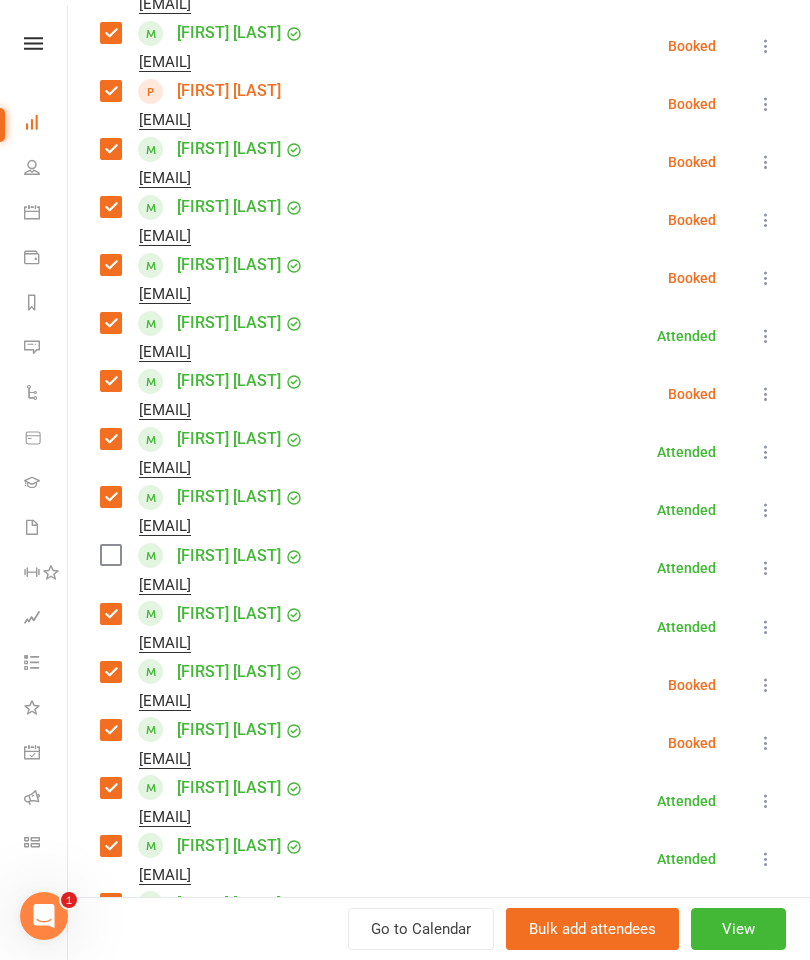 click at bounding box center [766, 568] 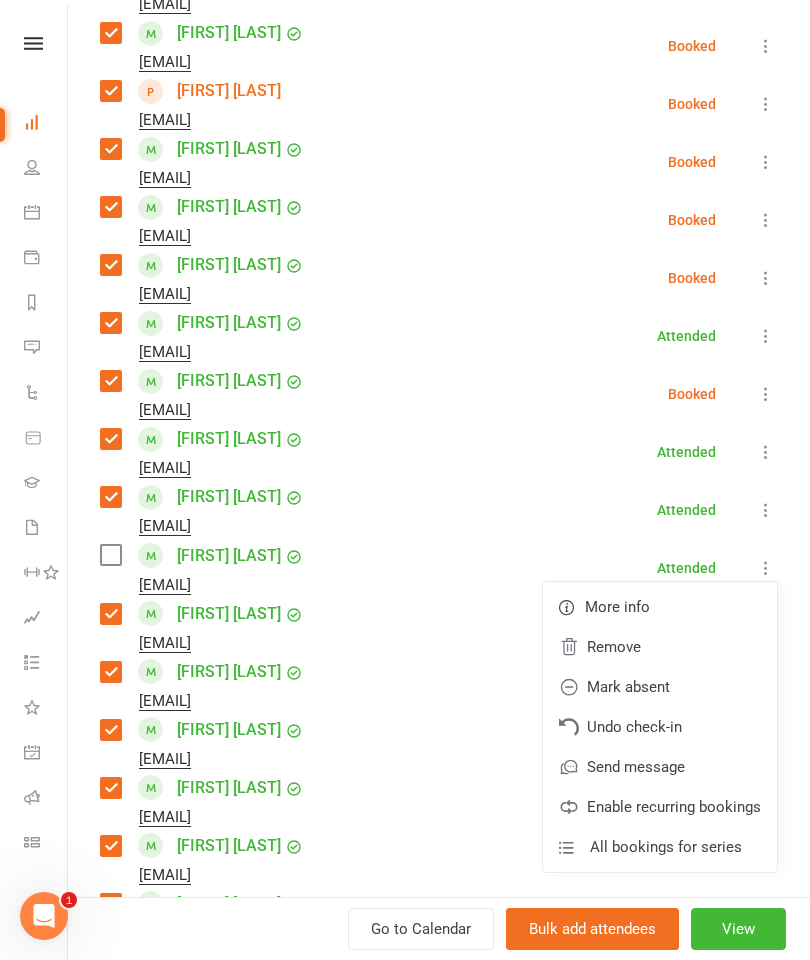 click on "Remove" at bounding box center (660, 647) 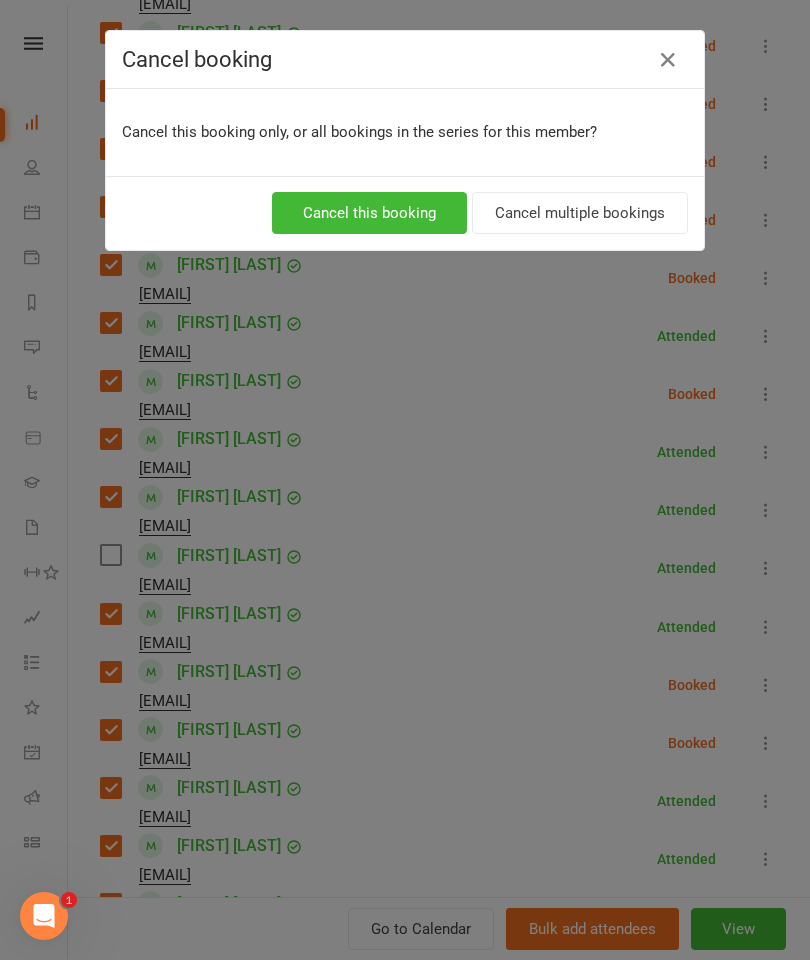 click on "Cancel this booking" at bounding box center [369, 213] 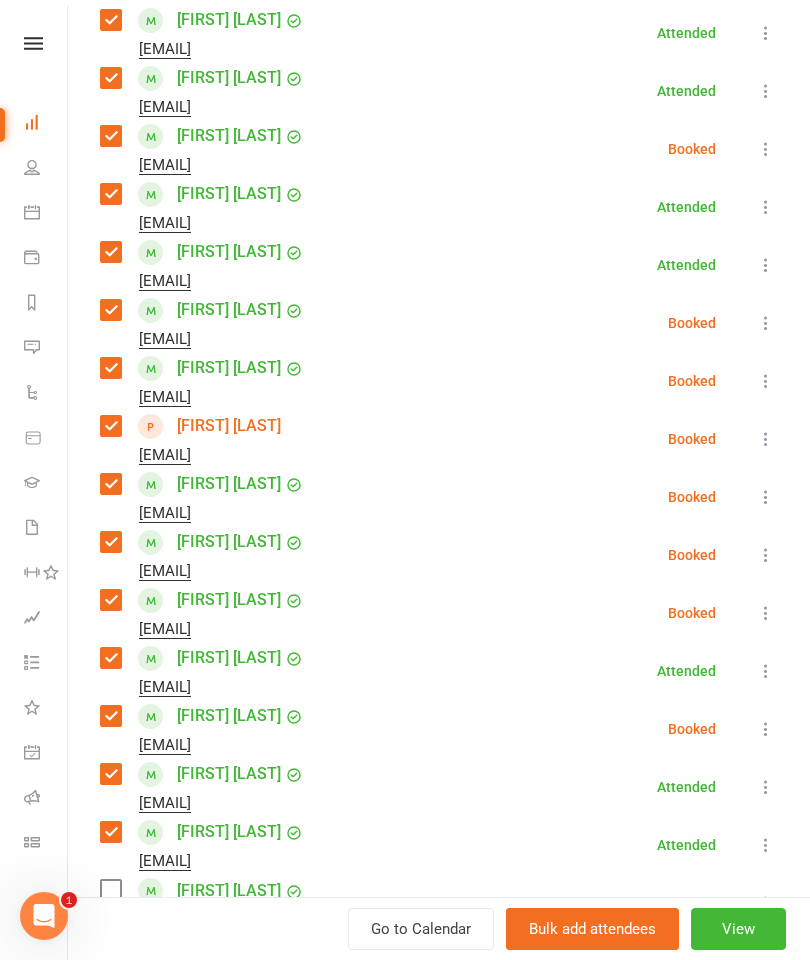 scroll, scrollTop: 51, scrollLeft: 0, axis: vertical 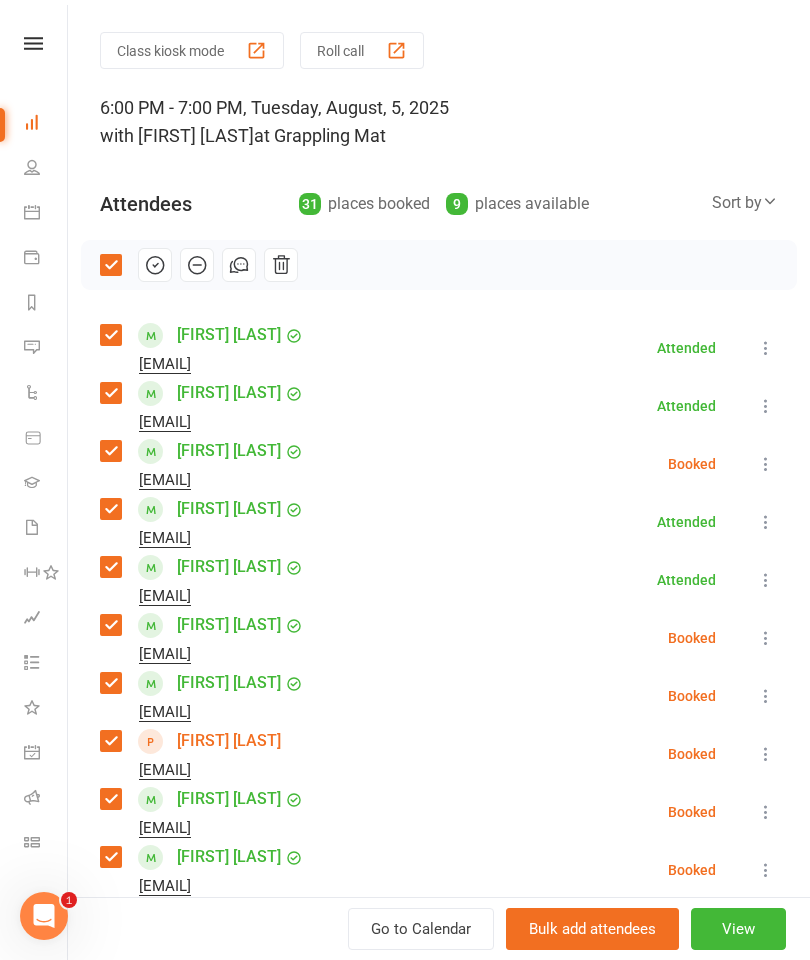 click 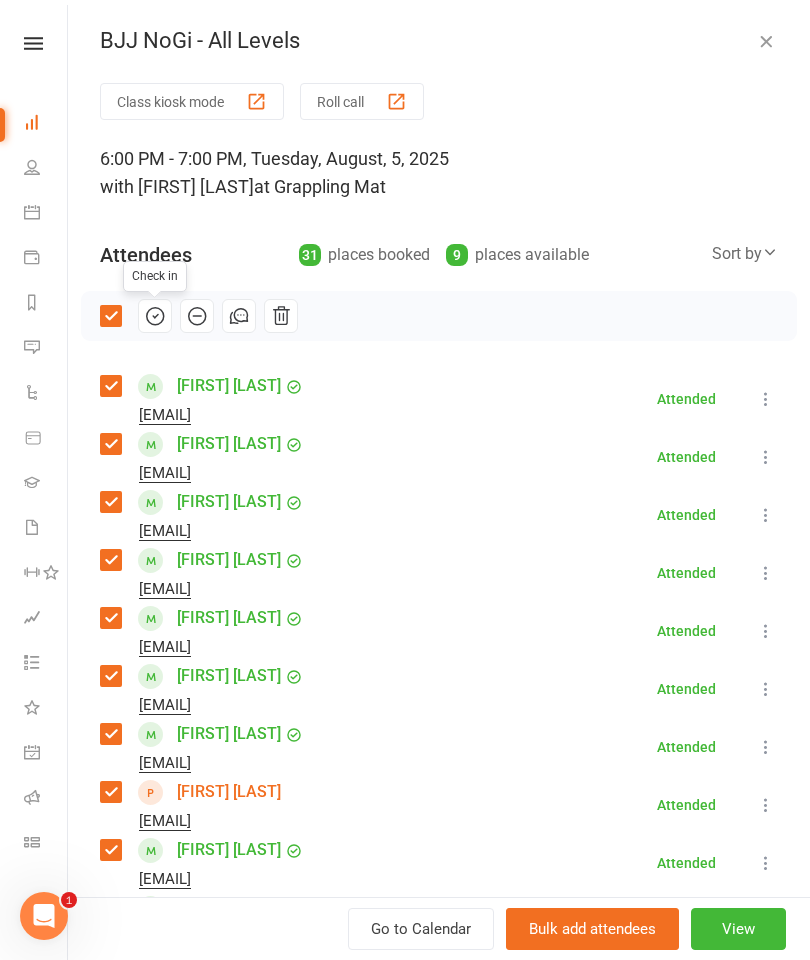 scroll, scrollTop: 0, scrollLeft: 0, axis: both 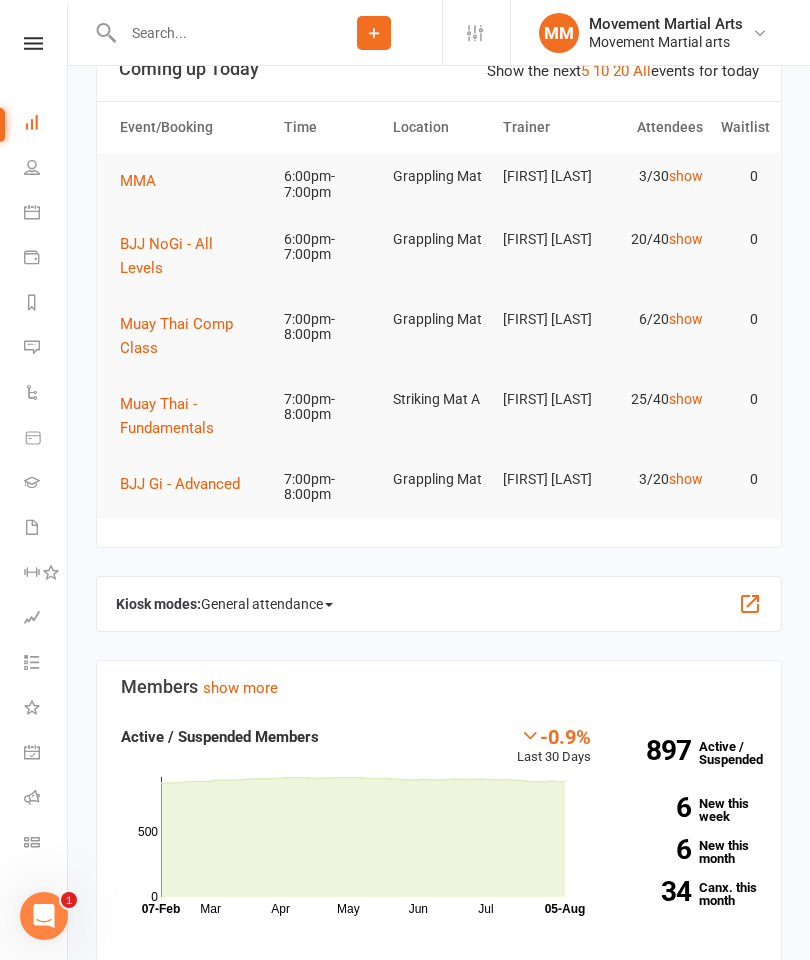 click on "MMA" at bounding box center (138, 181) 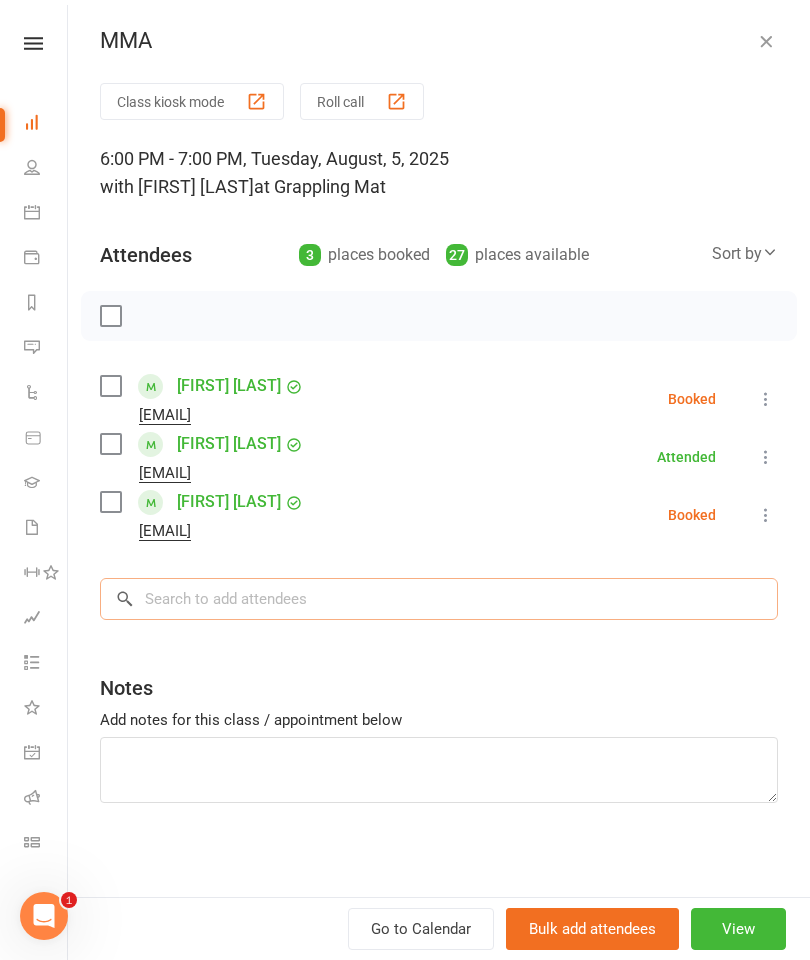 click at bounding box center [439, 599] 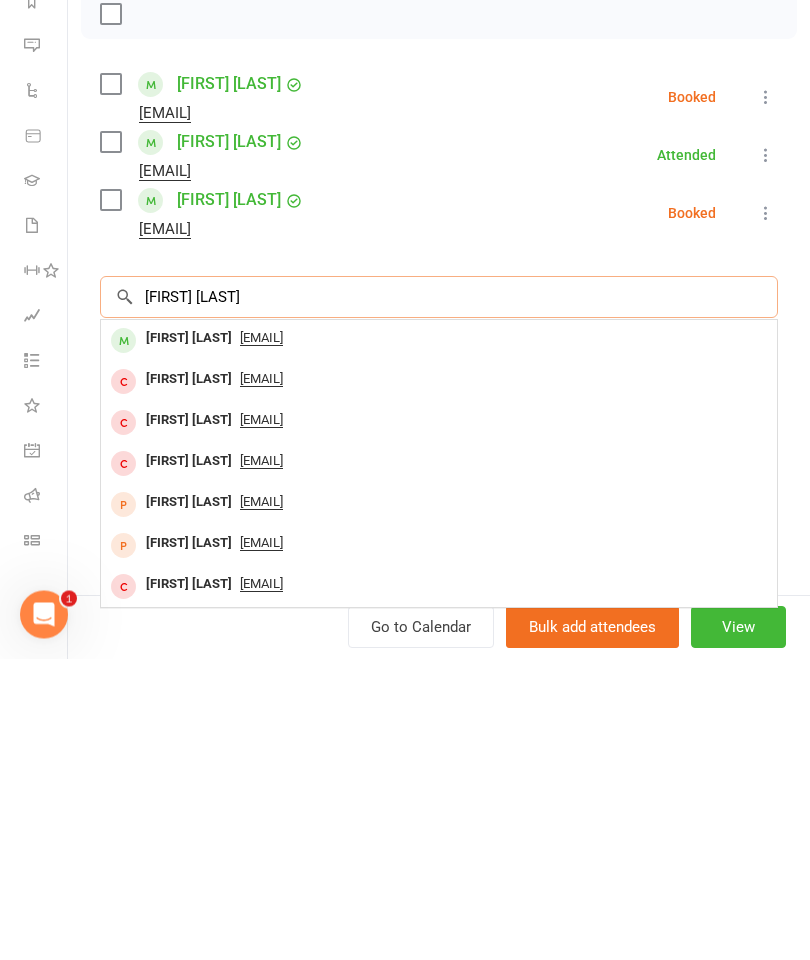 type on "[FIRST] [LAST]" 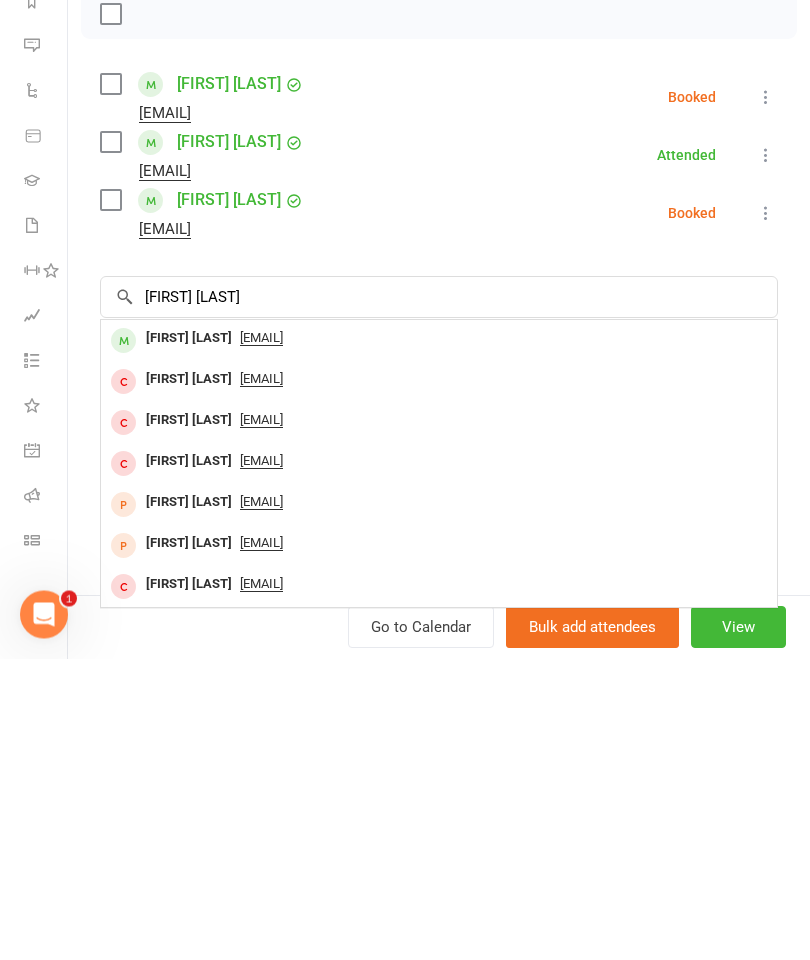 click on "[FIRST] [LAST]" at bounding box center (189, 640) 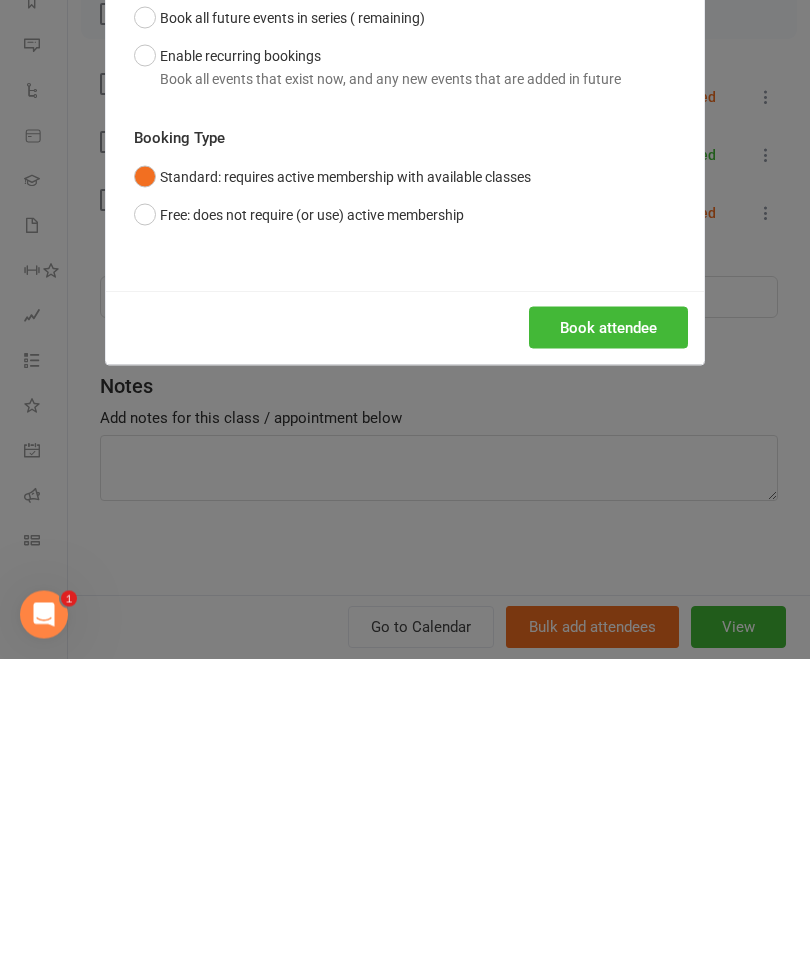 scroll, scrollTop: 360, scrollLeft: 0, axis: vertical 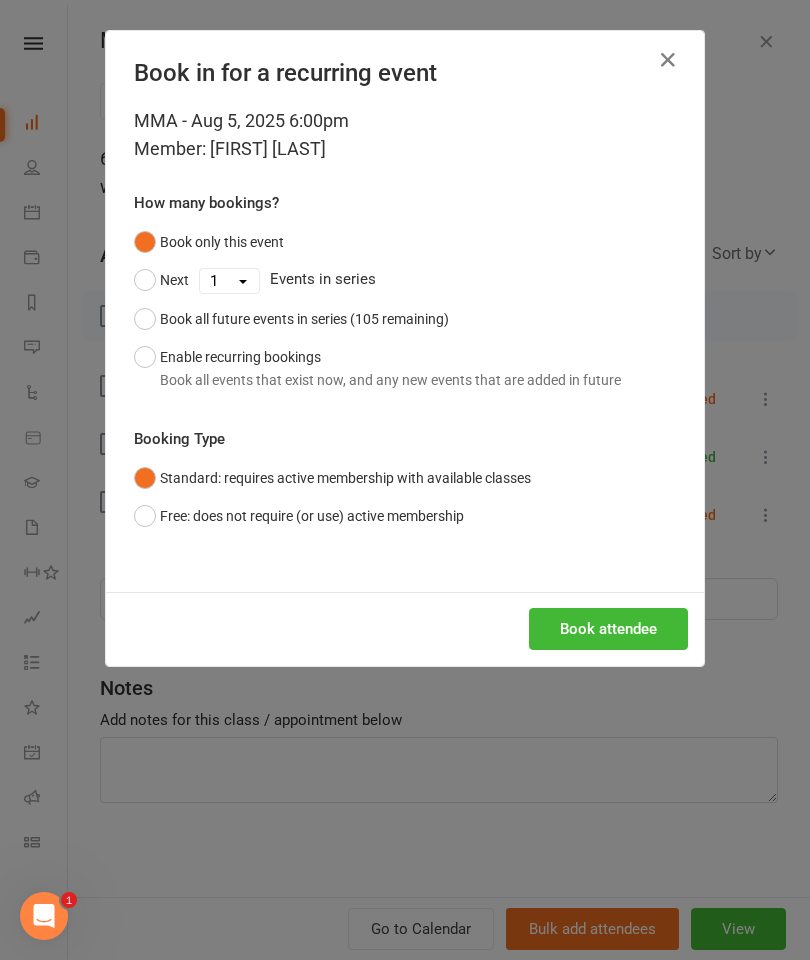 click on "Book attendee" at bounding box center [608, 629] 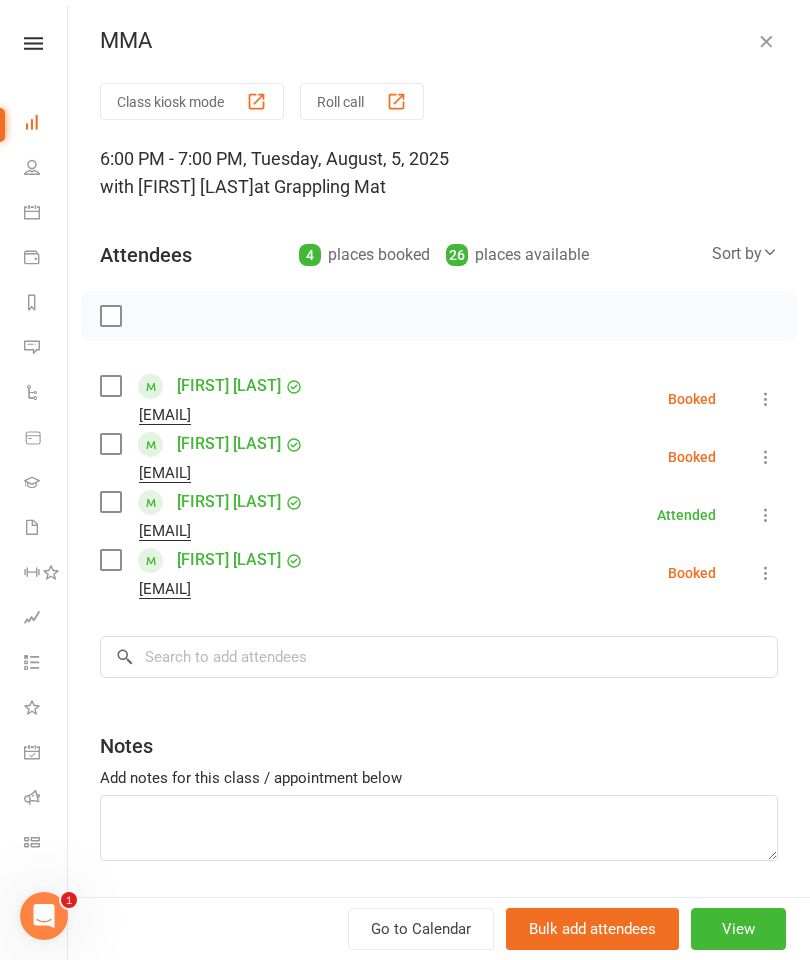 click on "Class kiosk mode  Roll call  6:00 PM - 7:00 PM, Tuesday, August, 5, 2025 with [FIRST] [LAST]  at  Grappling Mat  Attendees  4  places booked 26  places available Sort by  Last name  First name  Booking created    [FIRST] [LAST]  [EMAIL] Booked More info  Remove  Check in  Mark absent  Send message  Enable recurring bookings  All bookings for series    [FIRST] [LAST]  [EMAIL] Booked More info  Remove  Check in  Mark absent  Send message  Enable recurring bookings  All bookings for series    [FIRST] [LAST]  [EMAIL] Attended More info  Remove  Mark absent  Undo check-in  Send message  Enable recurring bookings  All bookings for series    [FIRST] [LAST]  [EMAIL] Booked More info  Remove  Check in  Mark absent  Send message  Enable recurring bookings  All bookings for series  × No results [FIRST] [LAST] [EMAIL] [FIRST] [LAST] [EMAIL] [FIRST] [LAST] [EMAIL] [FIRST] [LAST] [EMAIL]" at bounding box center (439, 522) 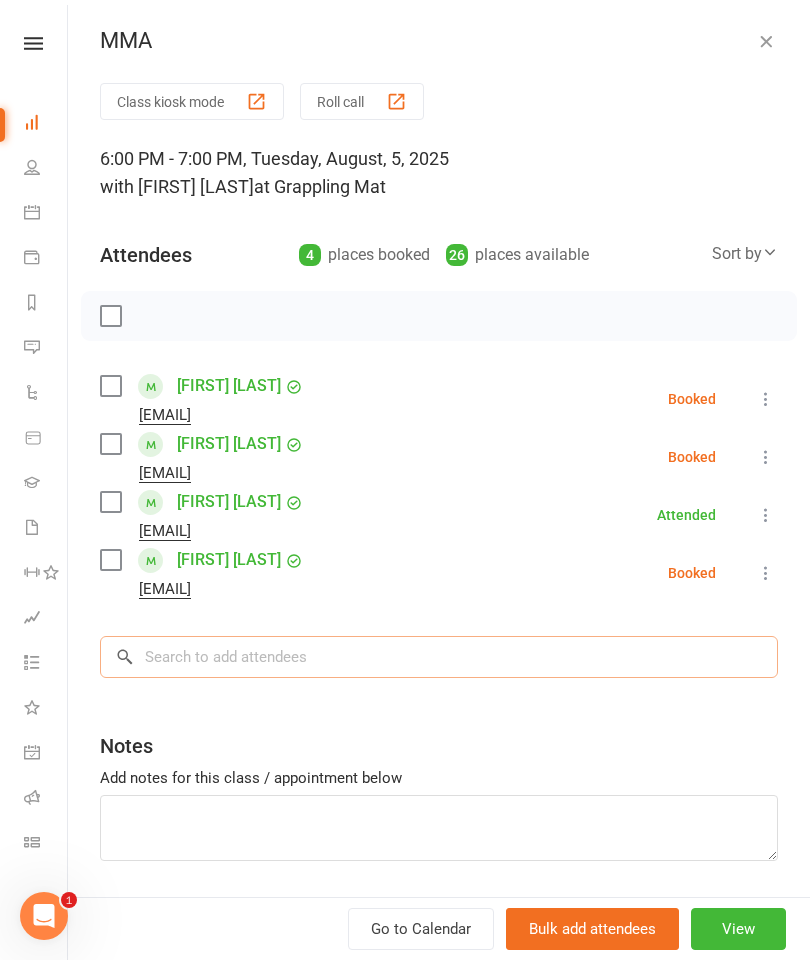 click at bounding box center (439, 657) 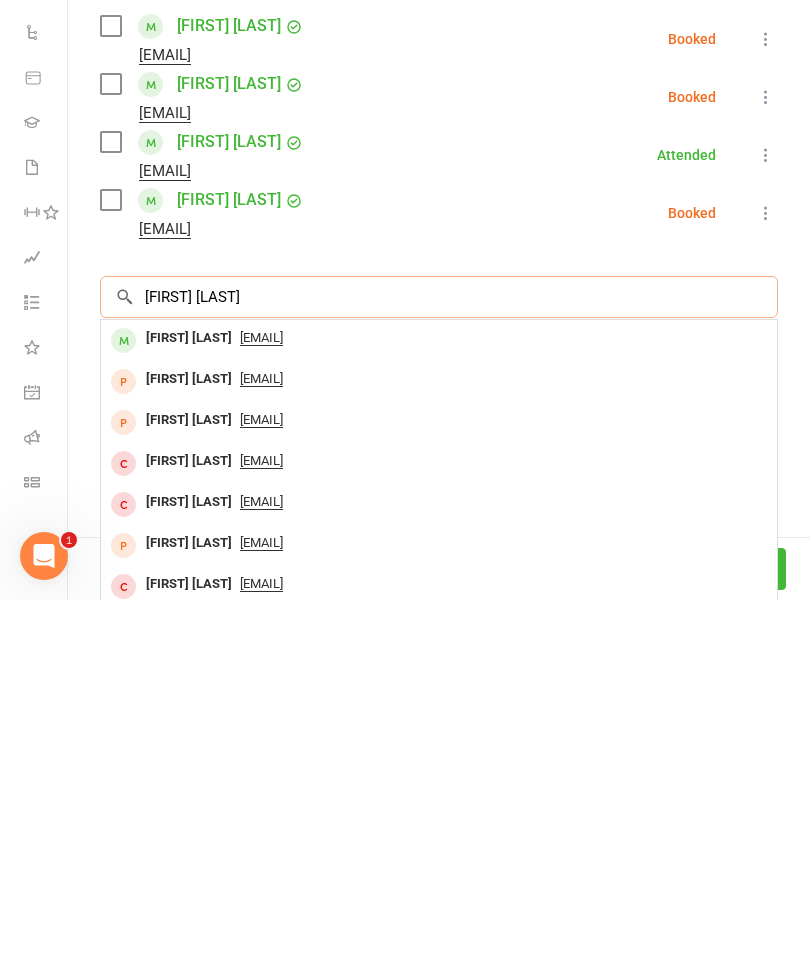type on "[FIRST] [LAST]" 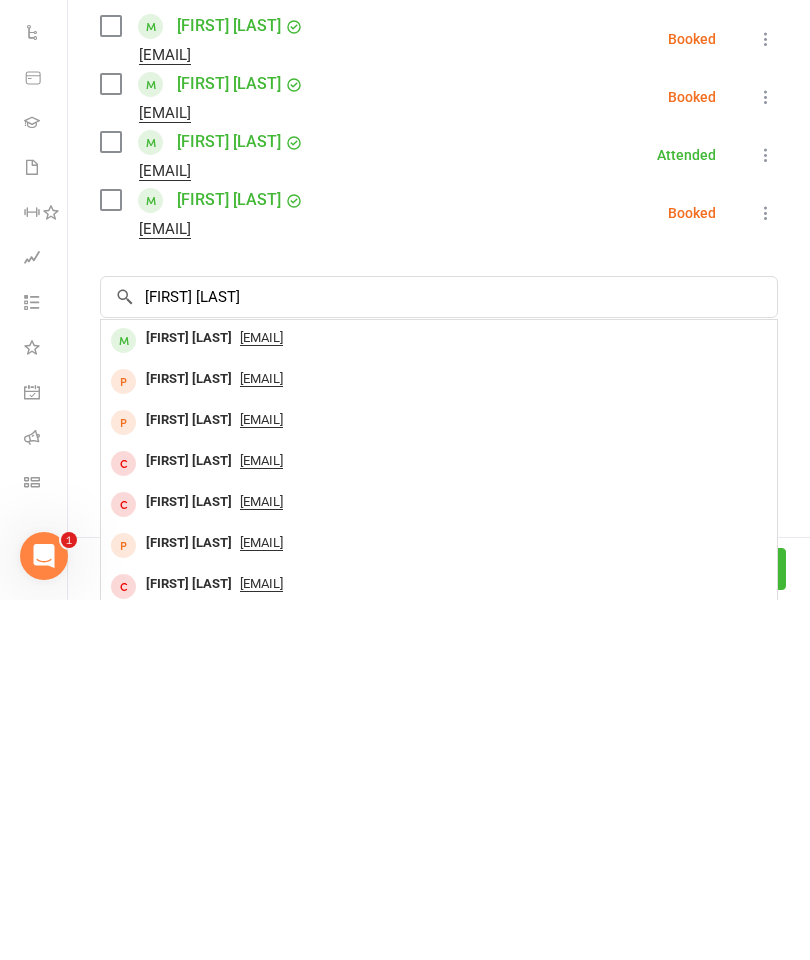 click on "[FIRST] [LAST] [EMAIL]" at bounding box center (439, 700) 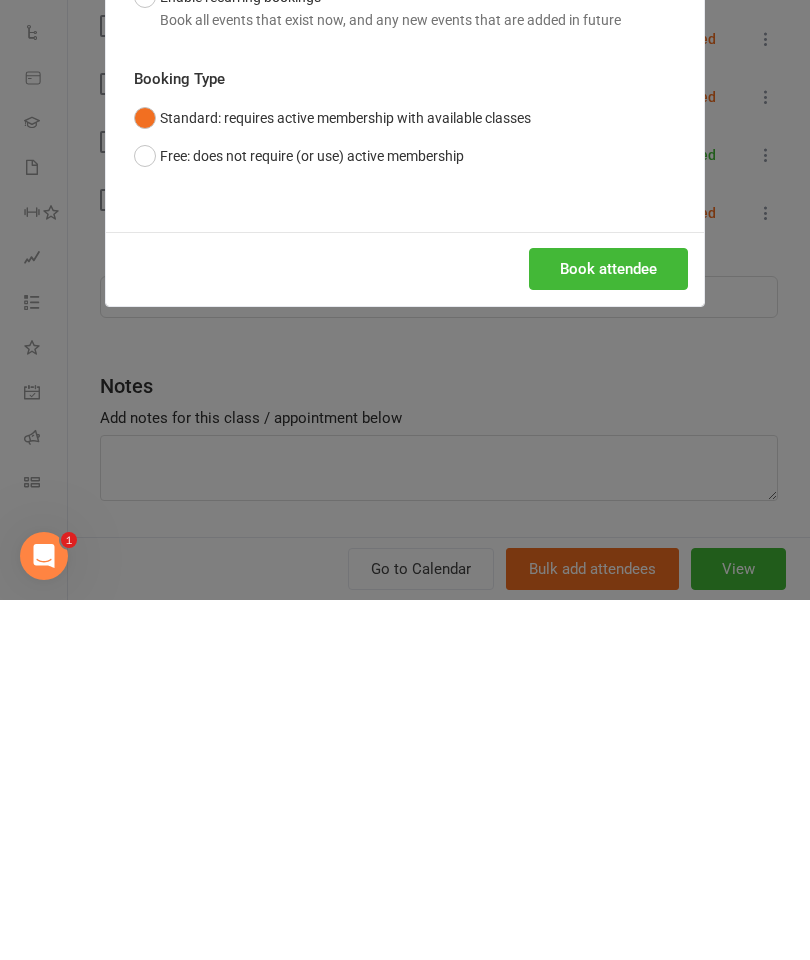 scroll, scrollTop: 720, scrollLeft: 0, axis: vertical 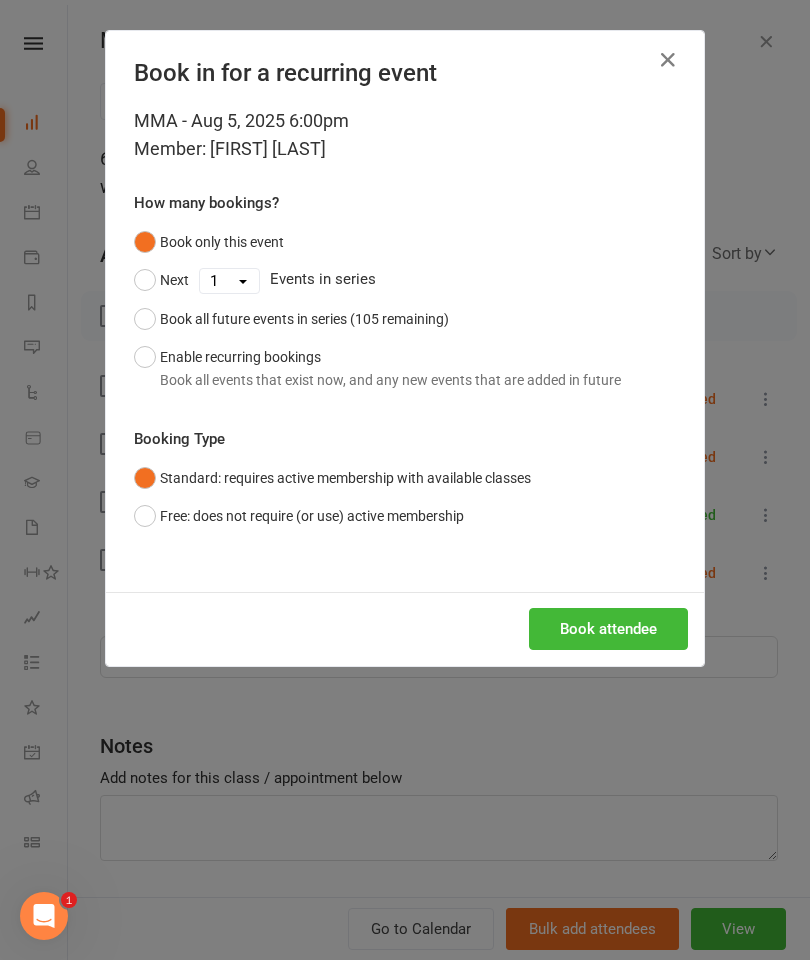 click on "Book attendee" at bounding box center (608, 629) 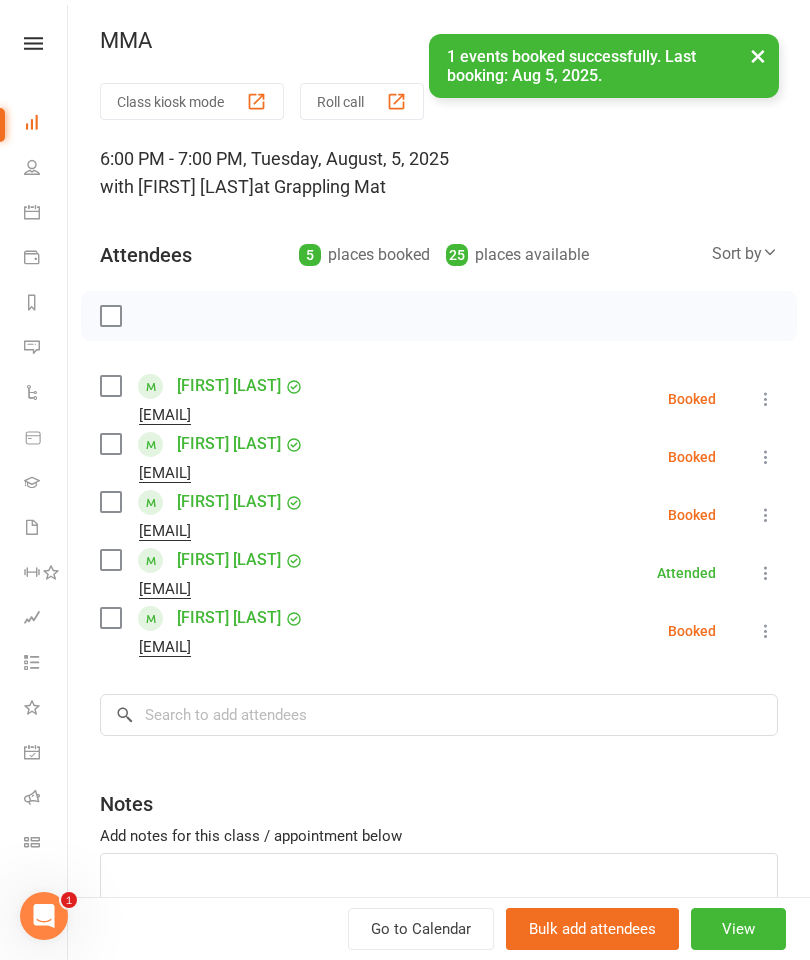 click at bounding box center [110, 386] 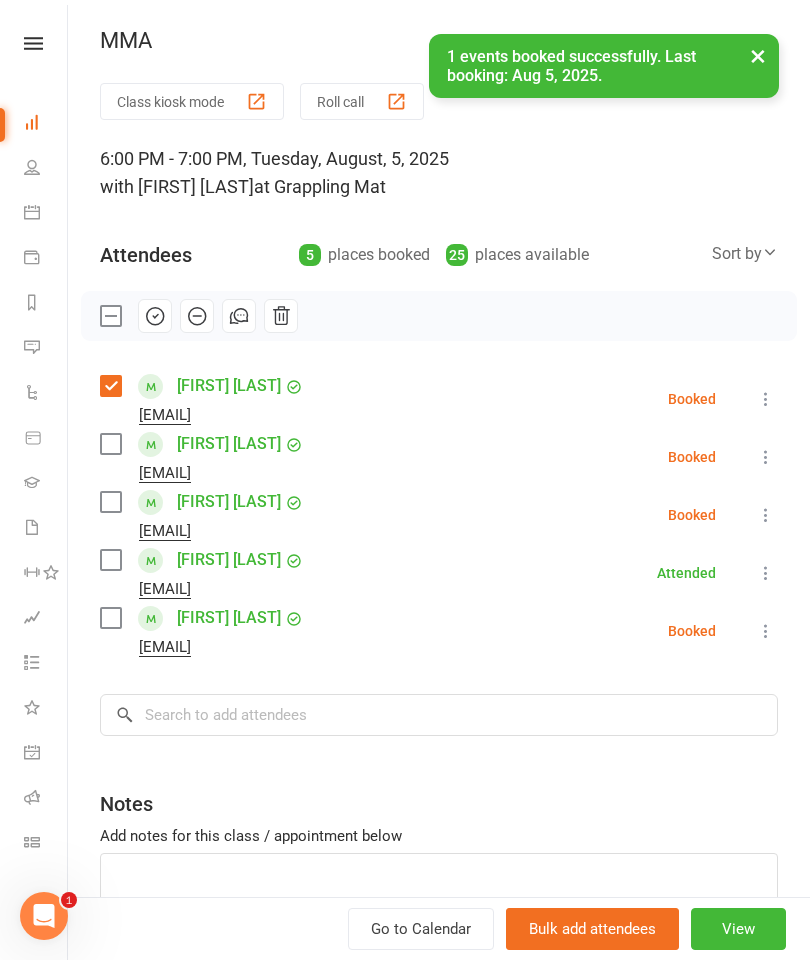 click at bounding box center [110, 618] 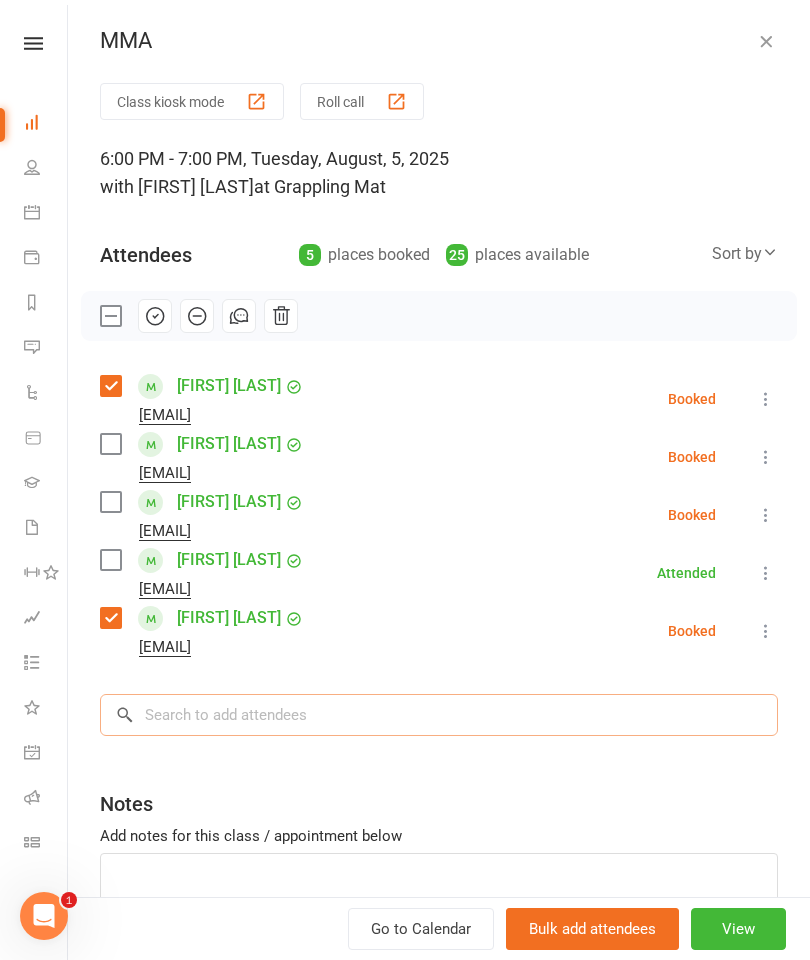click at bounding box center [439, 715] 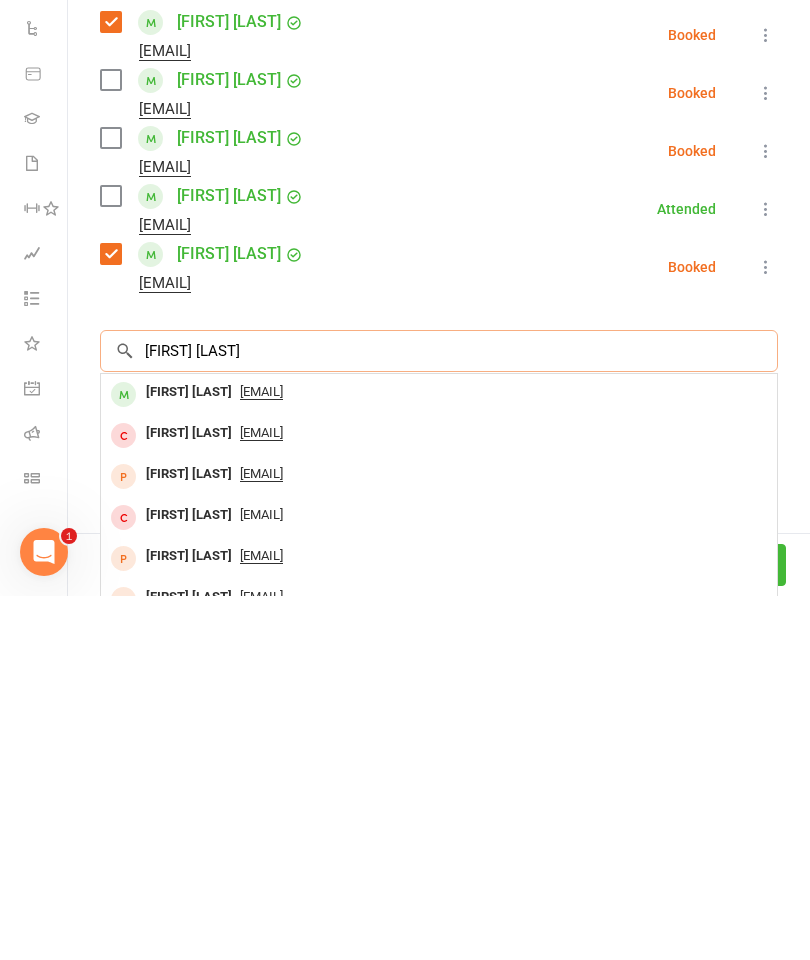 type on "[FIRST] [LAST]" 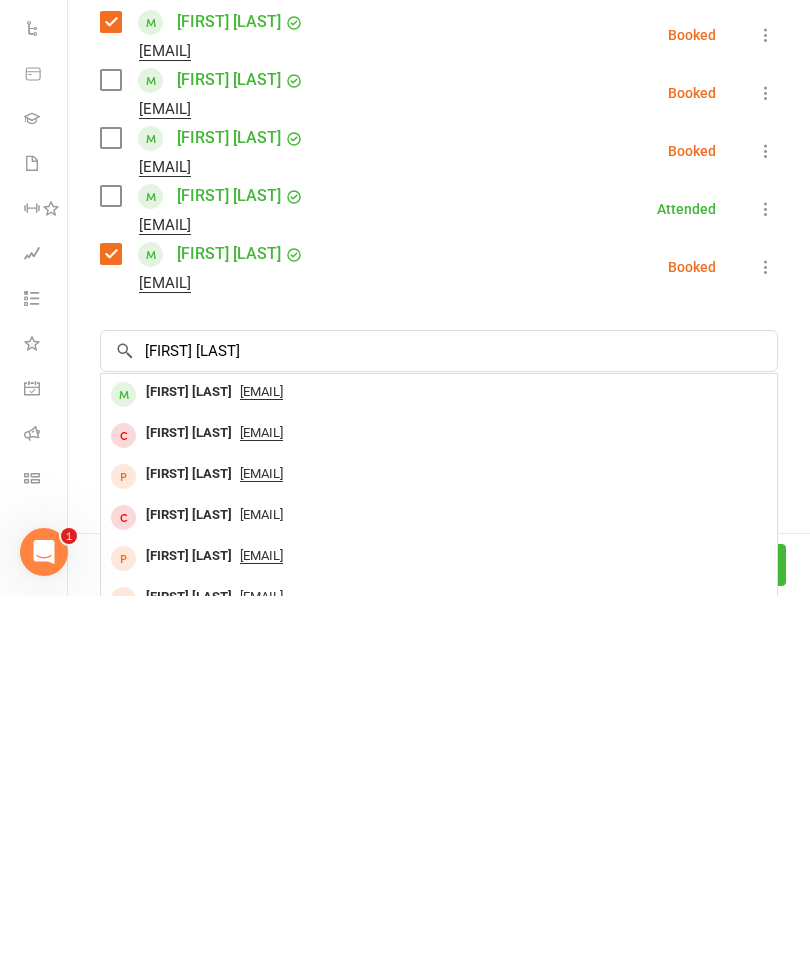 click on "[FIRST] [LAST]" at bounding box center (189, 756) 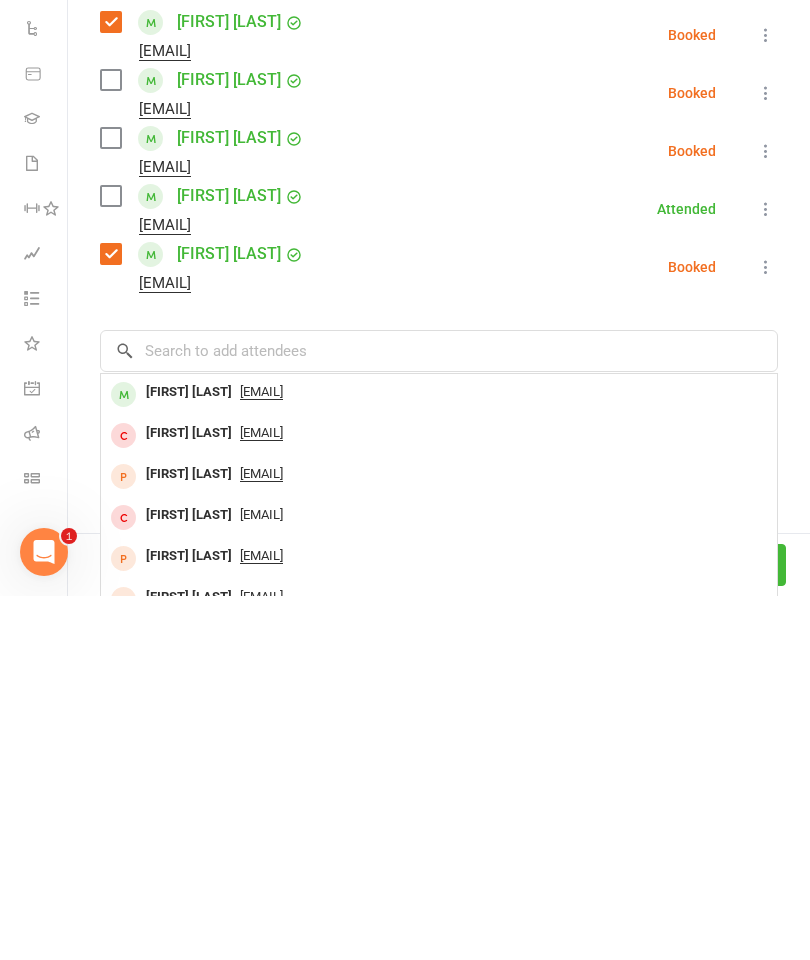 scroll, scrollTop: 1138, scrollLeft: 0, axis: vertical 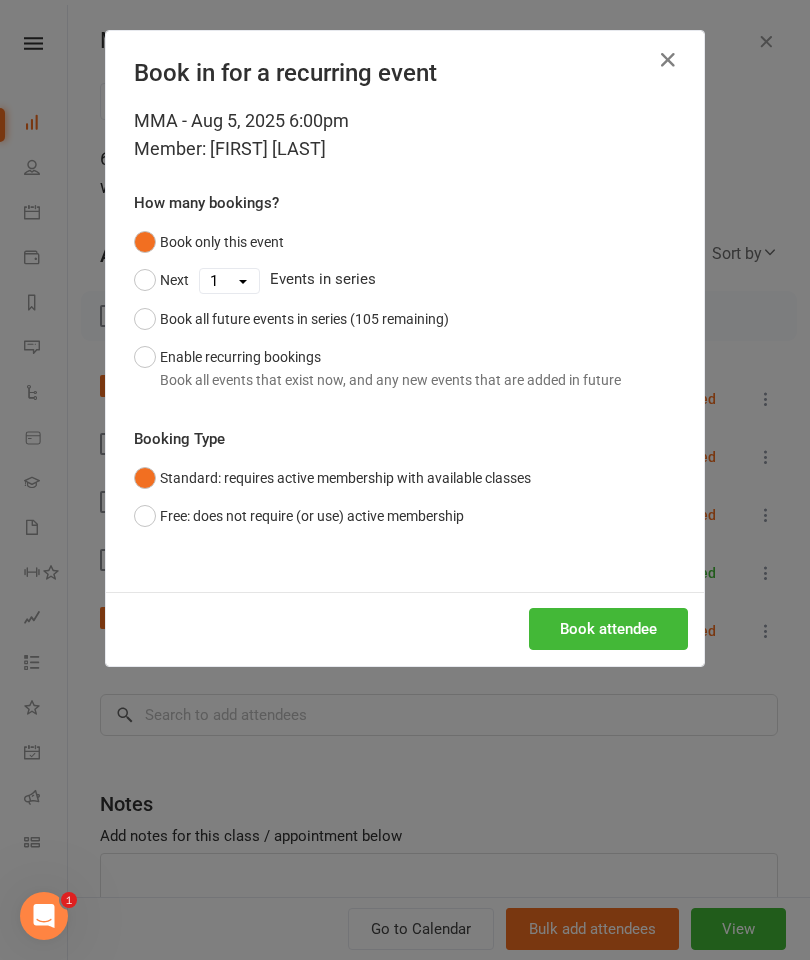 click on "Book attendee" at bounding box center [608, 629] 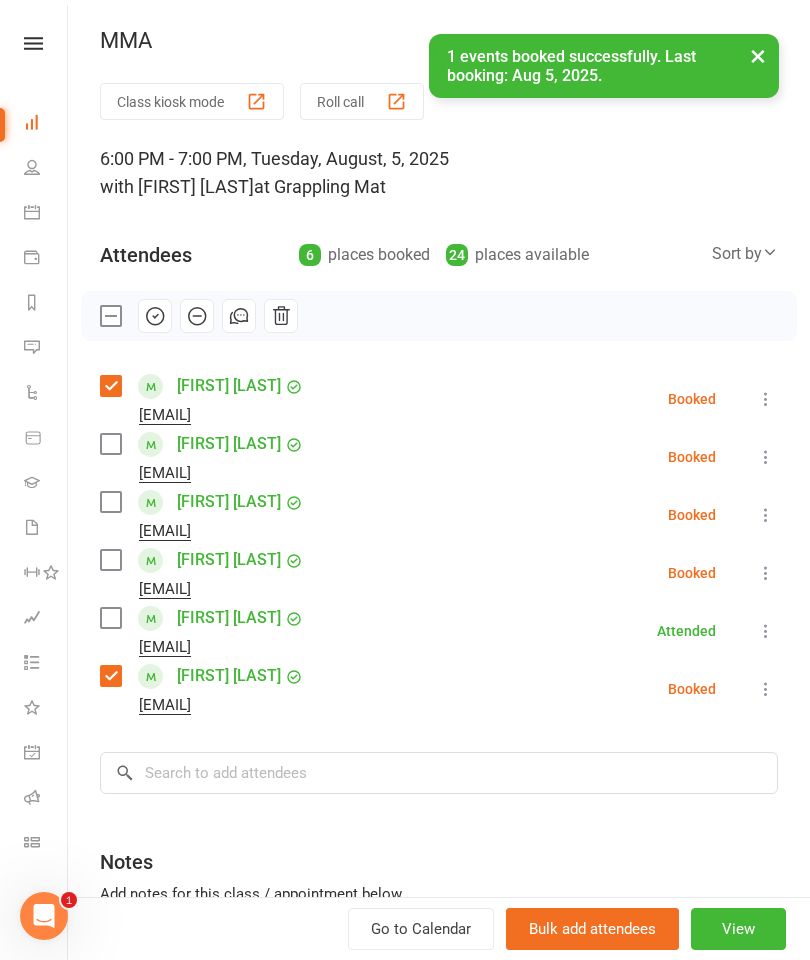 click at bounding box center [110, 502] 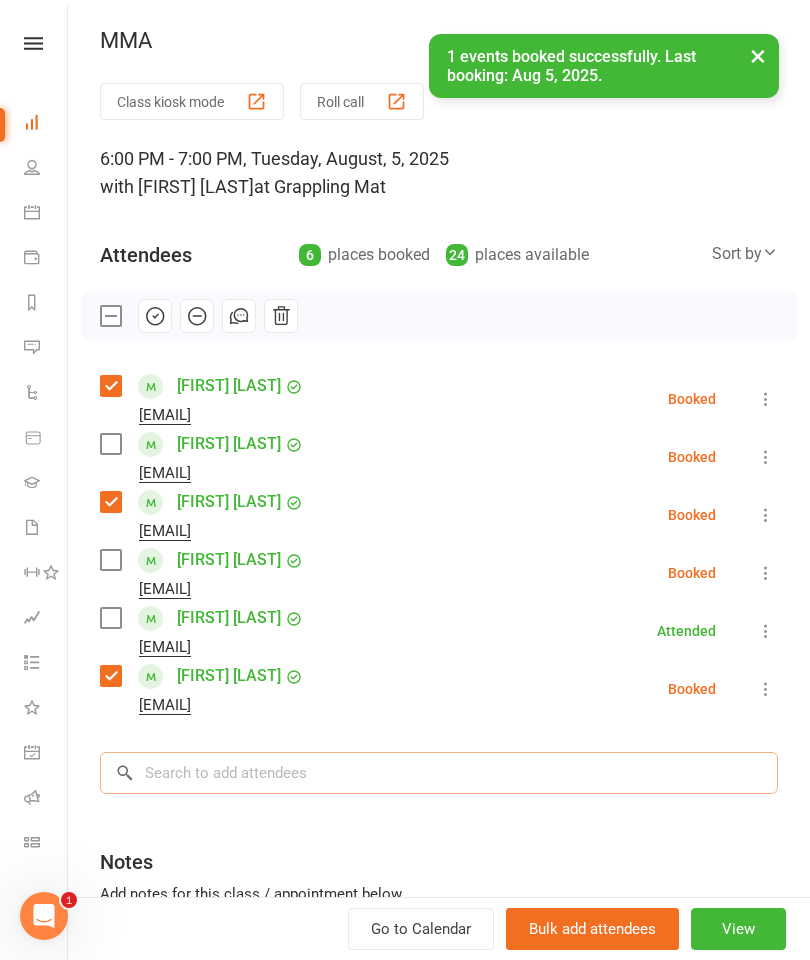 click at bounding box center [439, 773] 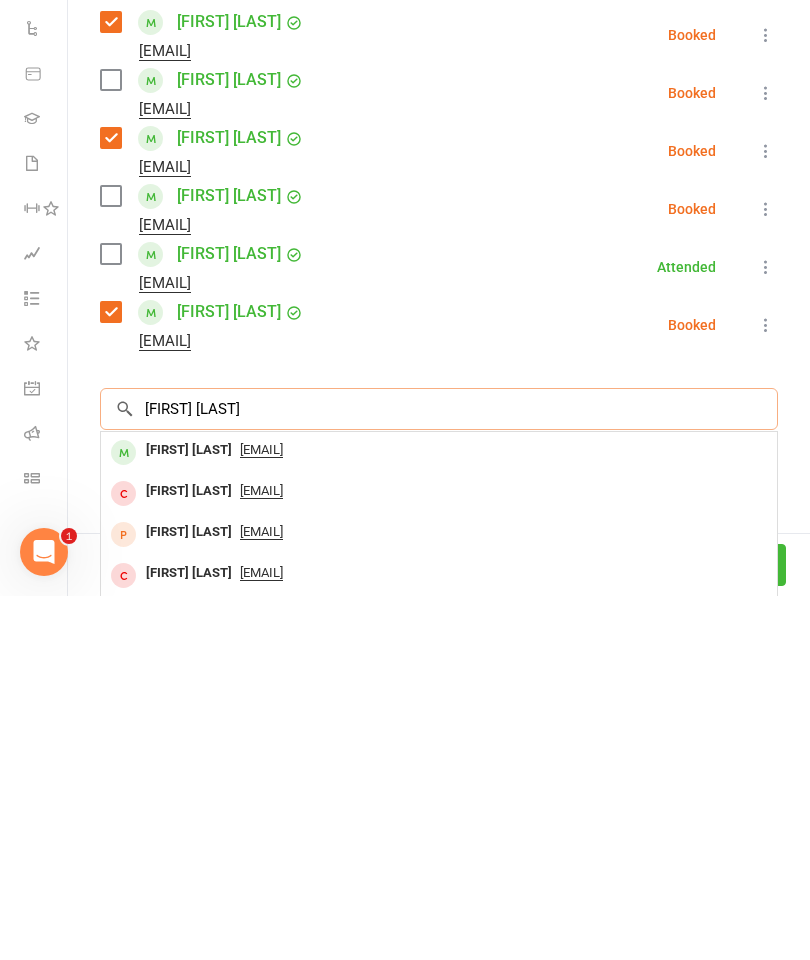scroll, scrollTop: 1250, scrollLeft: 0, axis: vertical 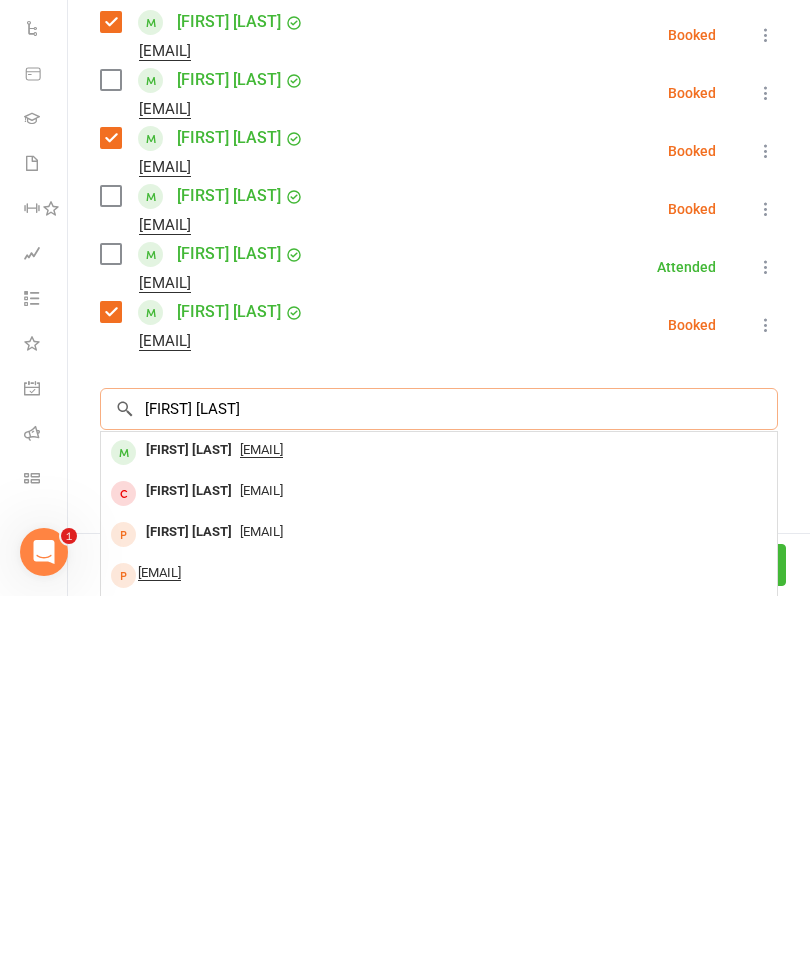 type on "[FIRST] [LAST]" 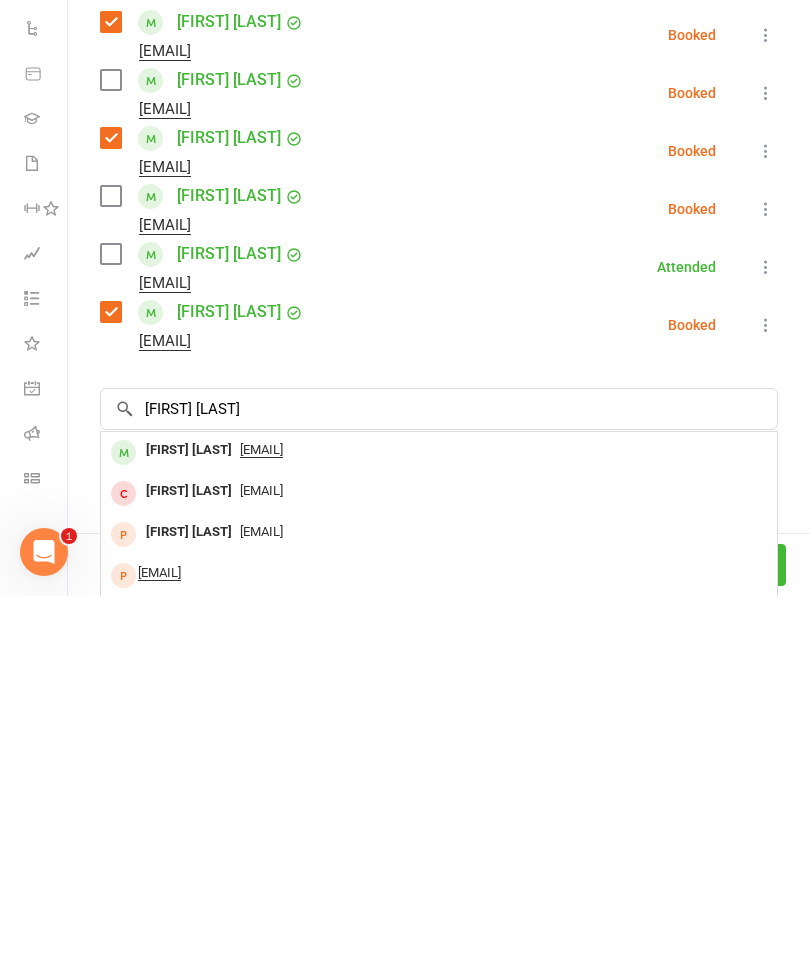 click on "[FIRST] [LAST]" at bounding box center [189, 814] 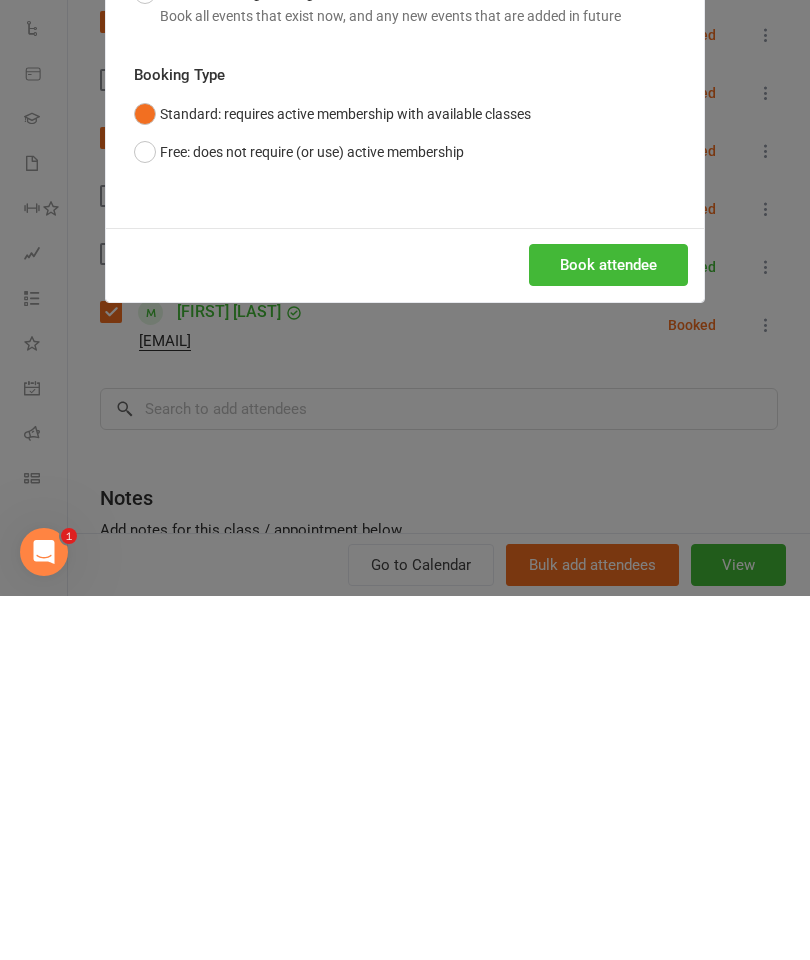 scroll, scrollTop: 1614, scrollLeft: 0, axis: vertical 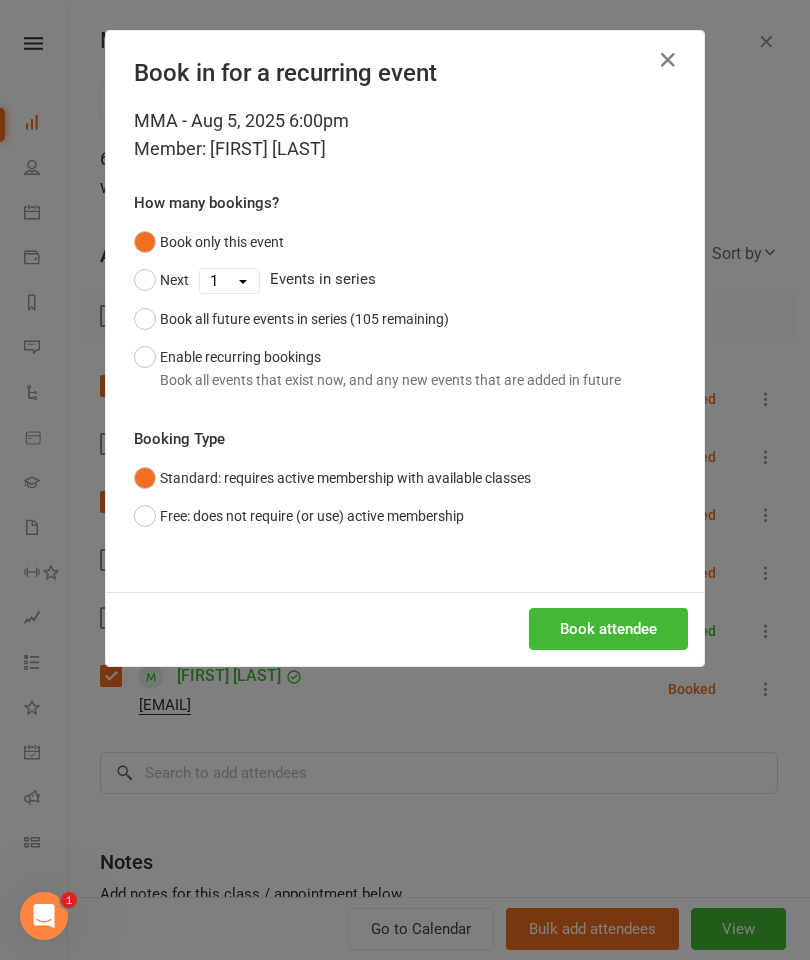 click on "Book attendee" at bounding box center (608, 629) 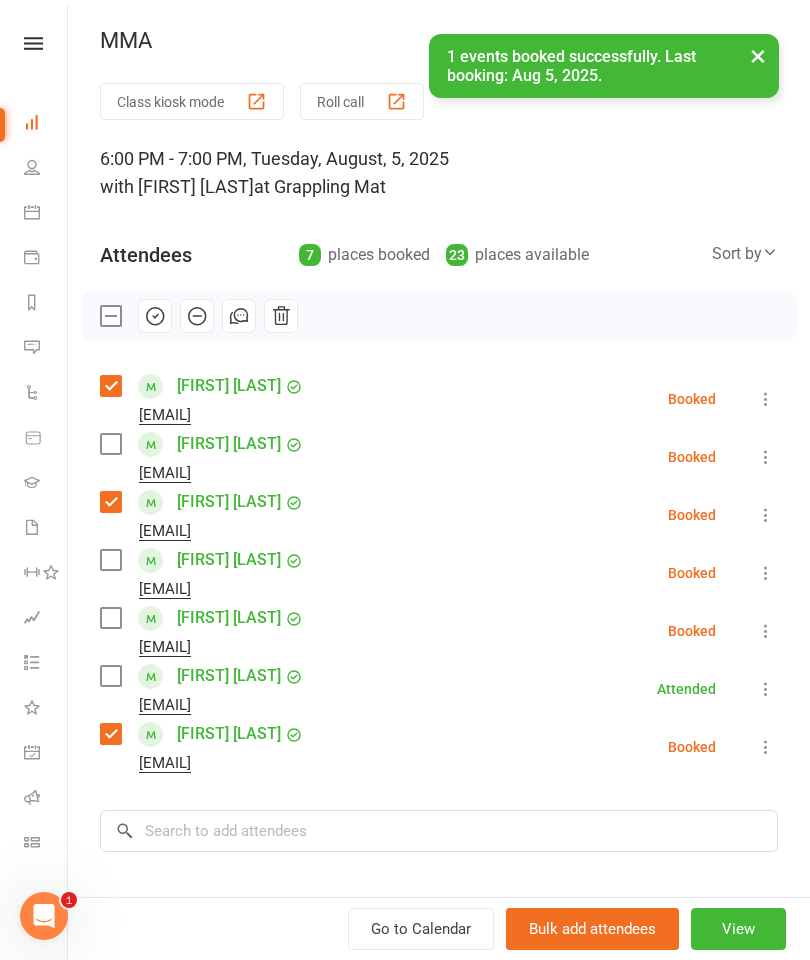 click at bounding box center [110, 560] 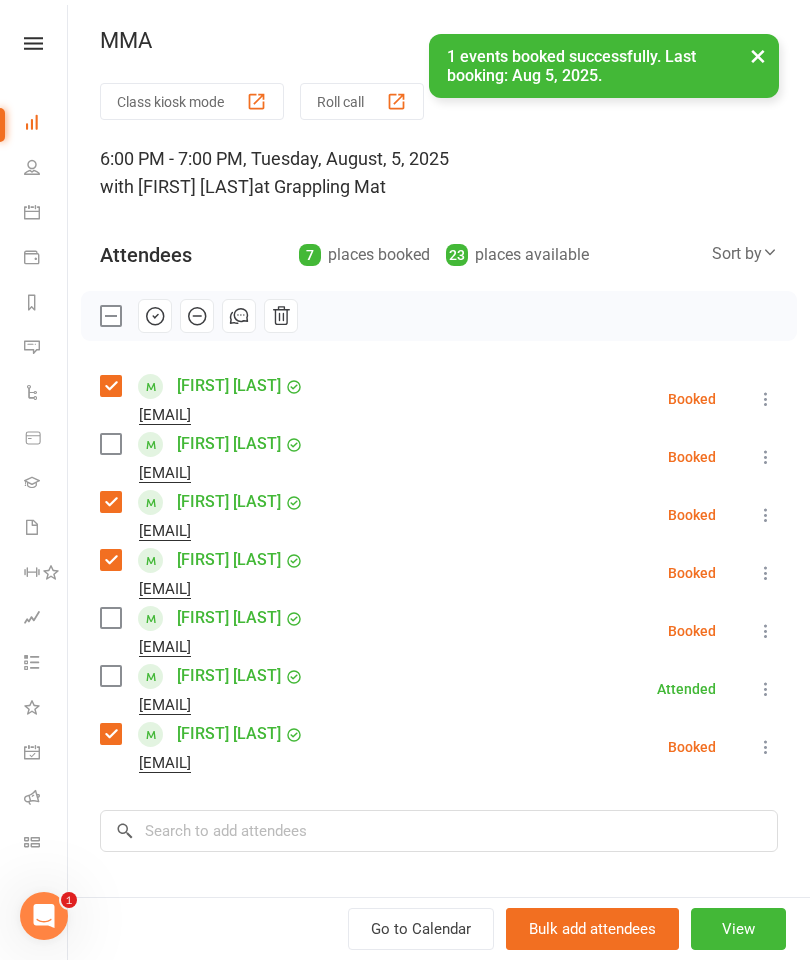 click at bounding box center [110, 618] 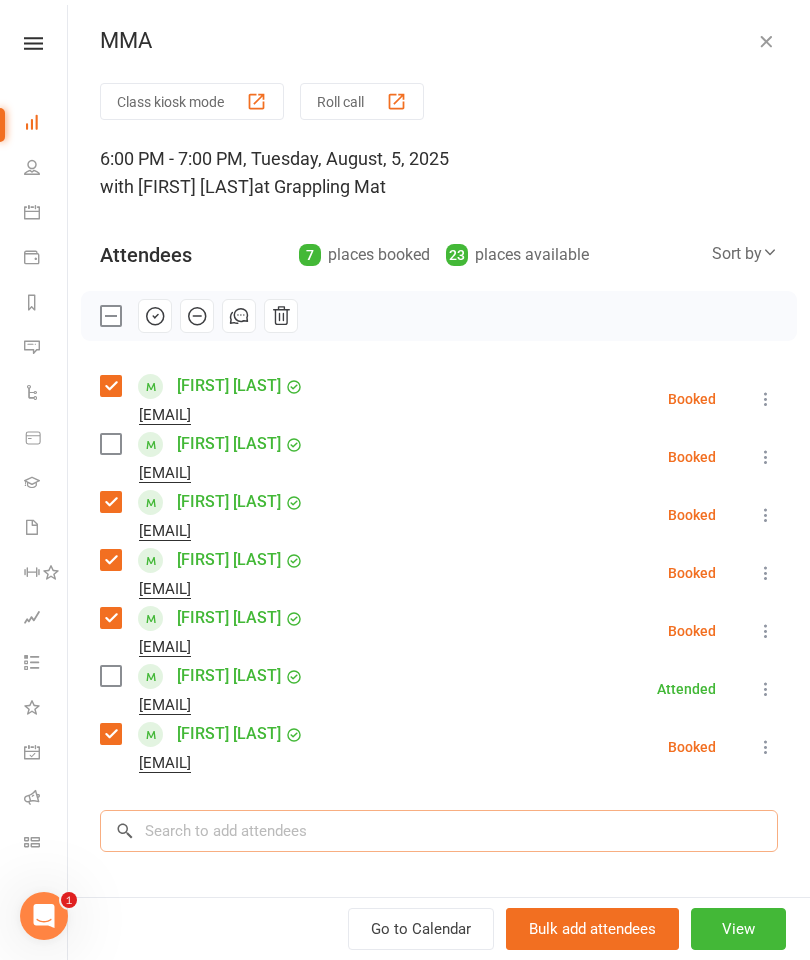click at bounding box center [439, 831] 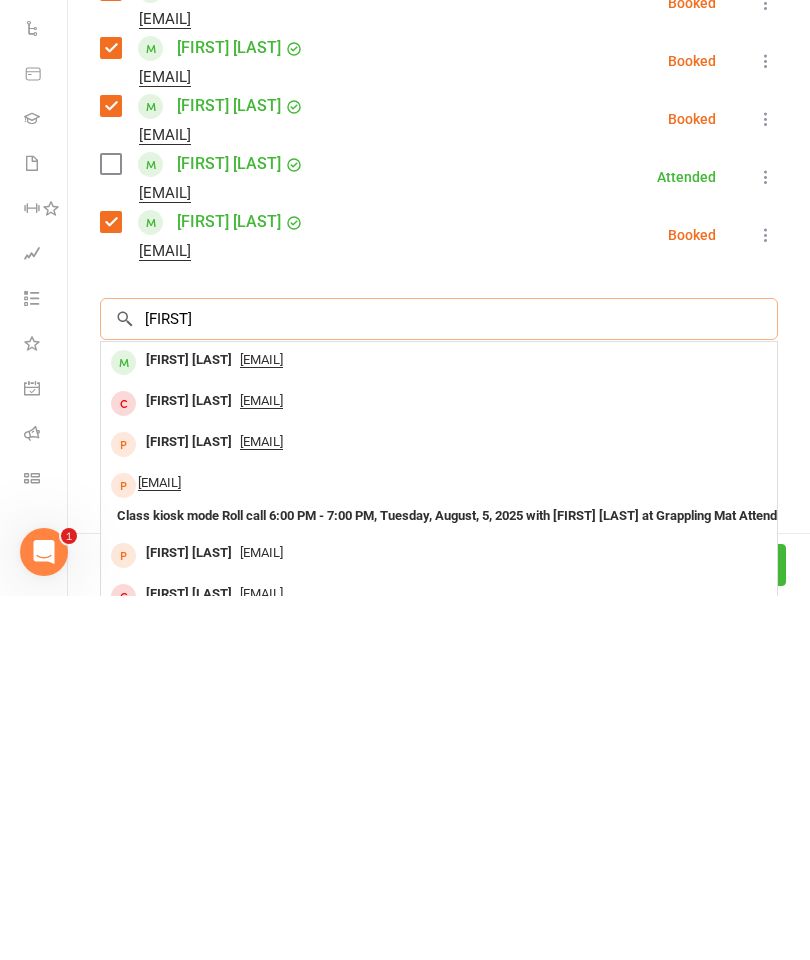 scroll, scrollTop: 187, scrollLeft: 0, axis: vertical 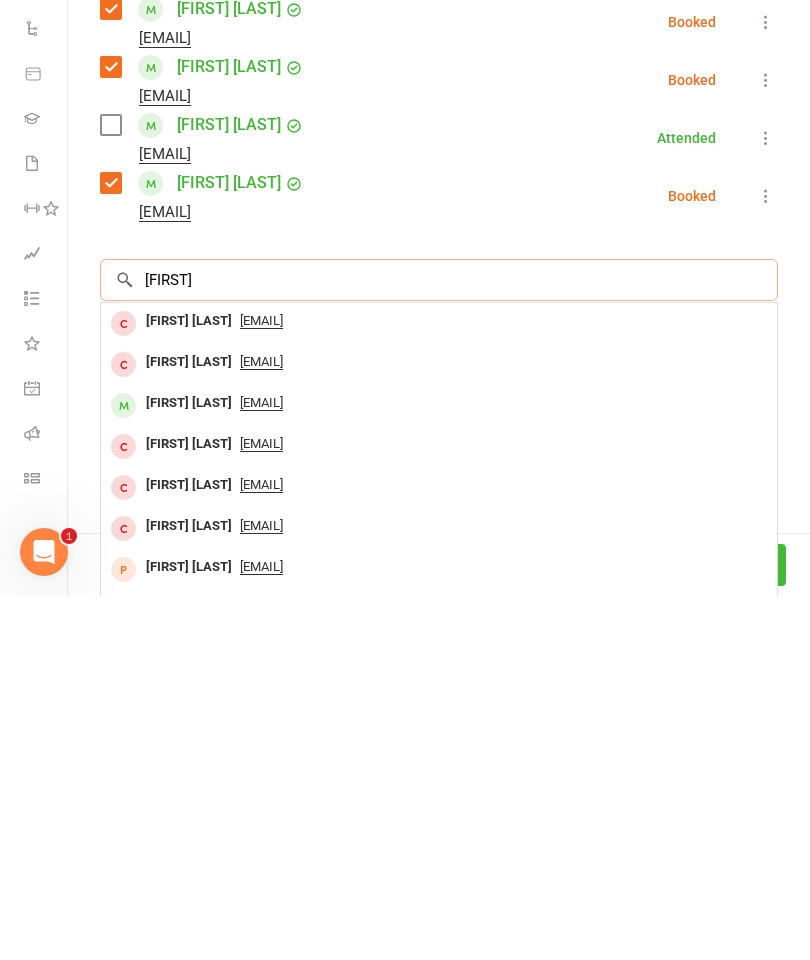 type on "[FIRST]" 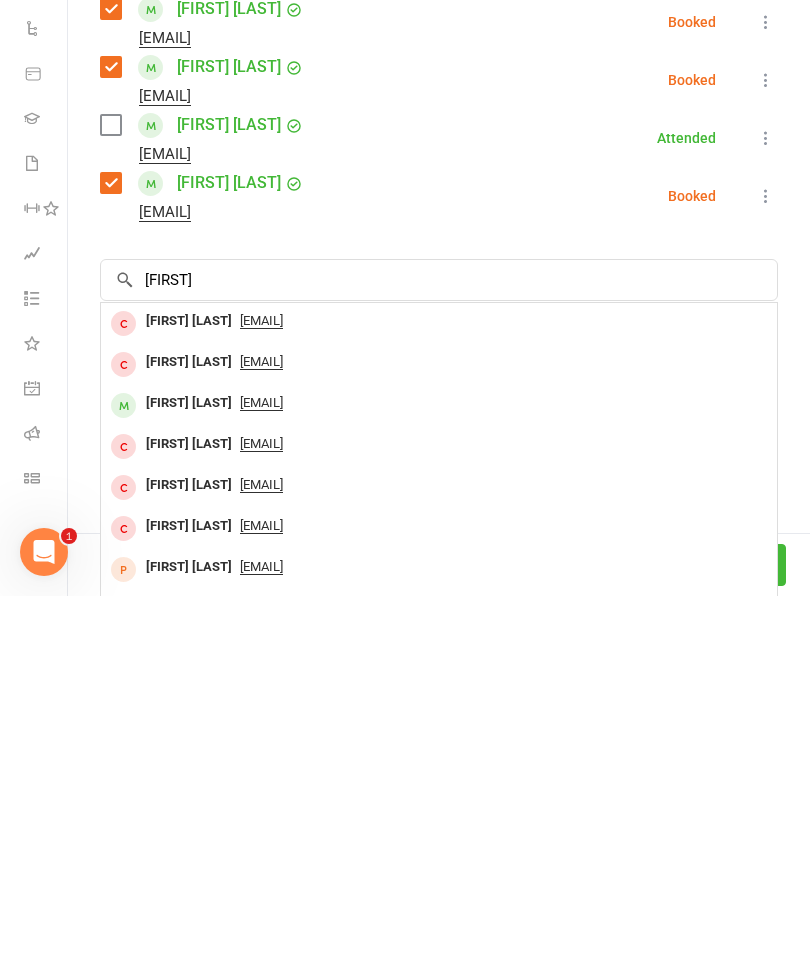 click on "[FIRST] [LAST]" at bounding box center [189, 767] 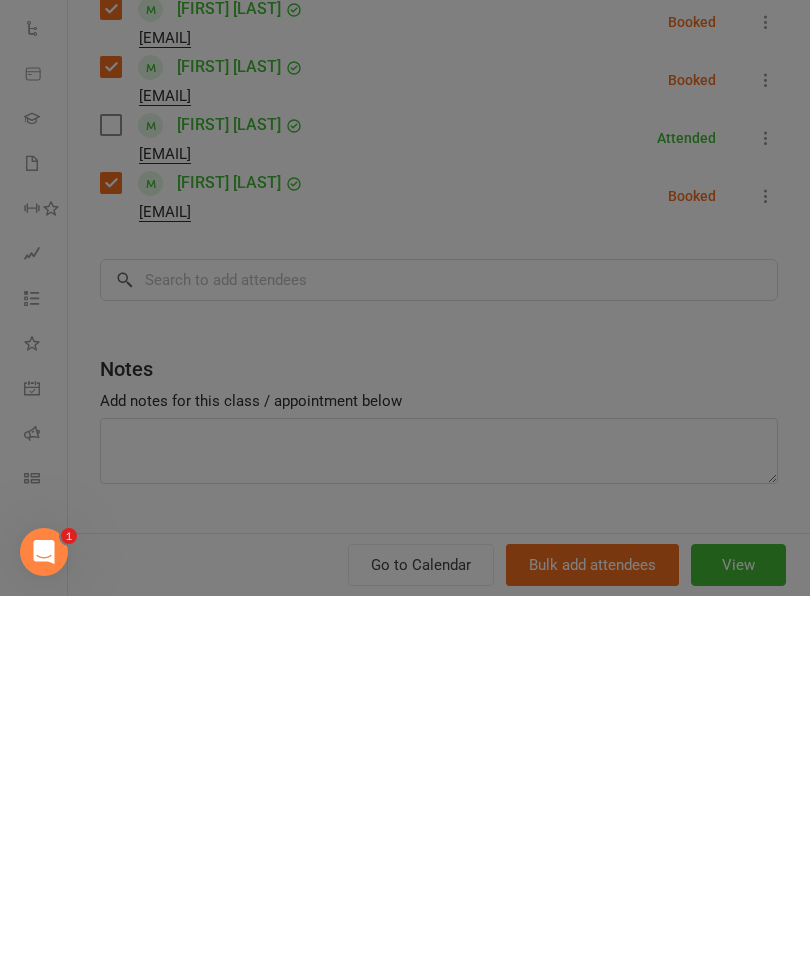 scroll, scrollTop: 2148, scrollLeft: 0, axis: vertical 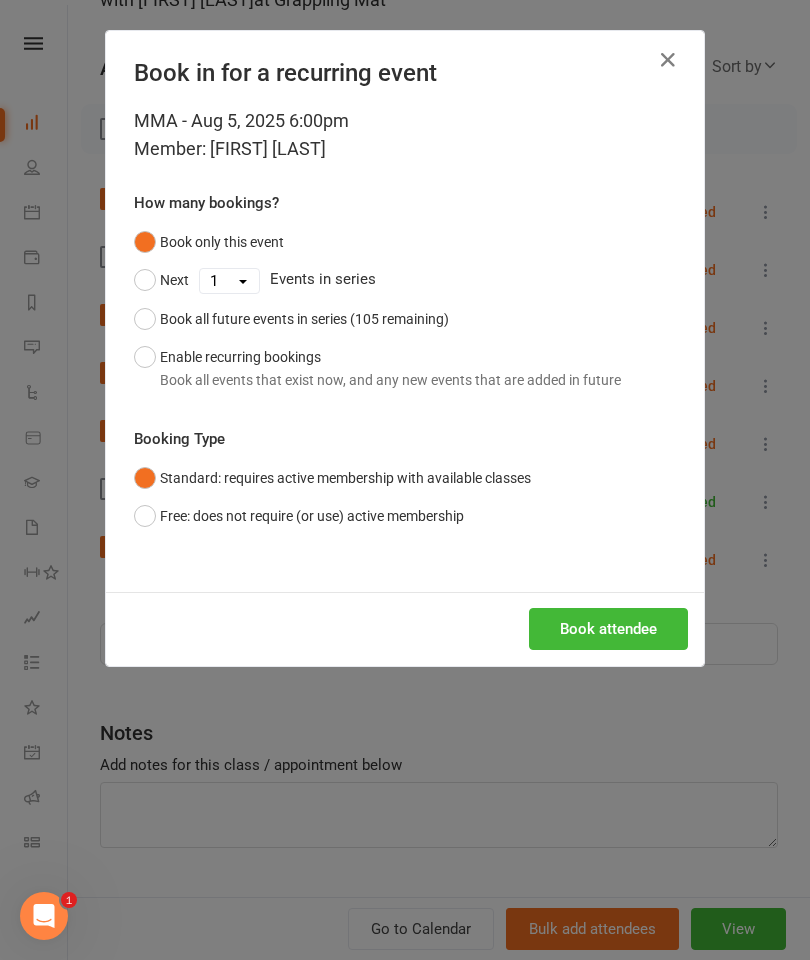 click on "Book attendee" at bounding box center [608, 629] 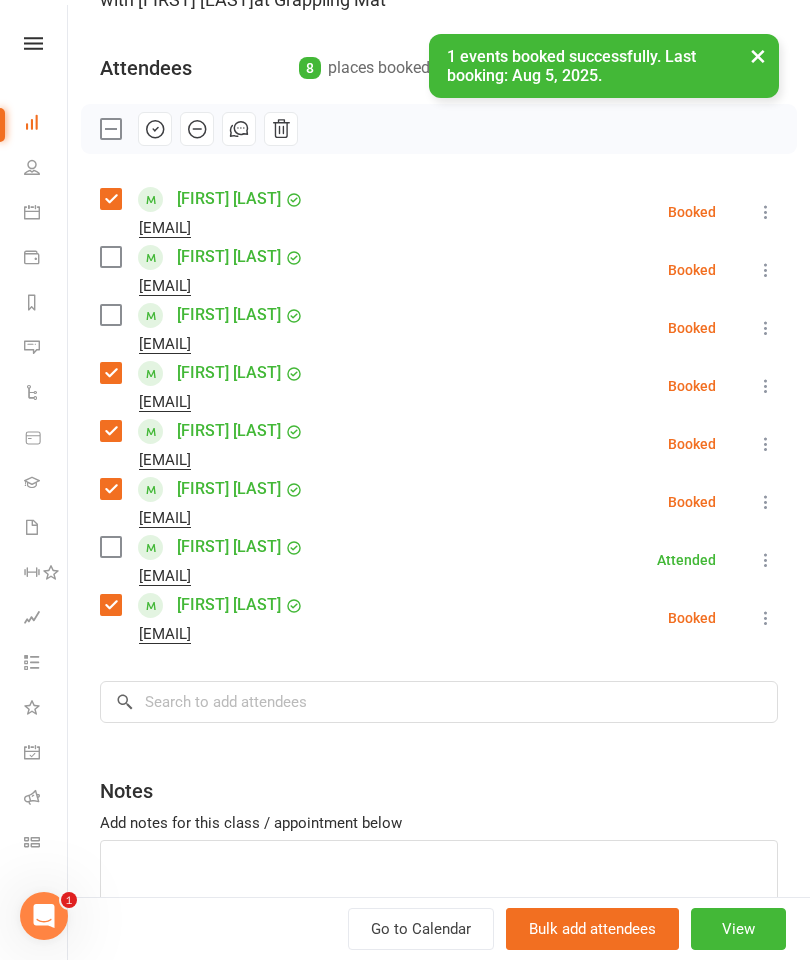 click at bounding box center [110, 315] 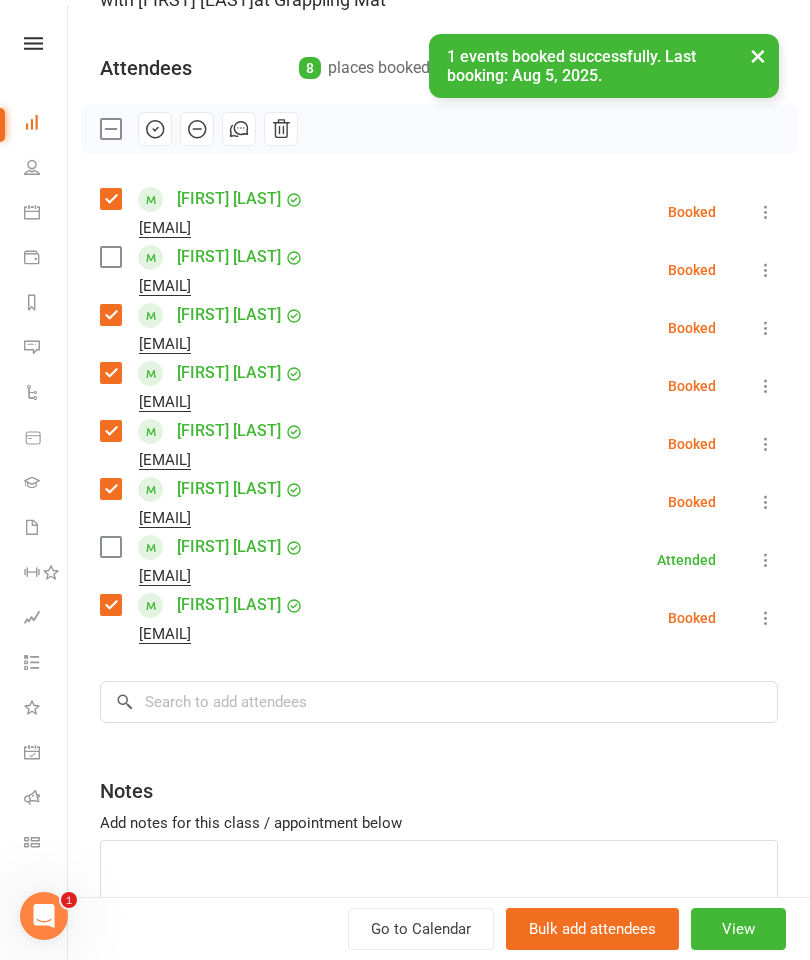 click at bounding box center [110, 257] 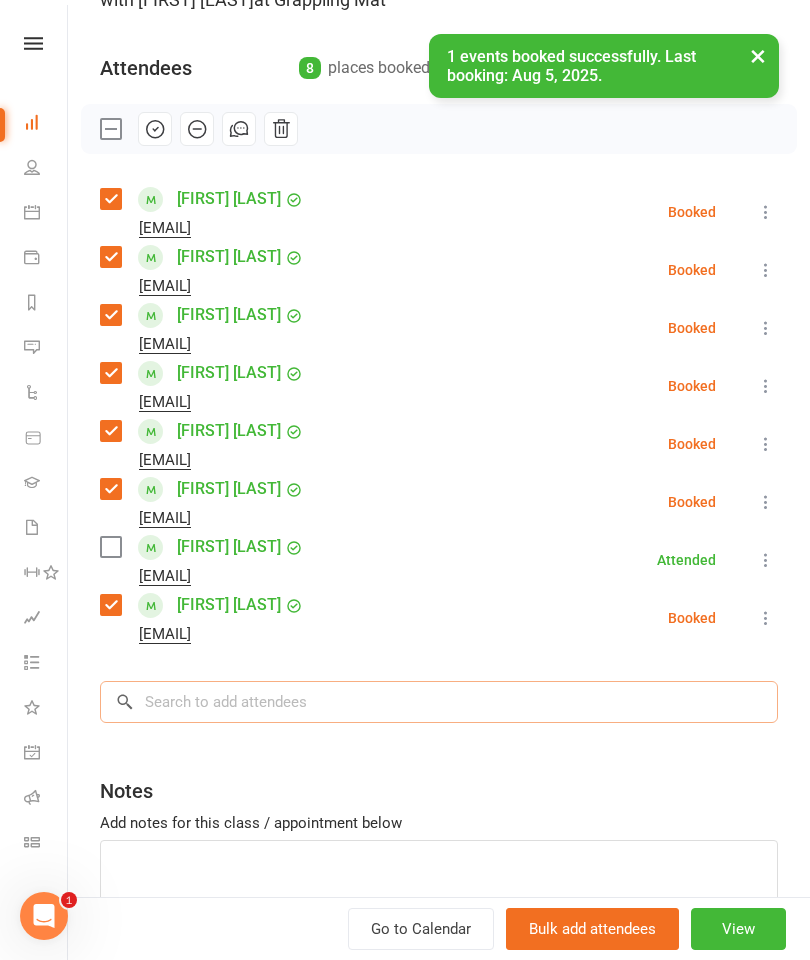 click at bounding box center [439, 702] 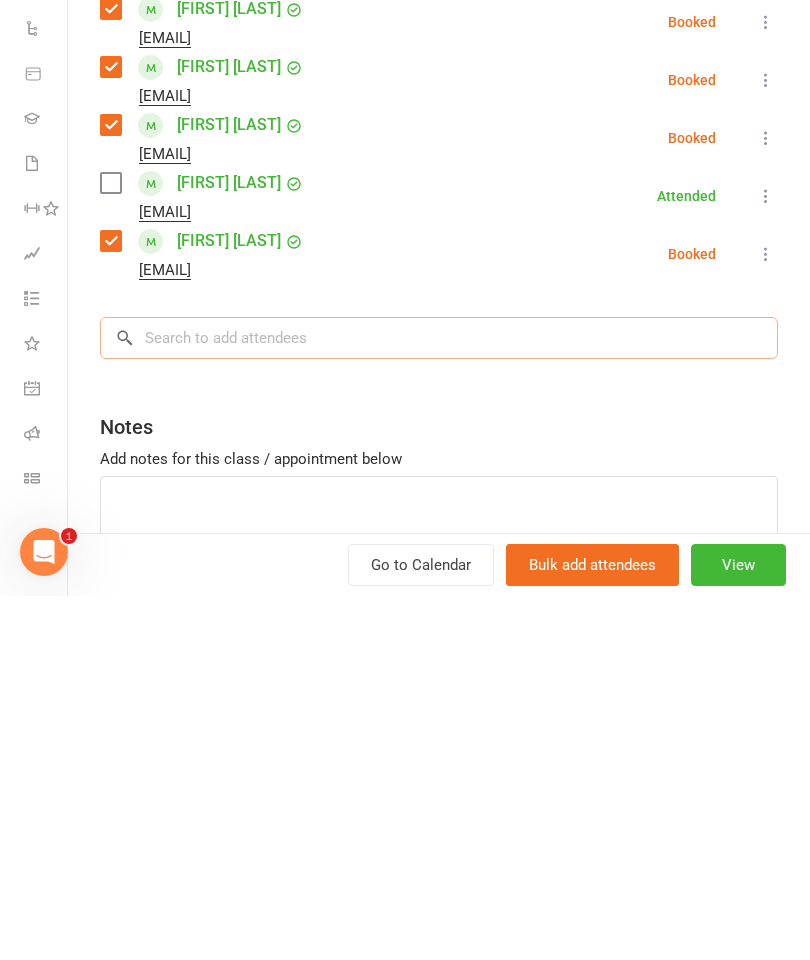 scroll, scrollTop: 2188, scrollLeft: 0, axis: vertical 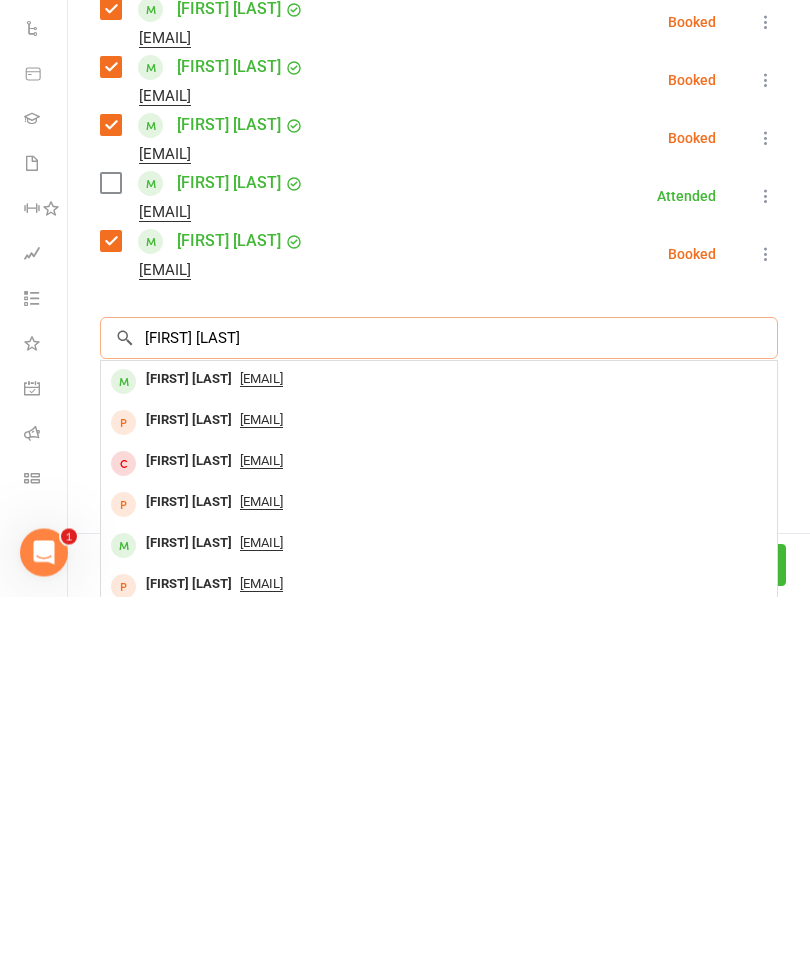 type on "[FIRST] [LAST]" 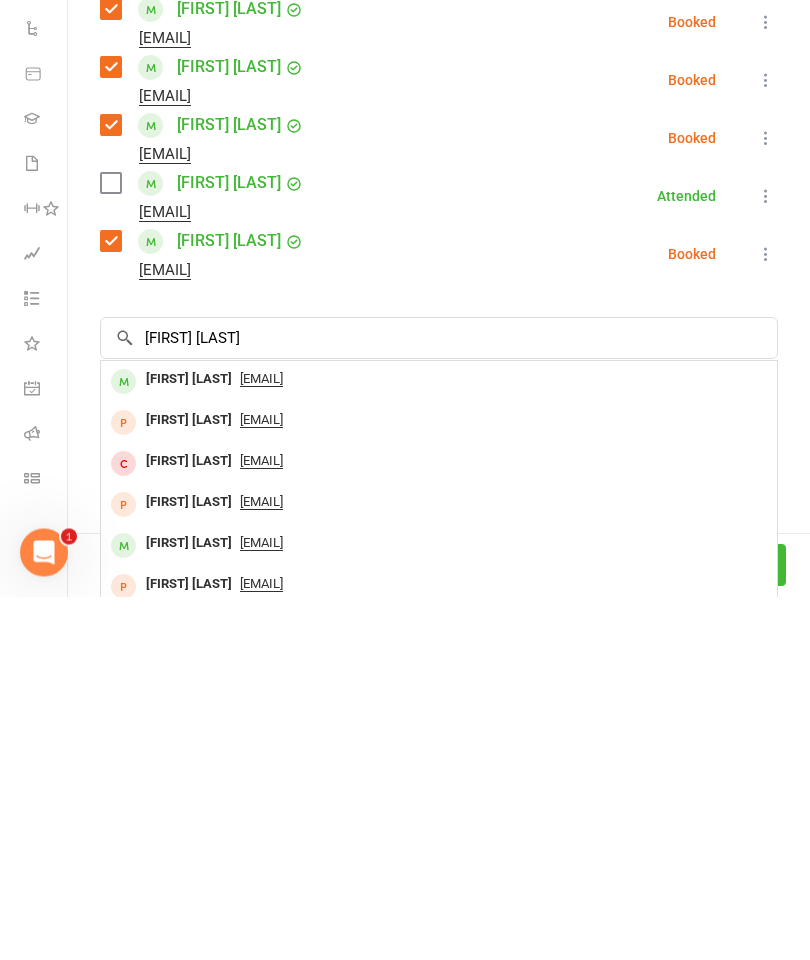 click on "[FIRST] [LAST]" at bounding box center (189, 743) 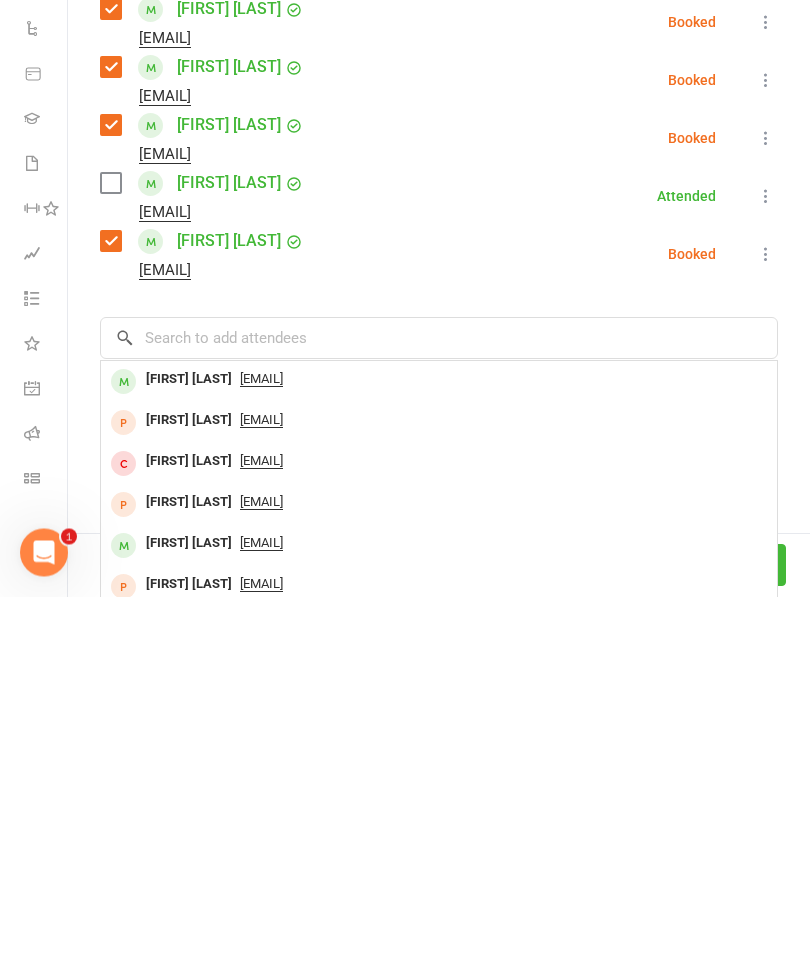 scroll, scrollTop: 2432, scrollLeft: 0, axis: vertical 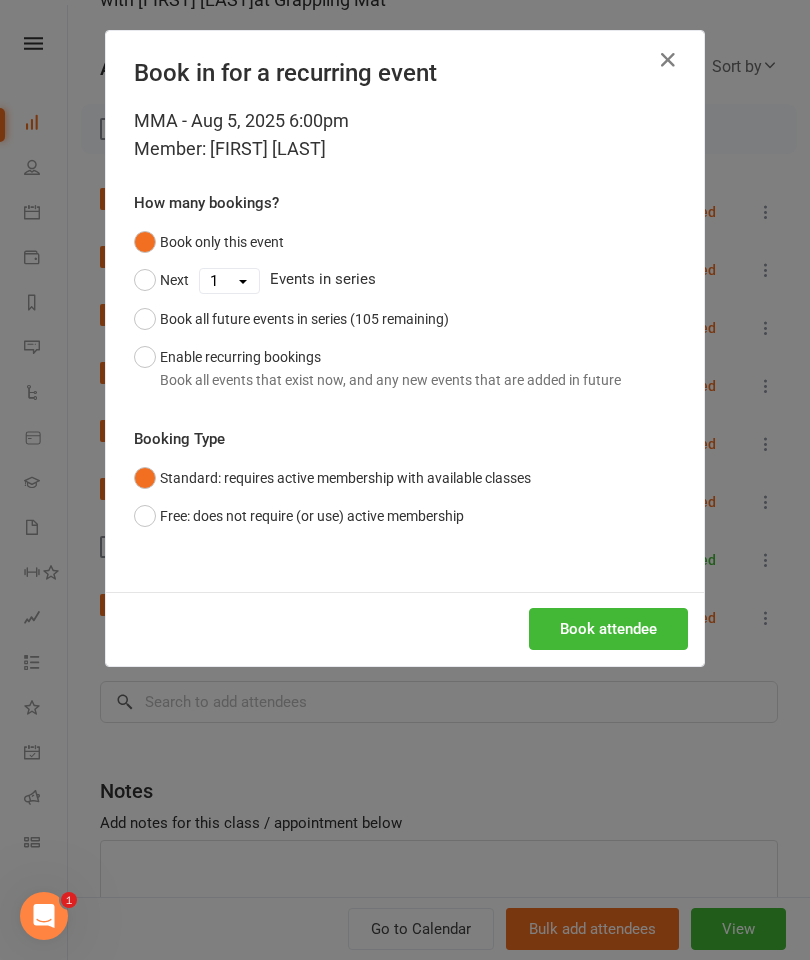 click on "Book attendee" at bounding box center [608, 629] 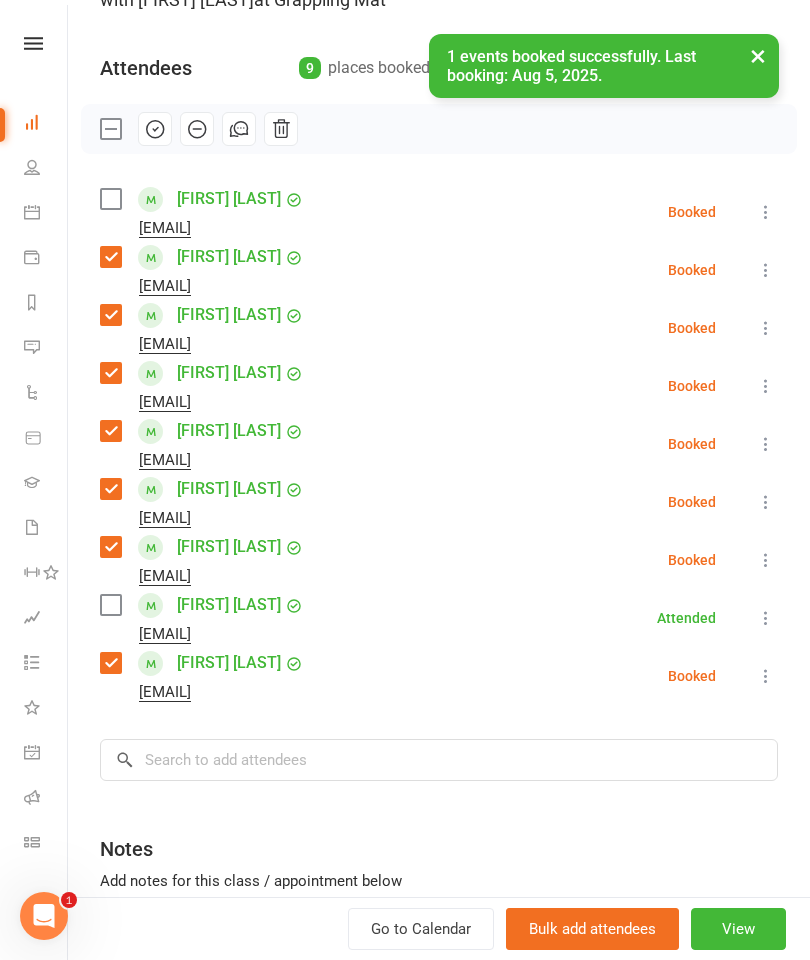 click at bounding box center [110, 199] 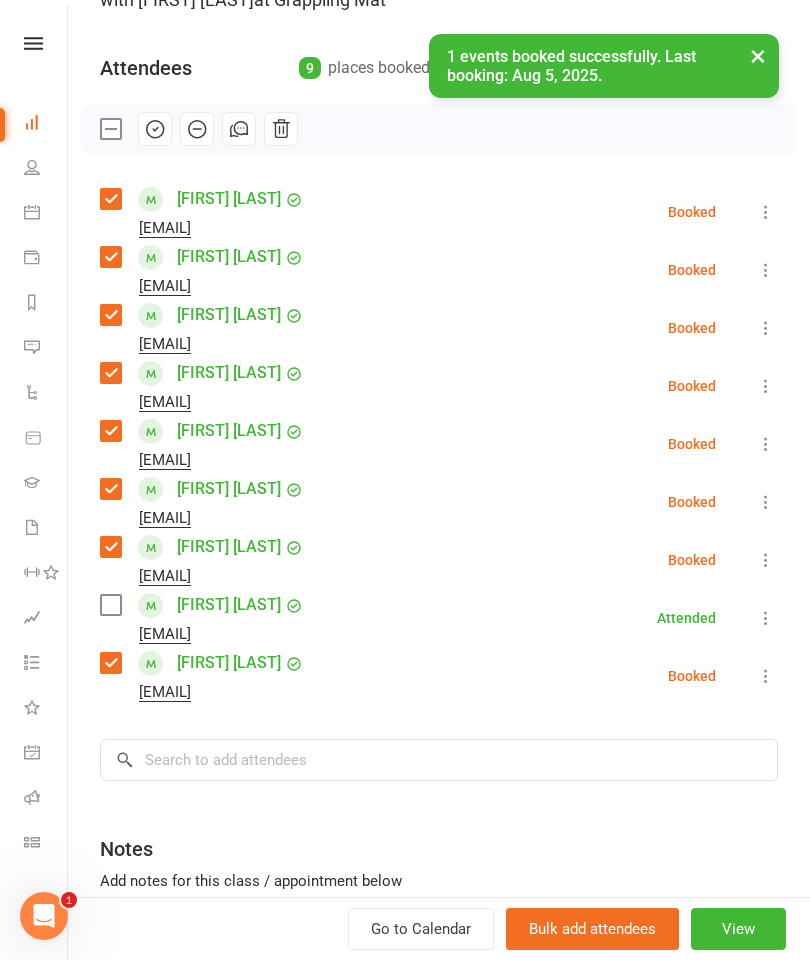 click at bounding box center (110, 605) 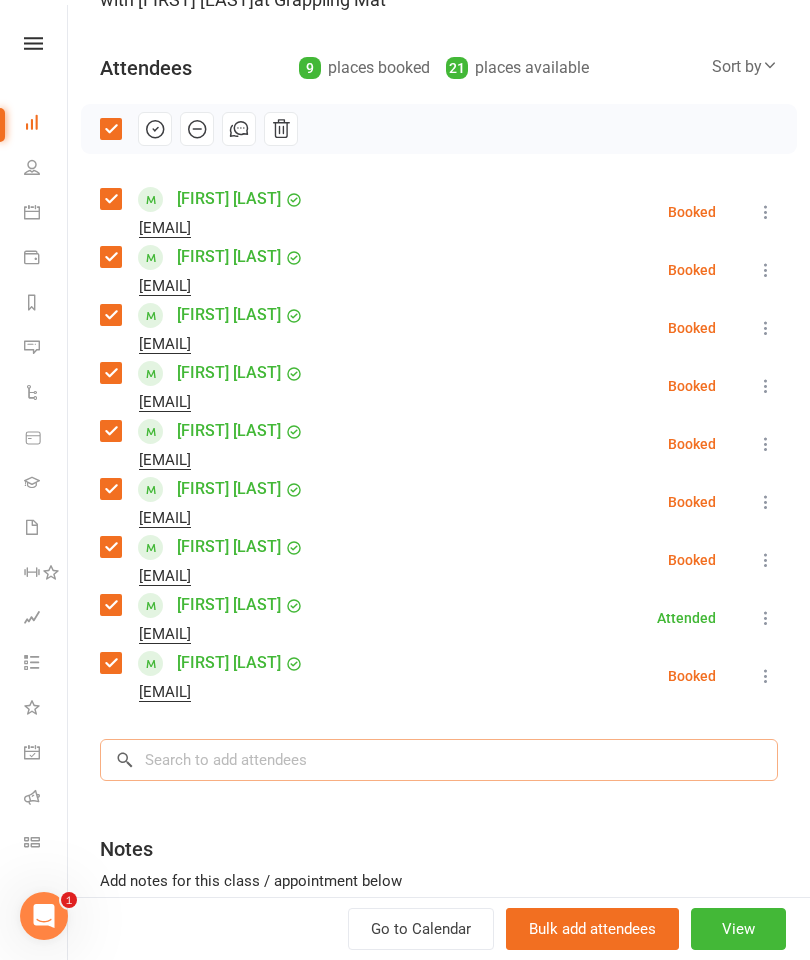 click at bounding box center (439, 760) 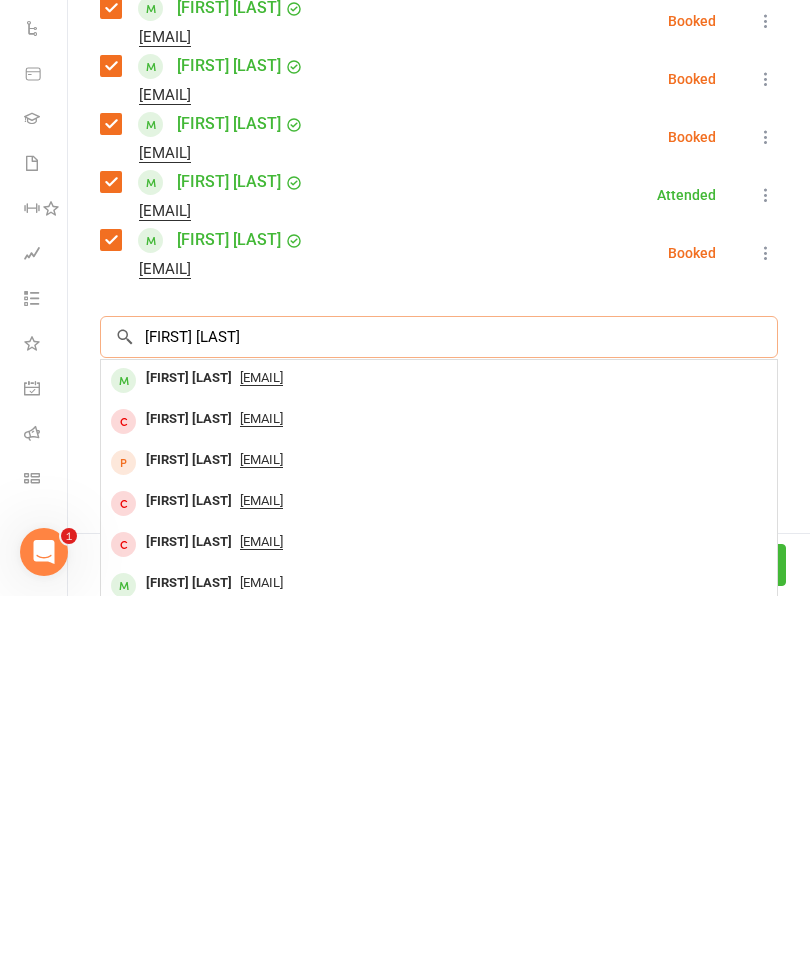 scroll, scrollTop: 245, scrollLeft: 0, axis: vertical 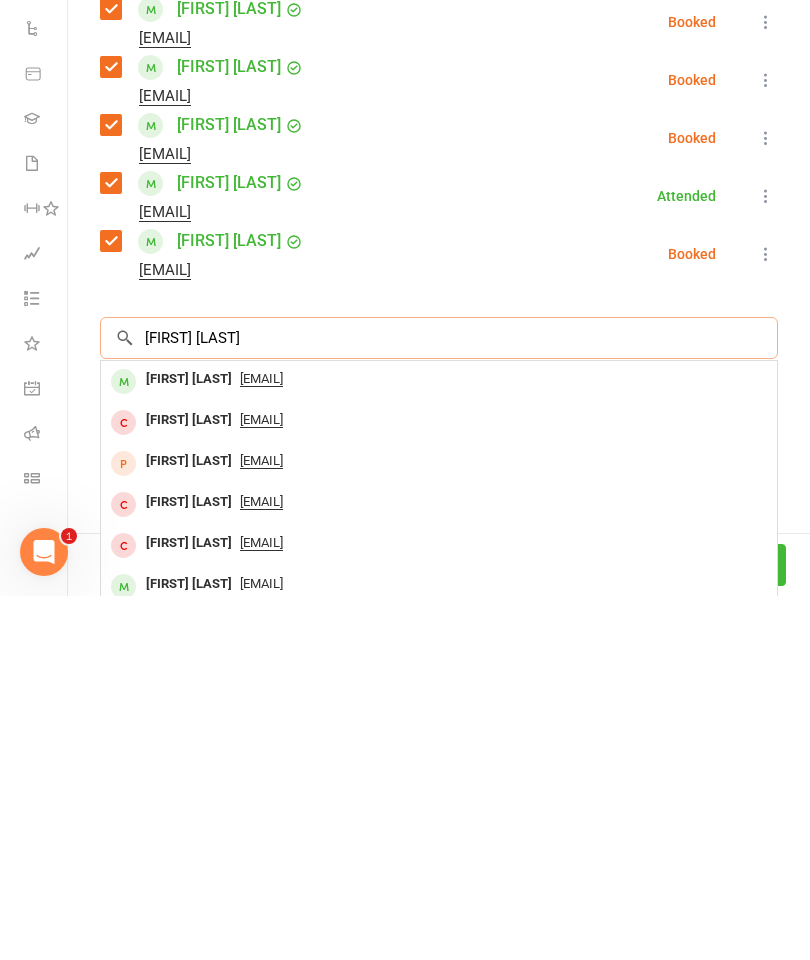 type on "[FIRST] [LAST]" 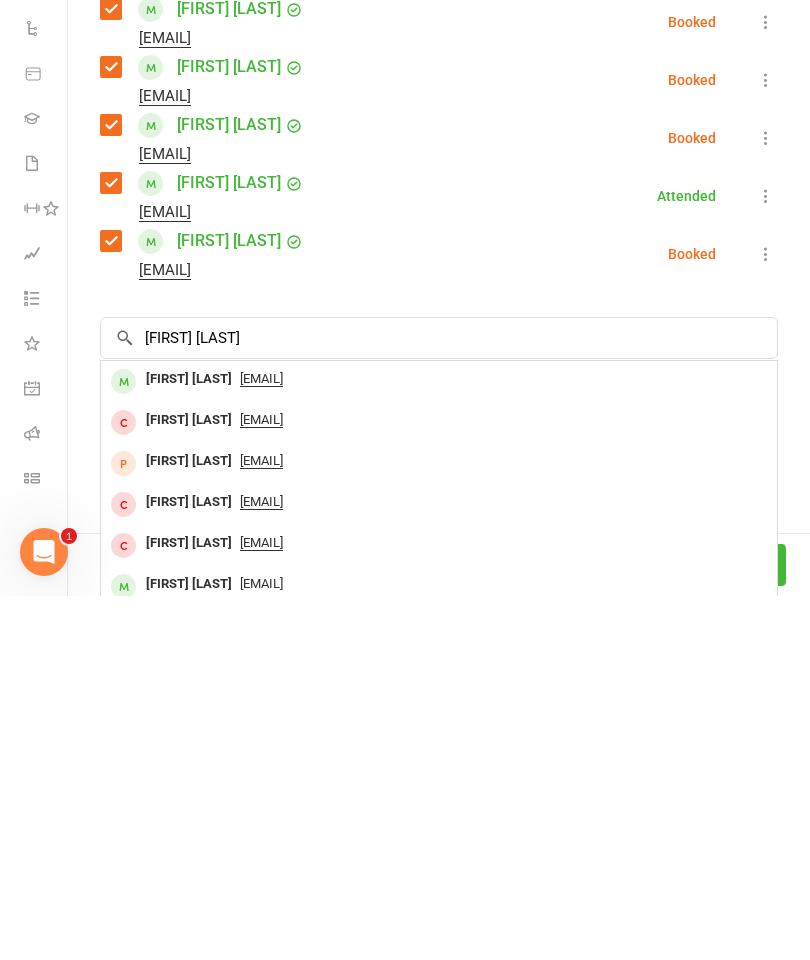 click on "[FIRST] [LAST]" at bounding box center (189, 743) 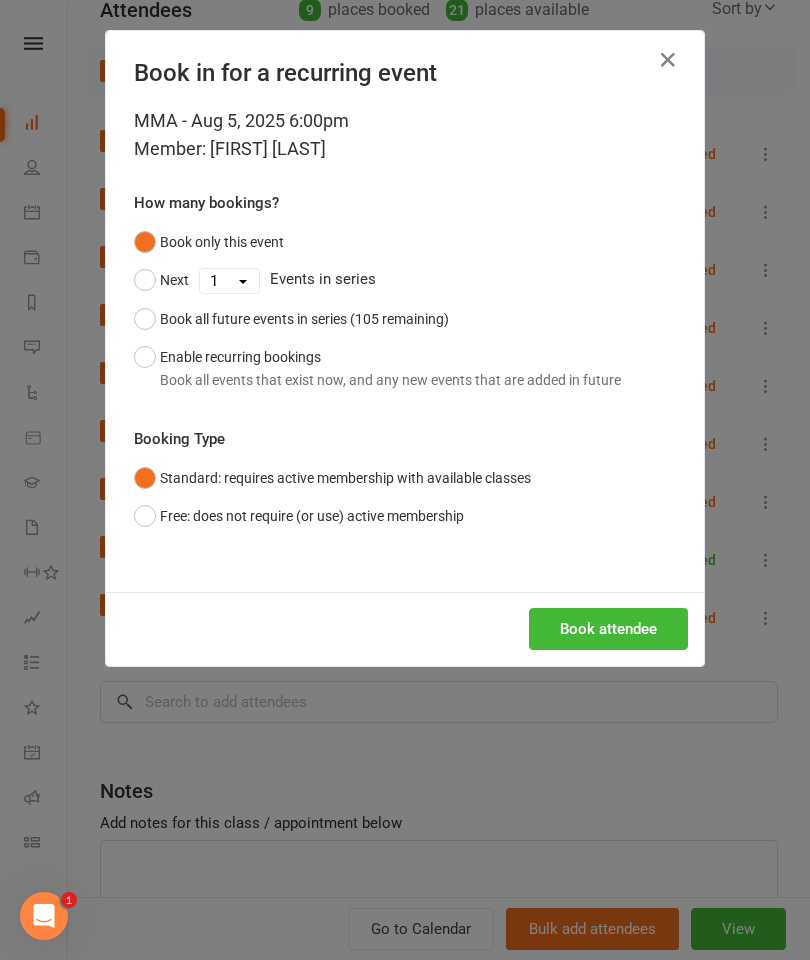 click on "Book attendee" at bounding box center [608, 629] 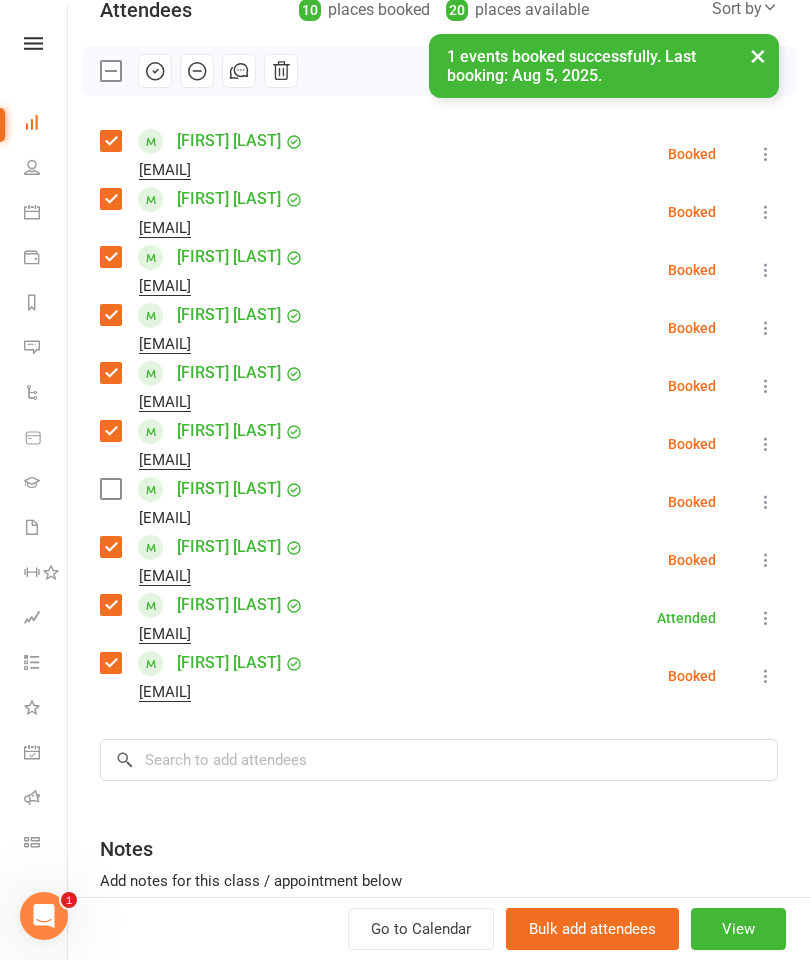 scroll, scrollTop: 184, scrollLeft: 0, axis: vertical 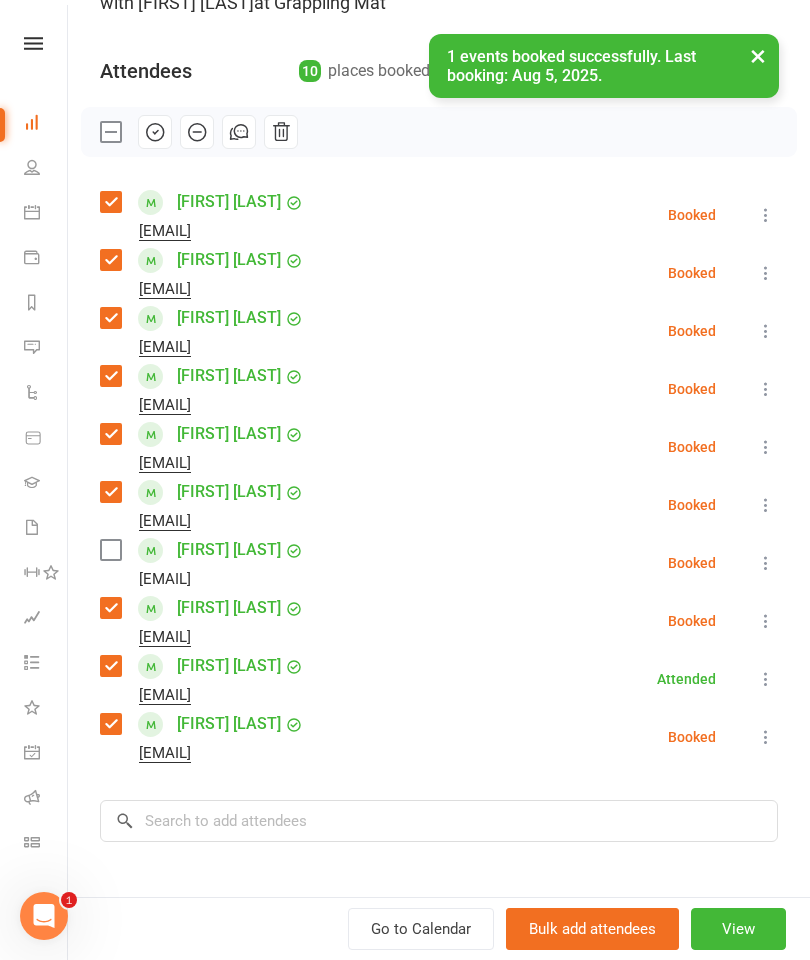 click at bounding box center [110, 550] 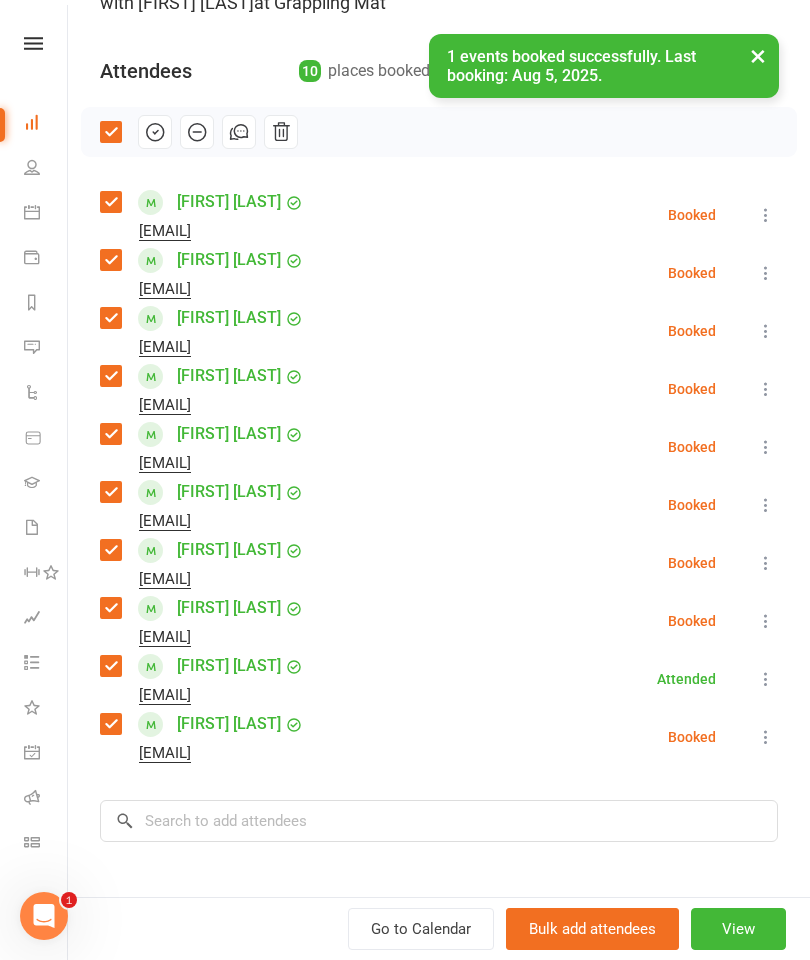 click 